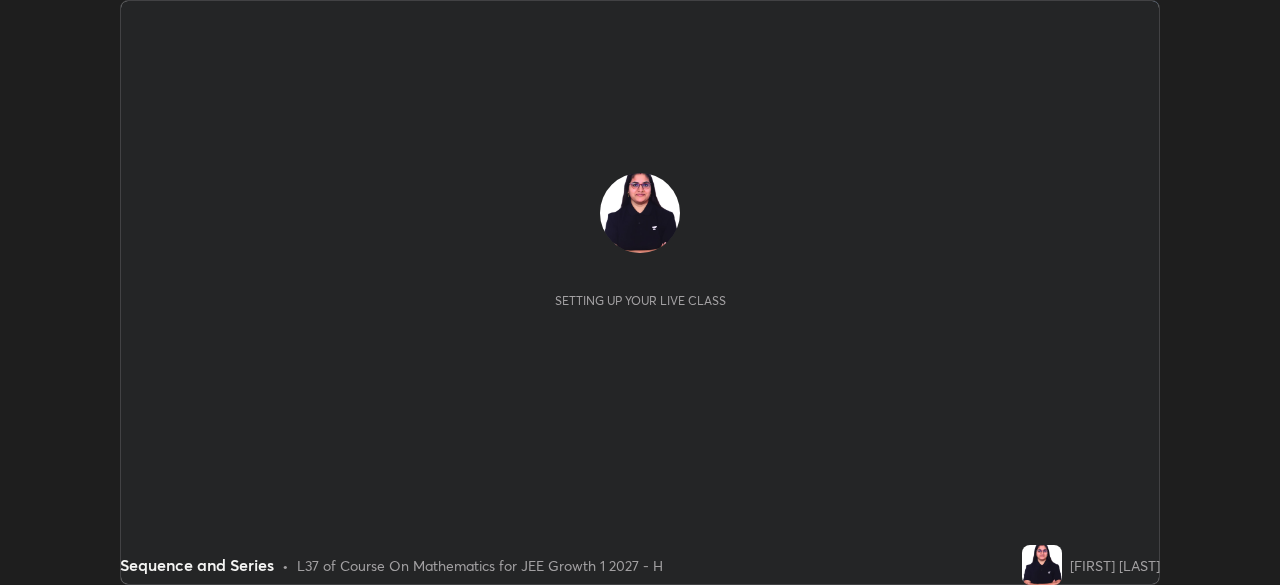 scroll, scrollTop: 0, scrollLeft: 0, axis: both 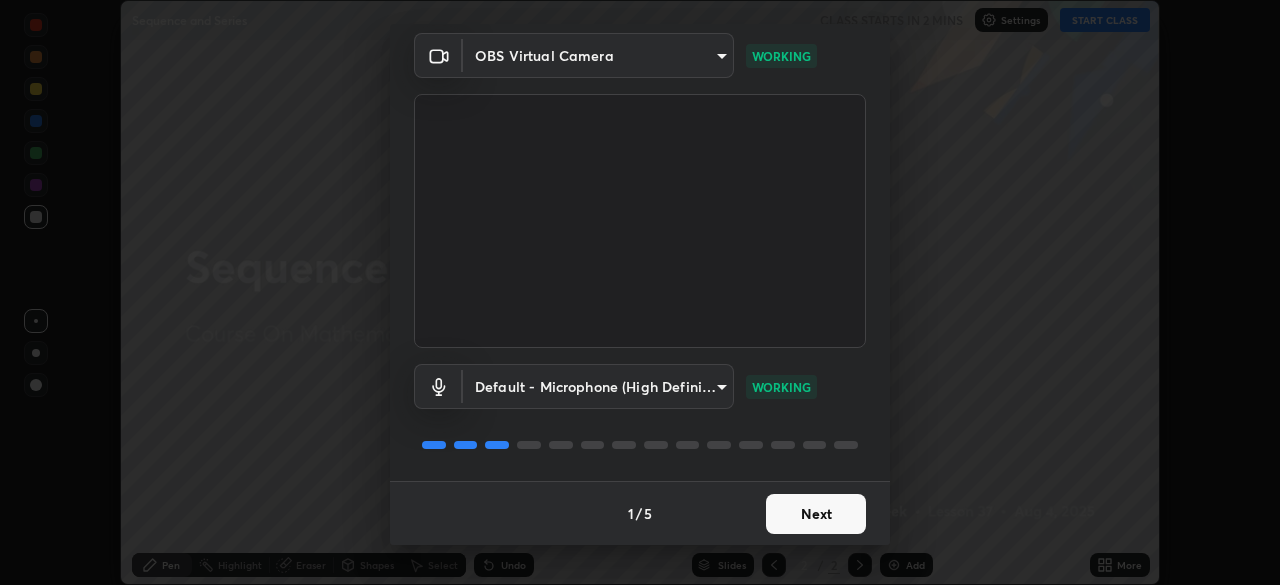 click on "Next" at bounding box center [816, 514] 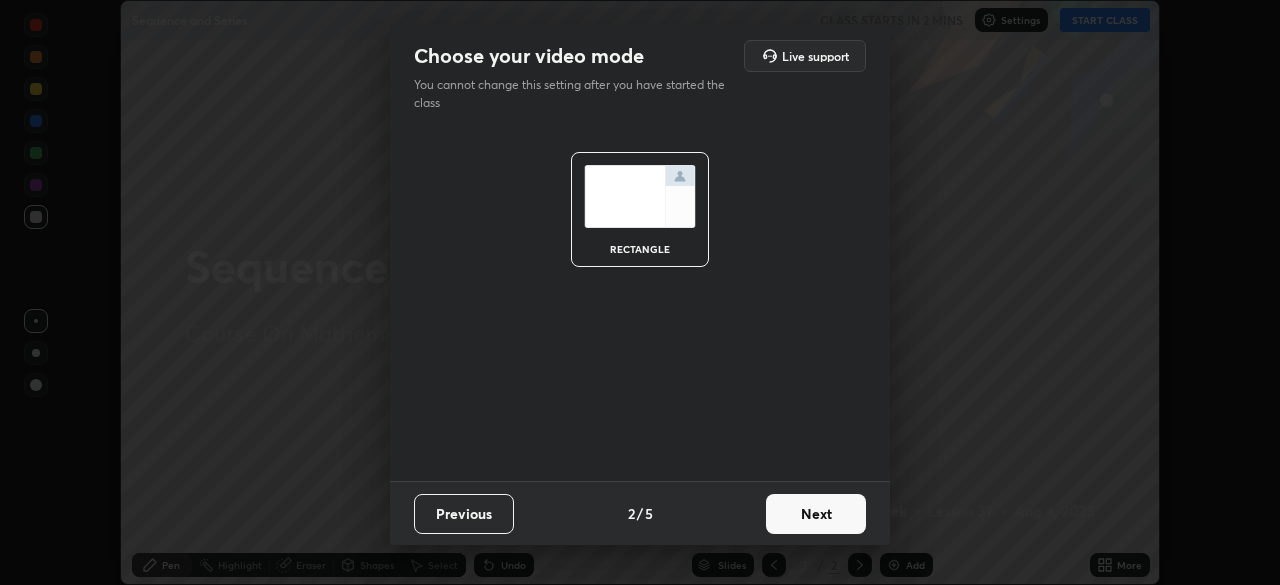 scroll, scrollTop: 0, scrollLeft: 0, axis: both 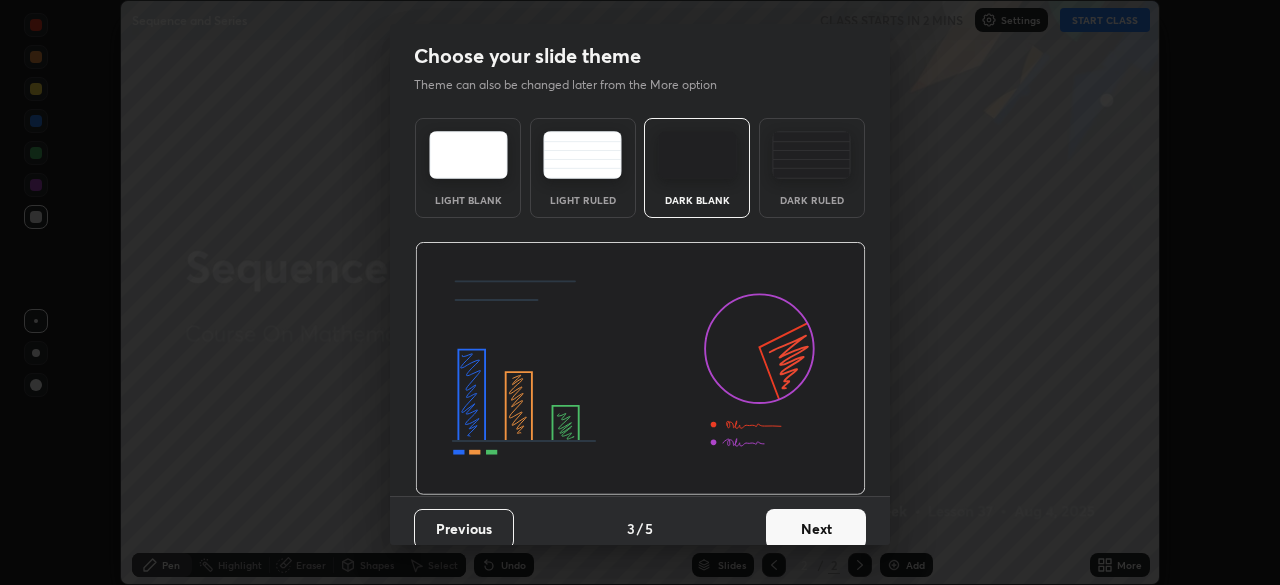 click on "Next" at bounding box center (816, 529) 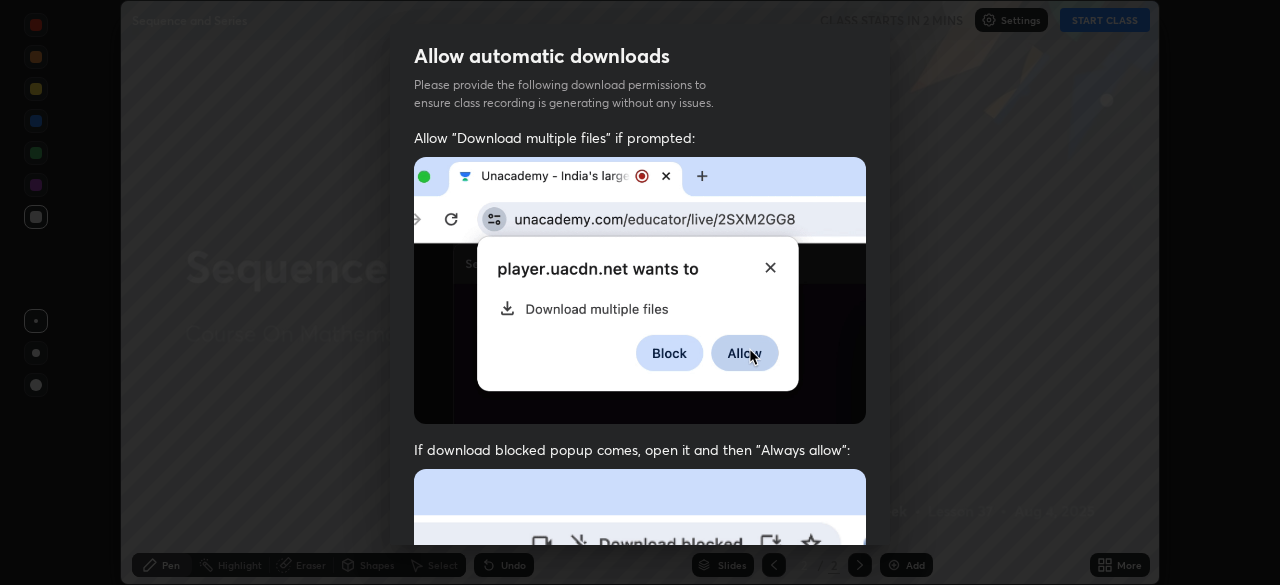 click on "Allow "Download multiple files" if prompted: If download blocked popup comes, open it and then "Always allow": I agree that if I don't provide required permissions, class recording will not be generated" at bounding box center (640, 549) 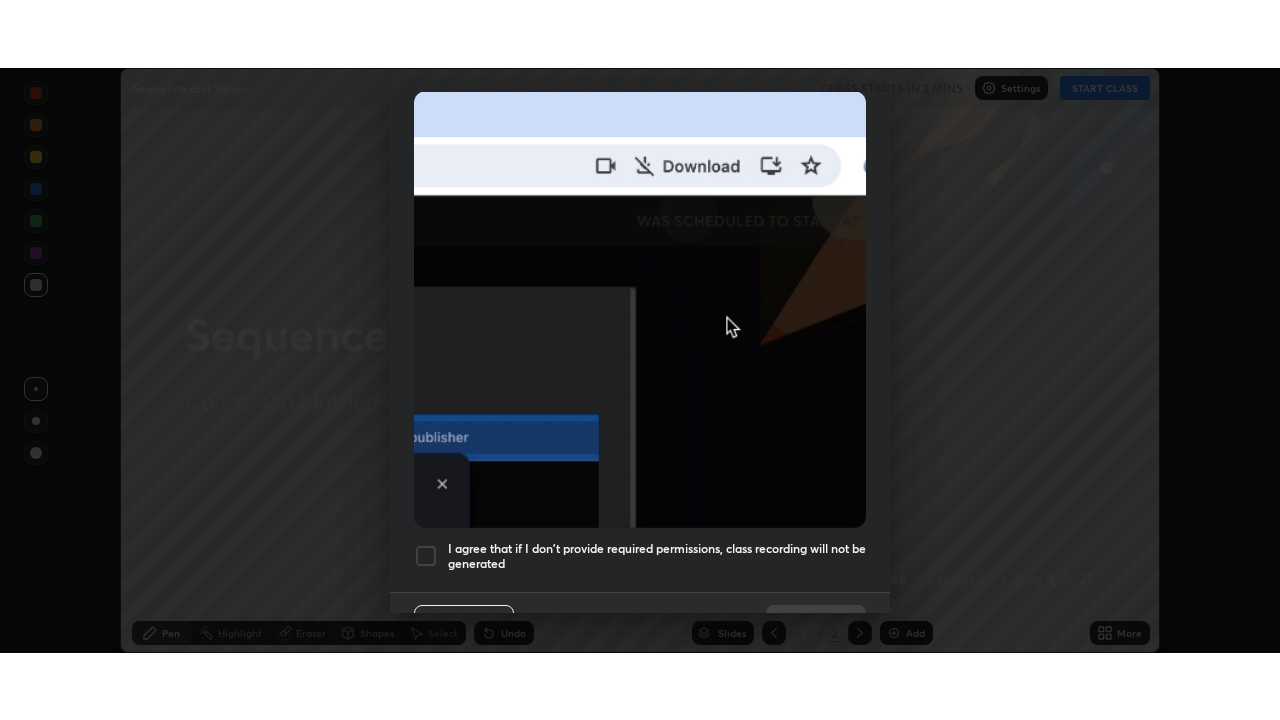 scroll, scrollTop: 479, scrollLeft: 0, axis: vertical 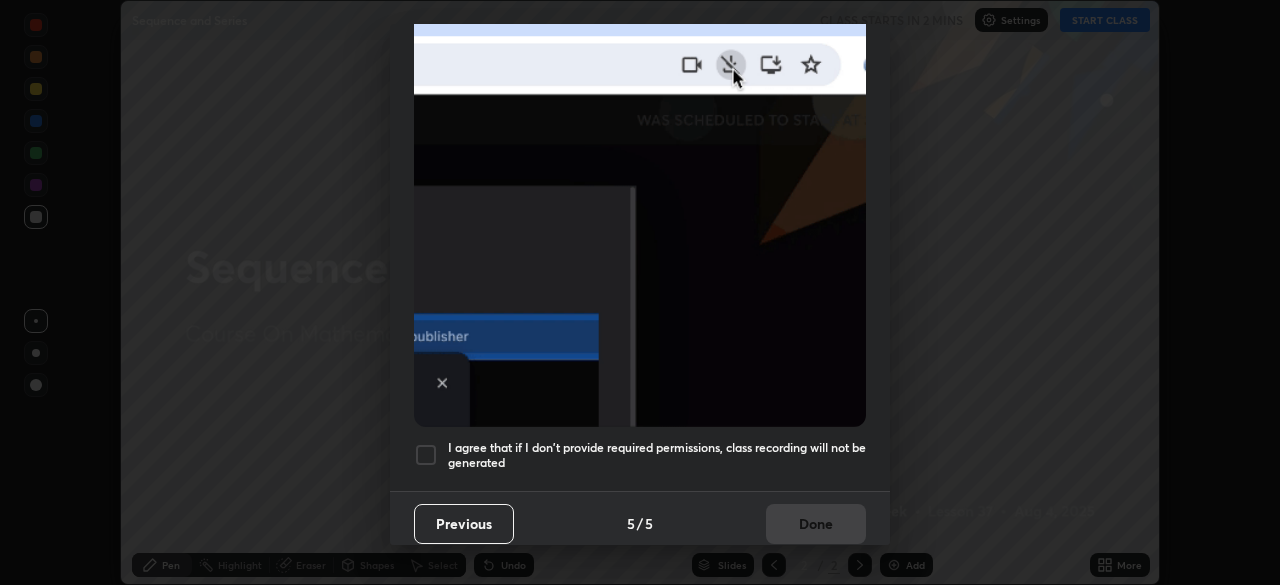 click on "I agree that if I don't provide required permissions, class recording will not be generated" at bounding box center [657, 455] 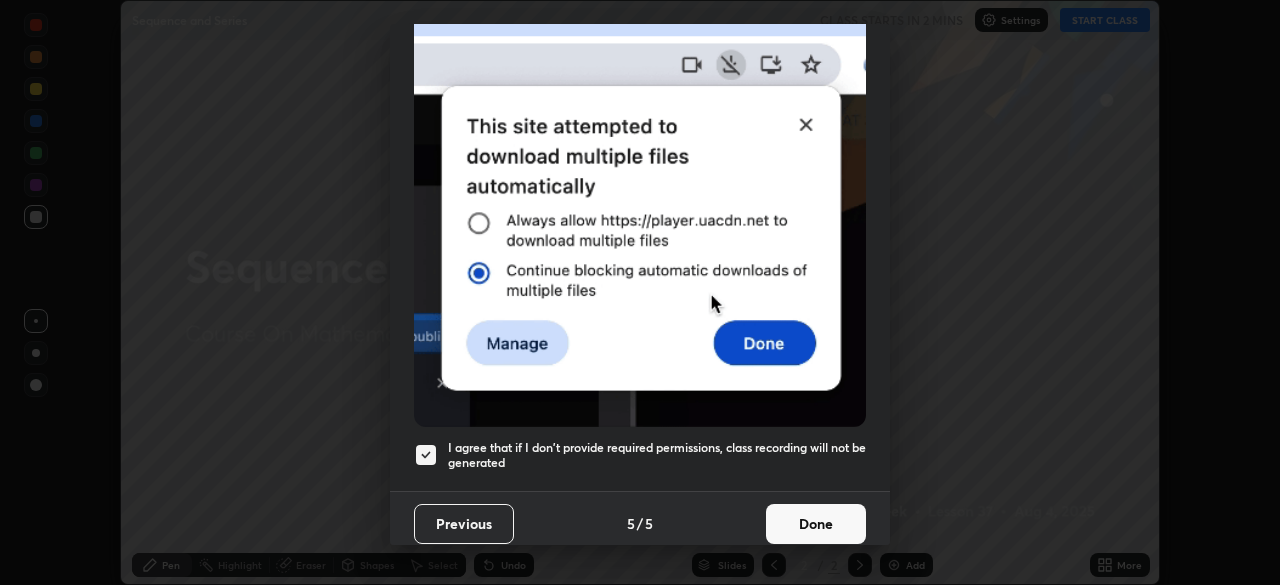 click on "Done" at bounding box center [816, 524] 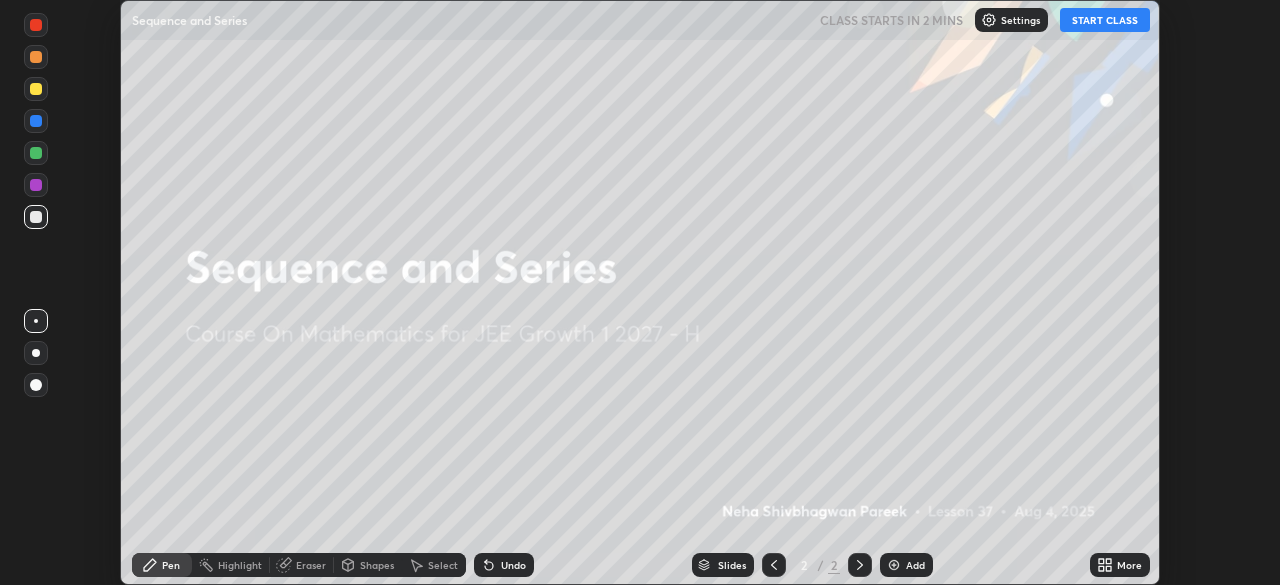 click 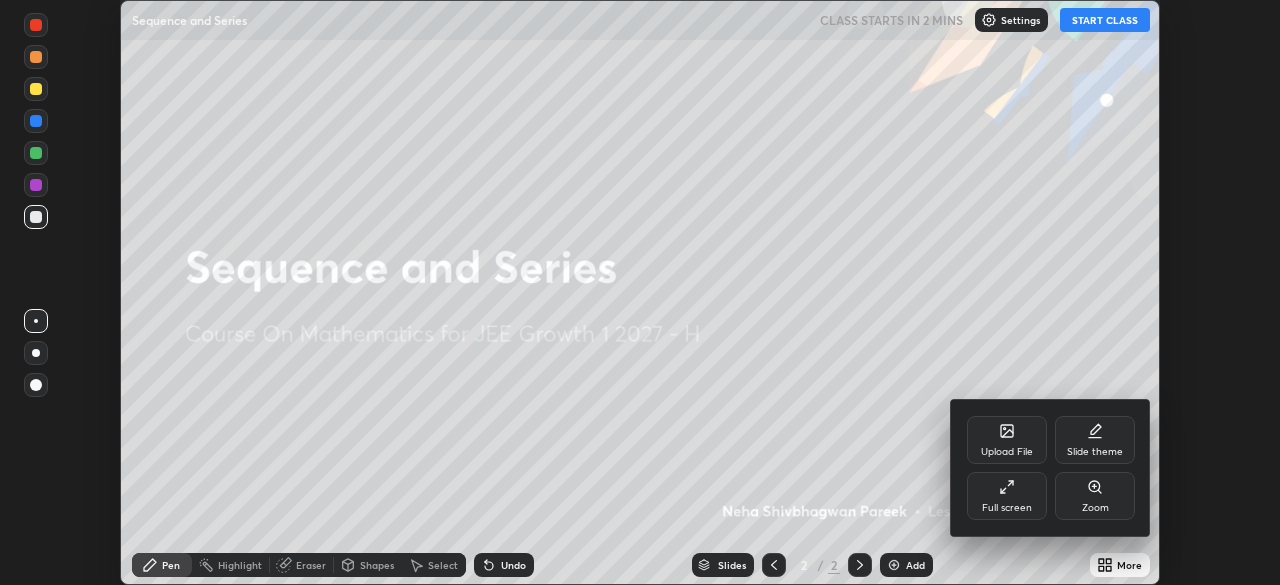 click on "Full screen" at bounding box center [1007, 496] 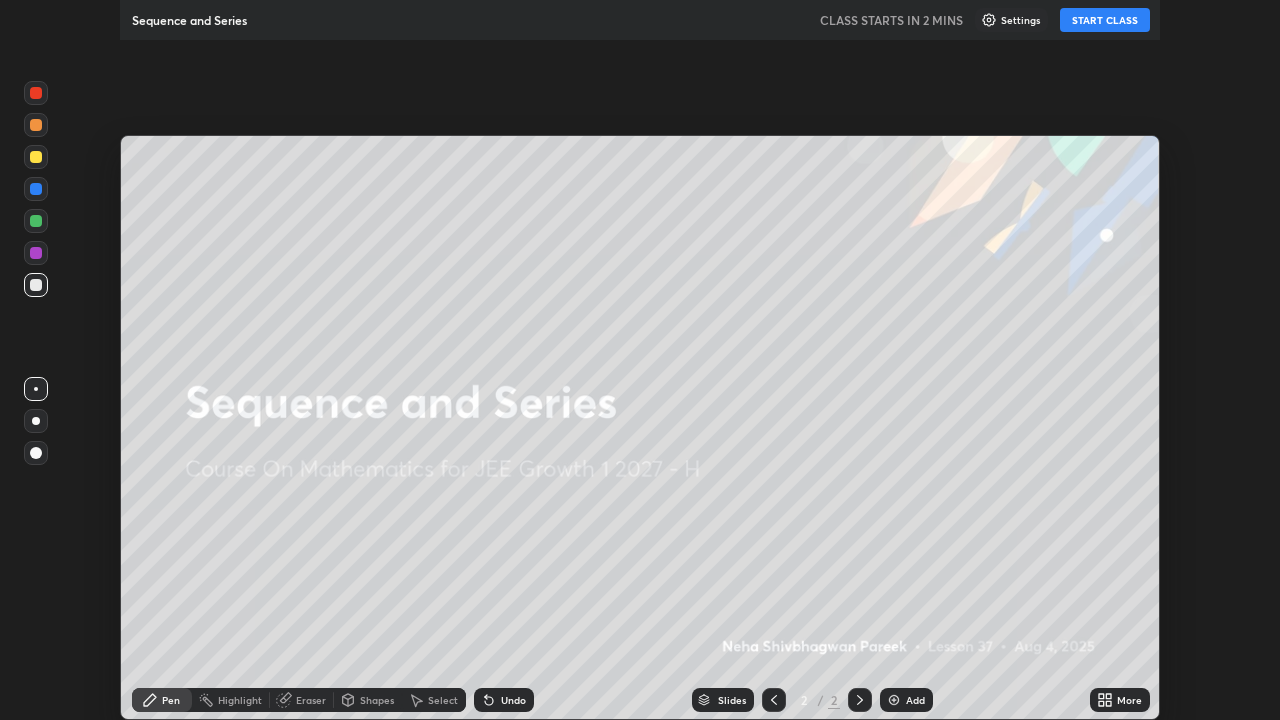 scroll, scrollTop: 99280, scrollLeft: 98720, axis: both 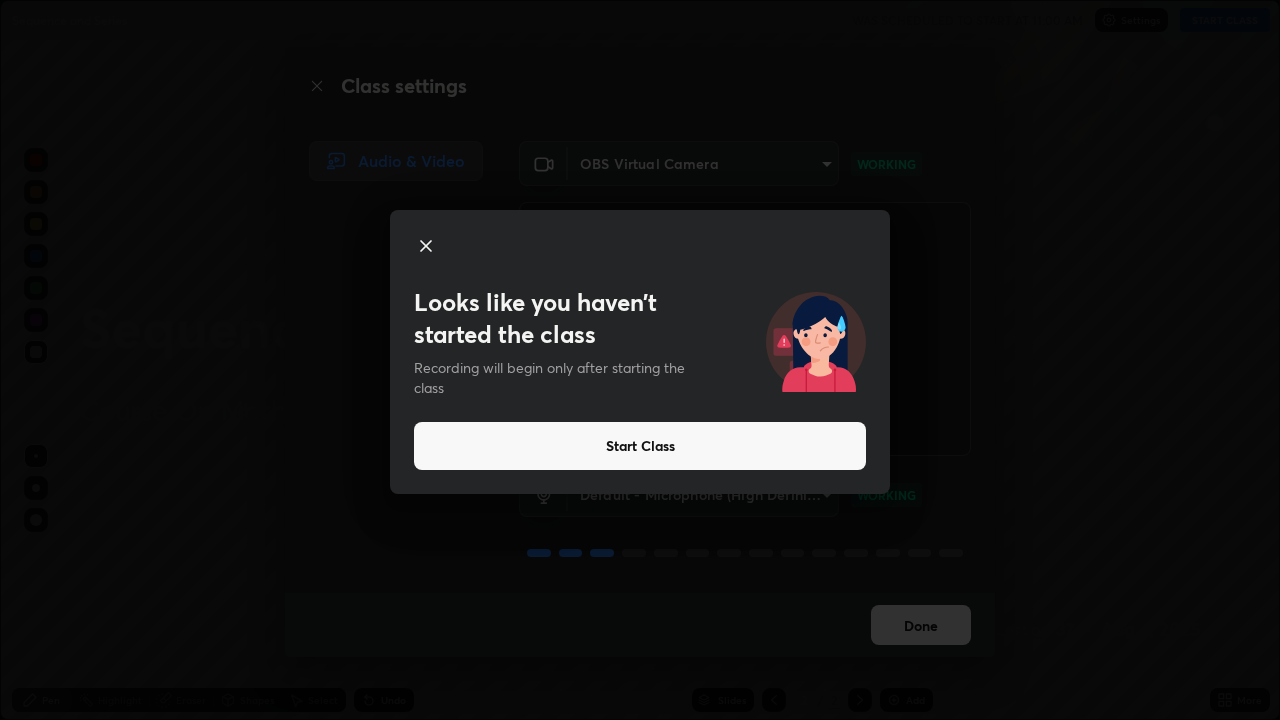 click on "Start Class" at bounding box center (640, 446) 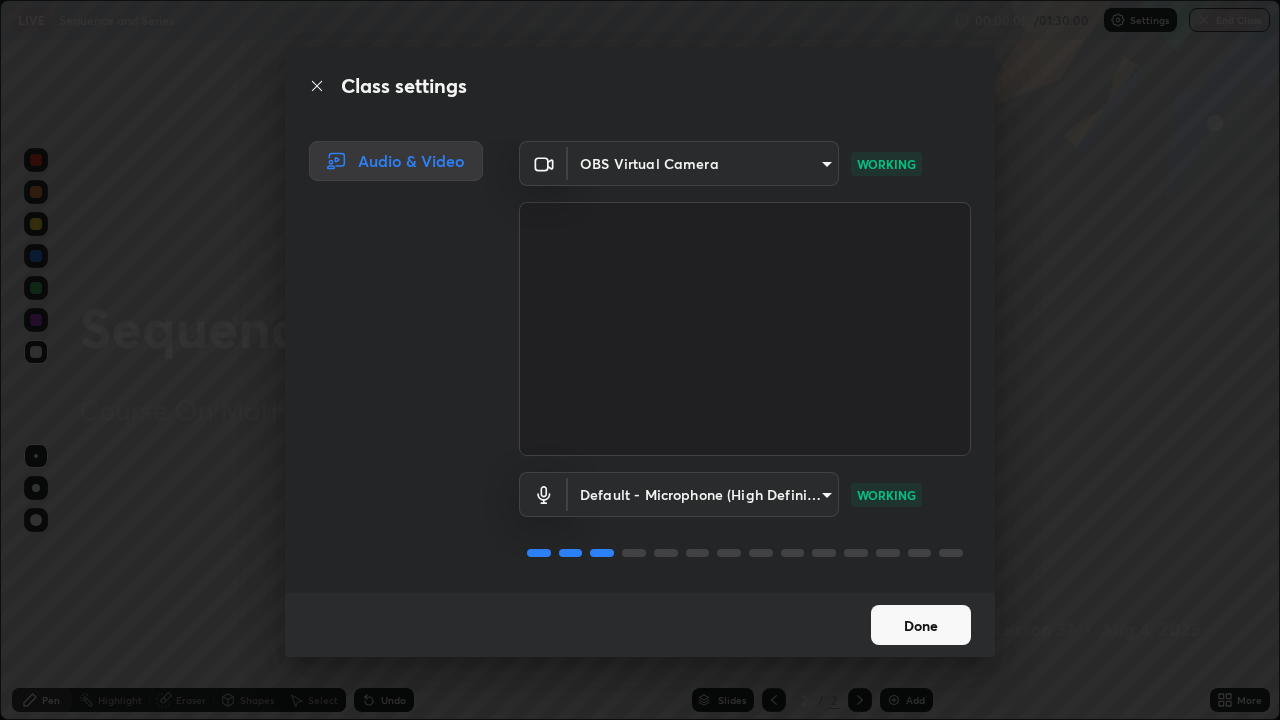 click on "Audio & Video" at bounding box center [390, 367] 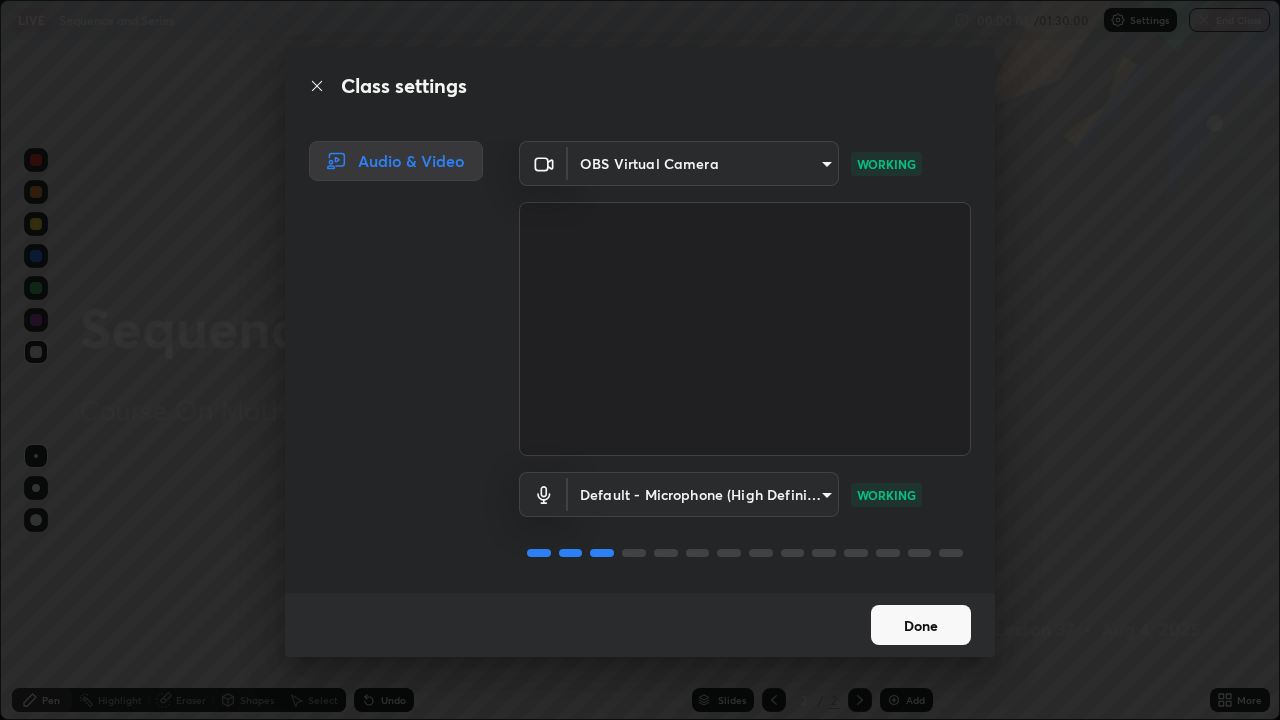 click on "Class settings Audio & Video OBS Virtual Camera [HASH] WORKING Default - Microphone (High Definition Audio Device) default WORKING Done" at bounding box center [640, 360] 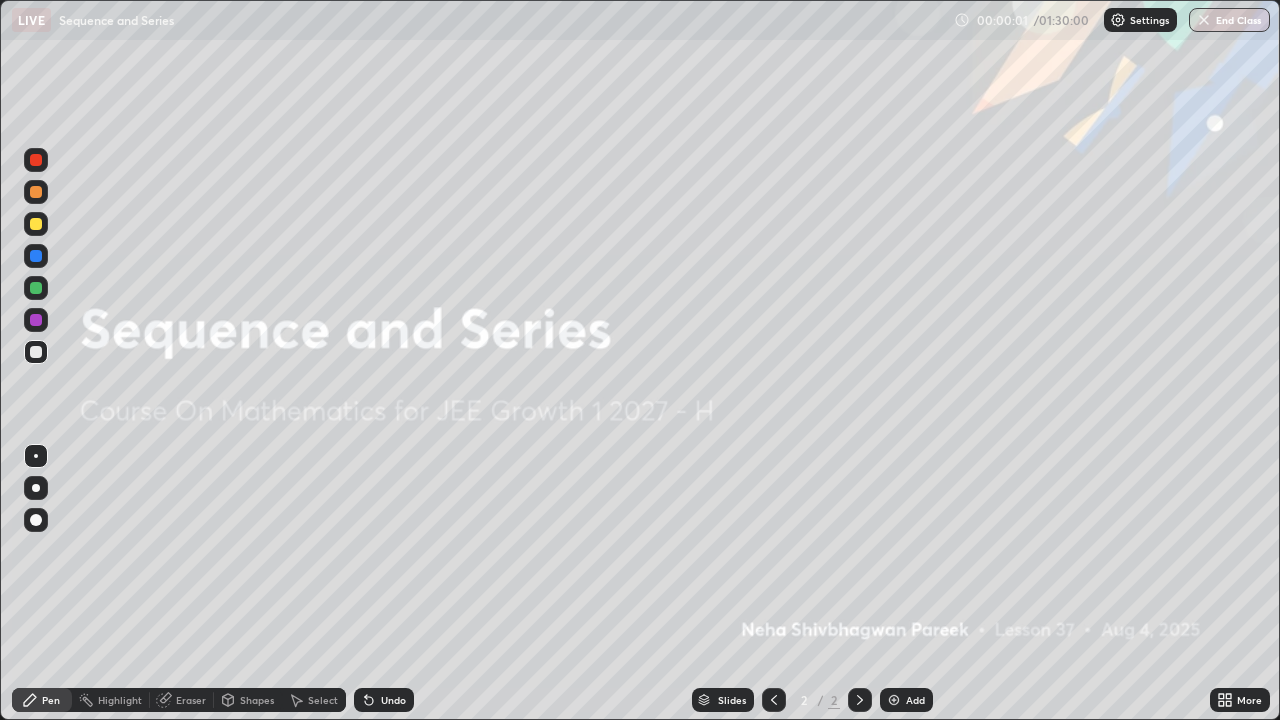 click on "Class settings Audio & Video OBS Virtual Camera [HASH] WORKING Default - Microphone (High Definition Audio Device) default WORKING Done" at bounding box center [640, 360] 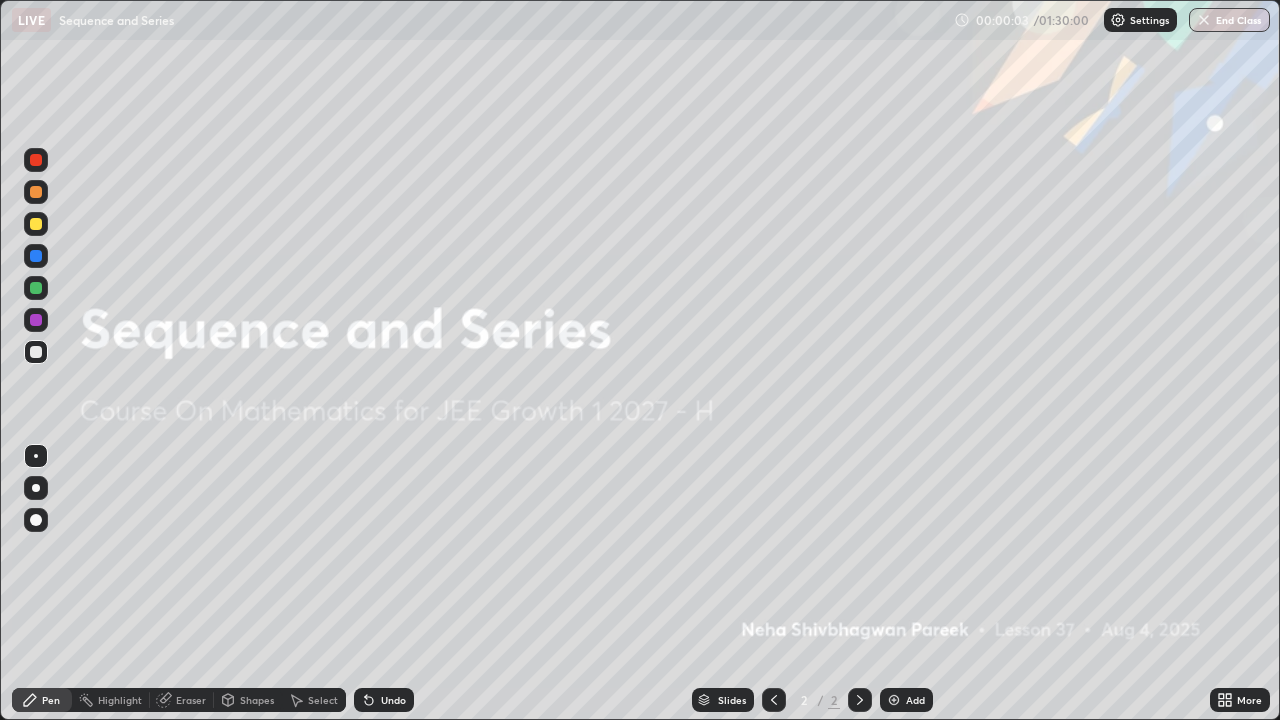 click on "Add" at bounding box center [915, 700] 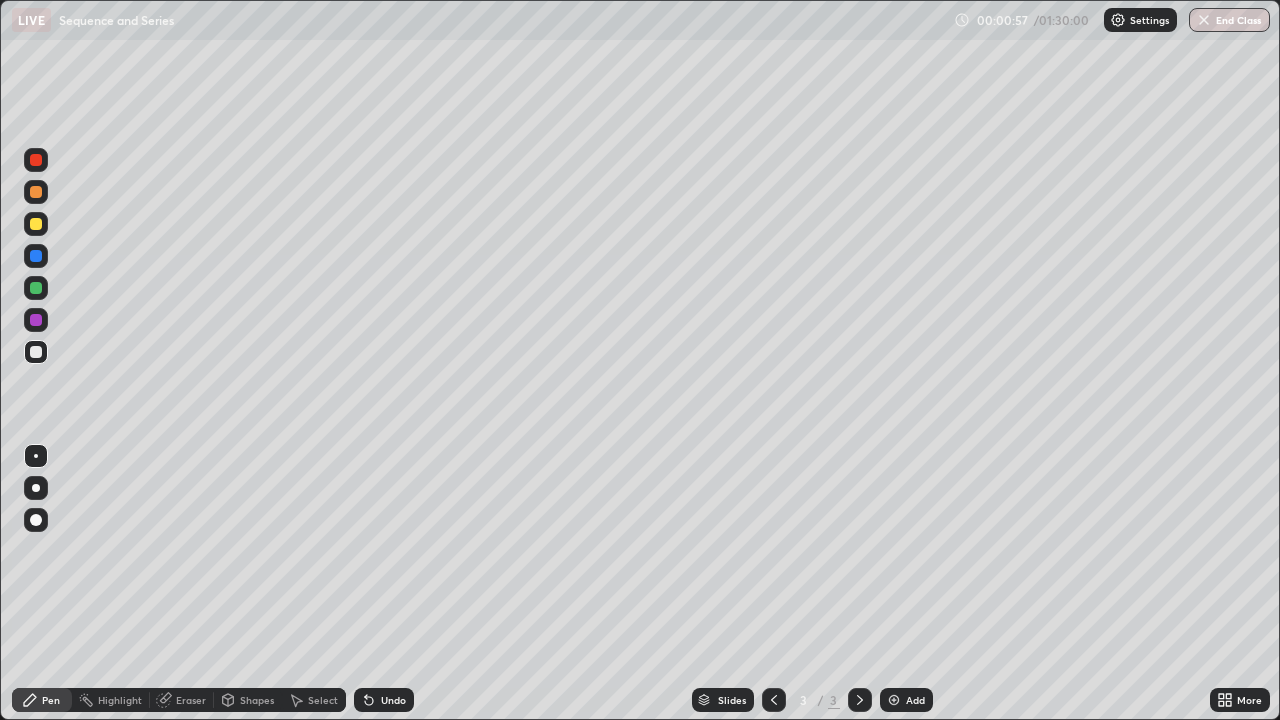 click on "Shapes" at bounding box center (257, 700) 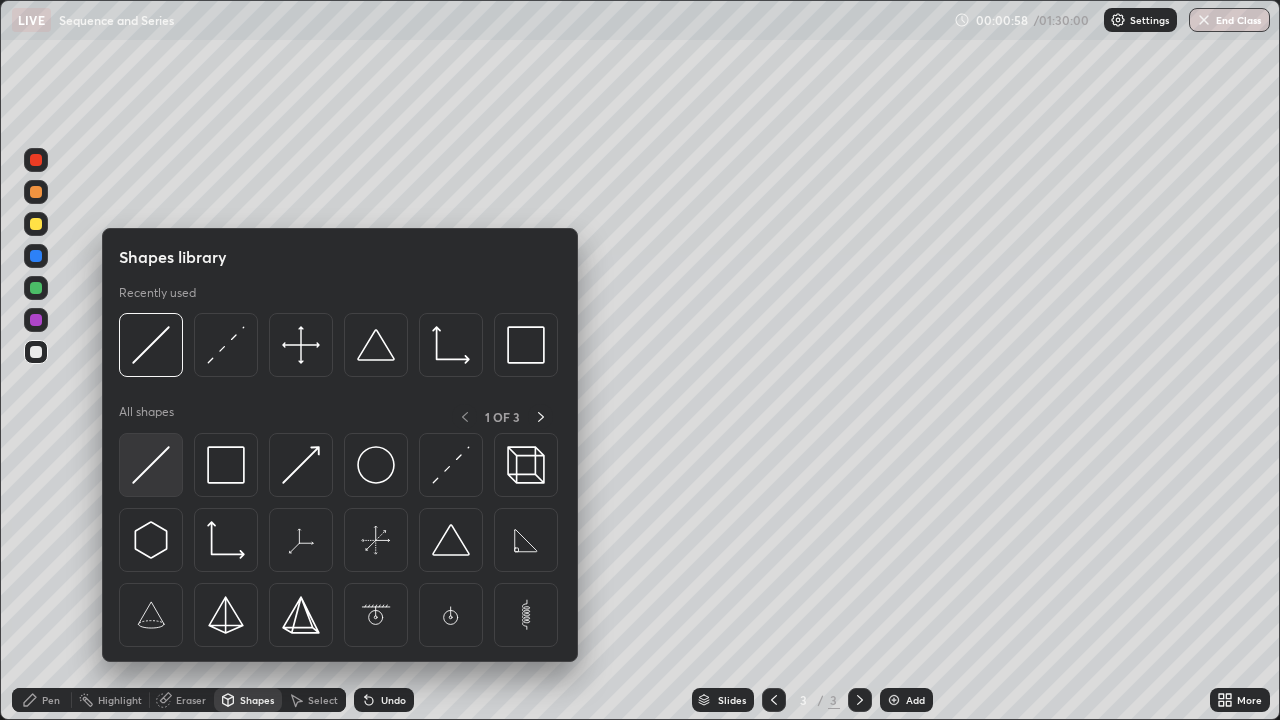 click at bounding box center (151, 465) 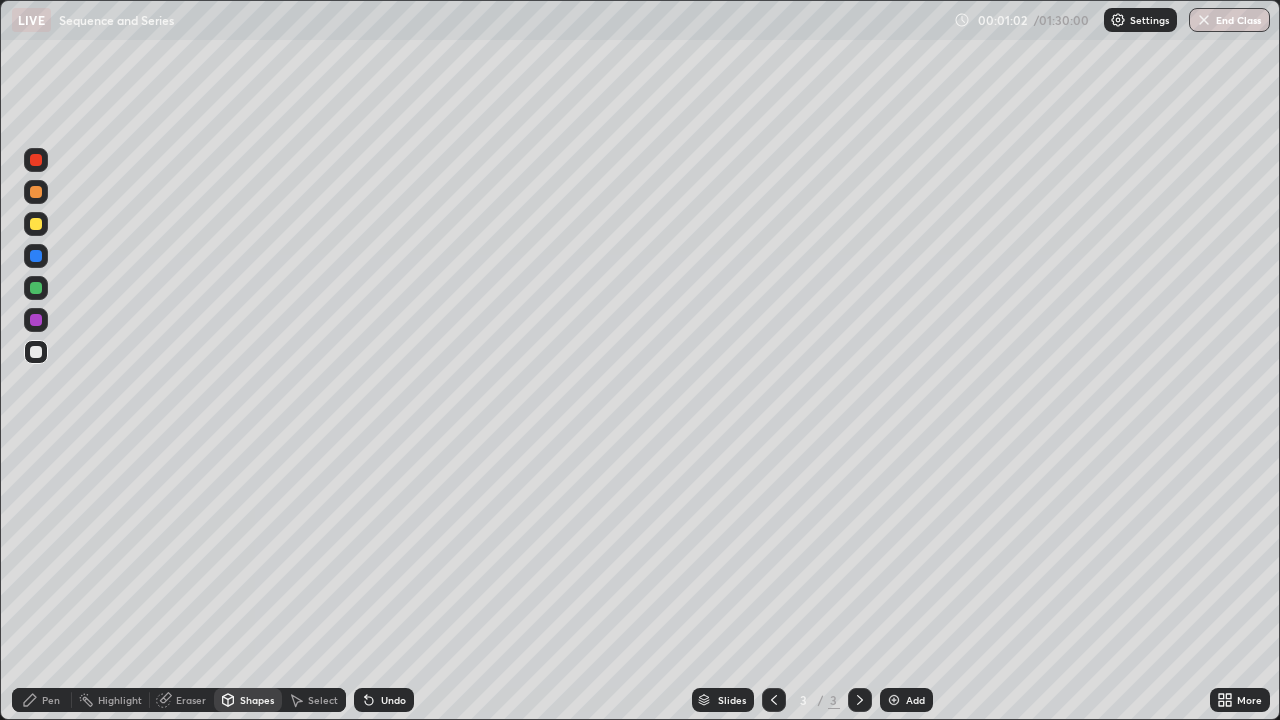 click on "Pen" at bounding box center (51, 700) 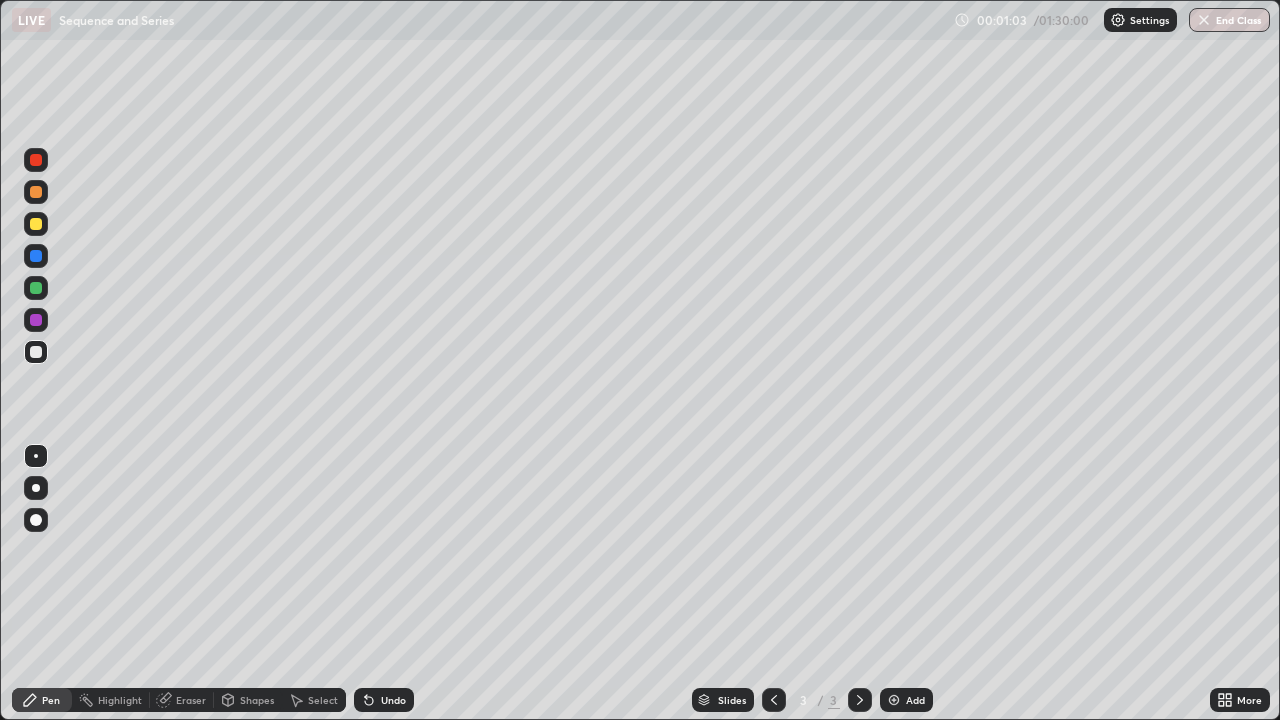 click at bounding box center (36, 224) 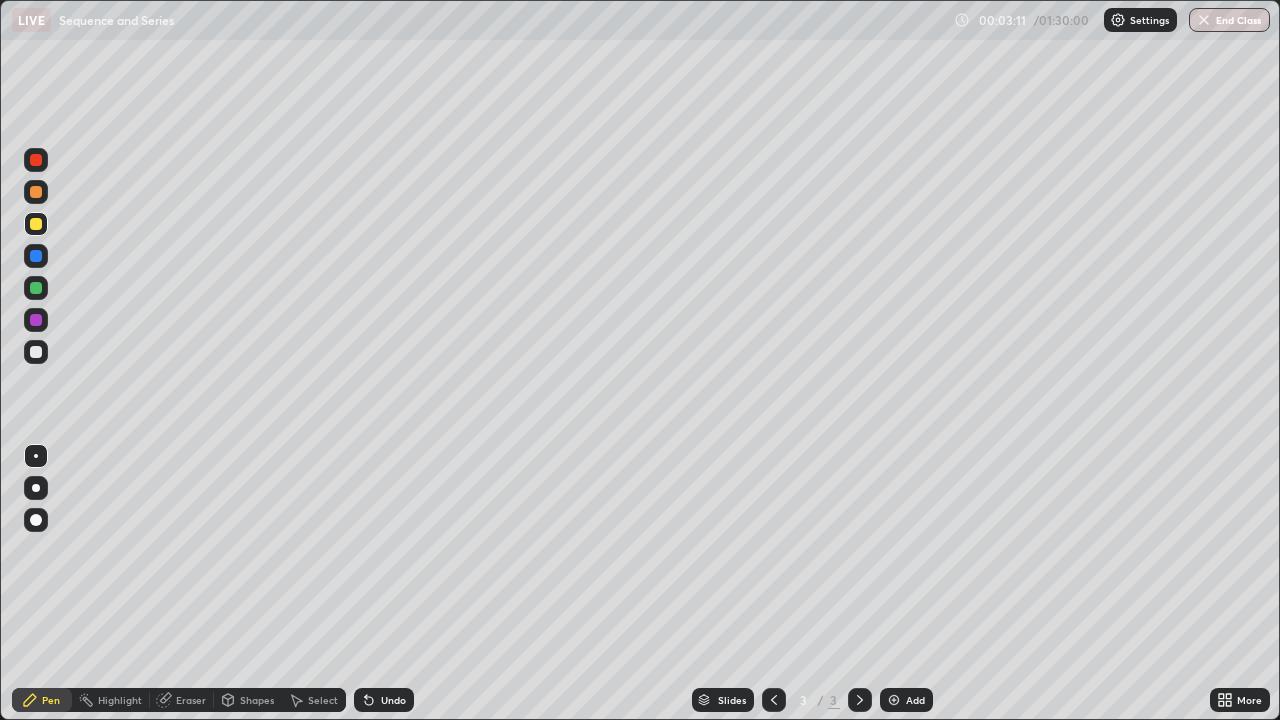 click at bounding box center [36, 352] 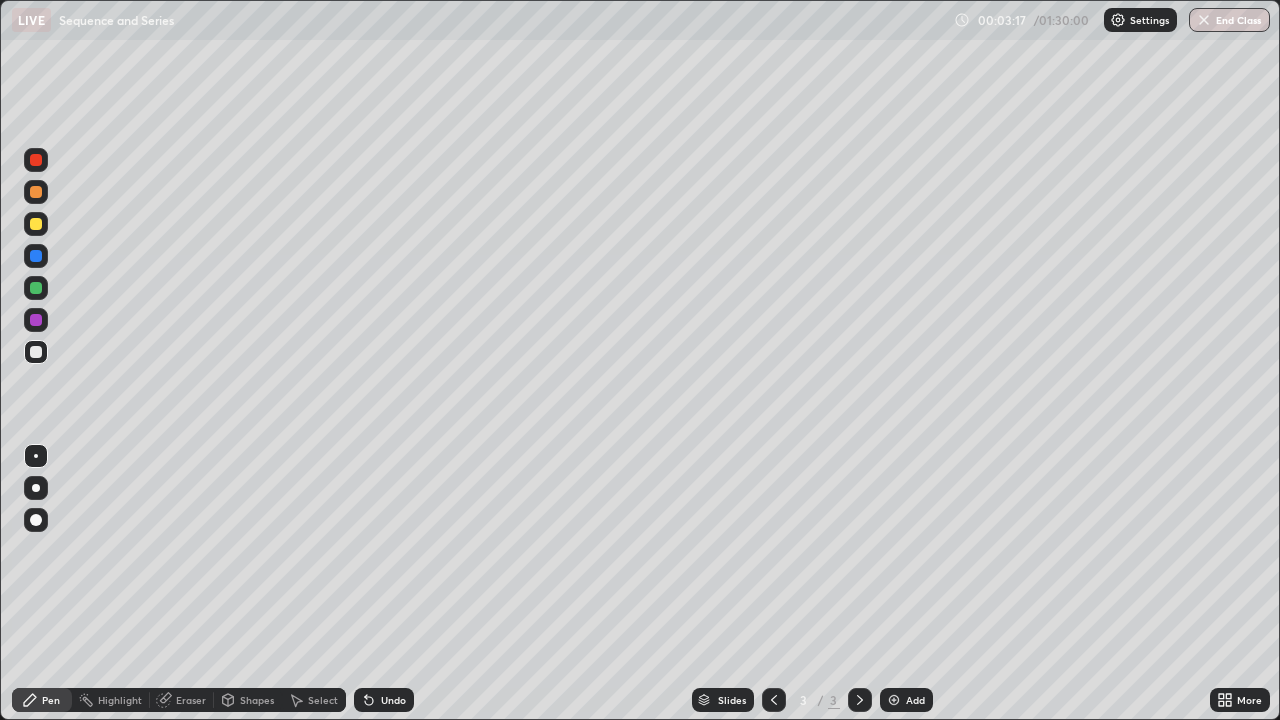 click at bounding box center (36, 224) 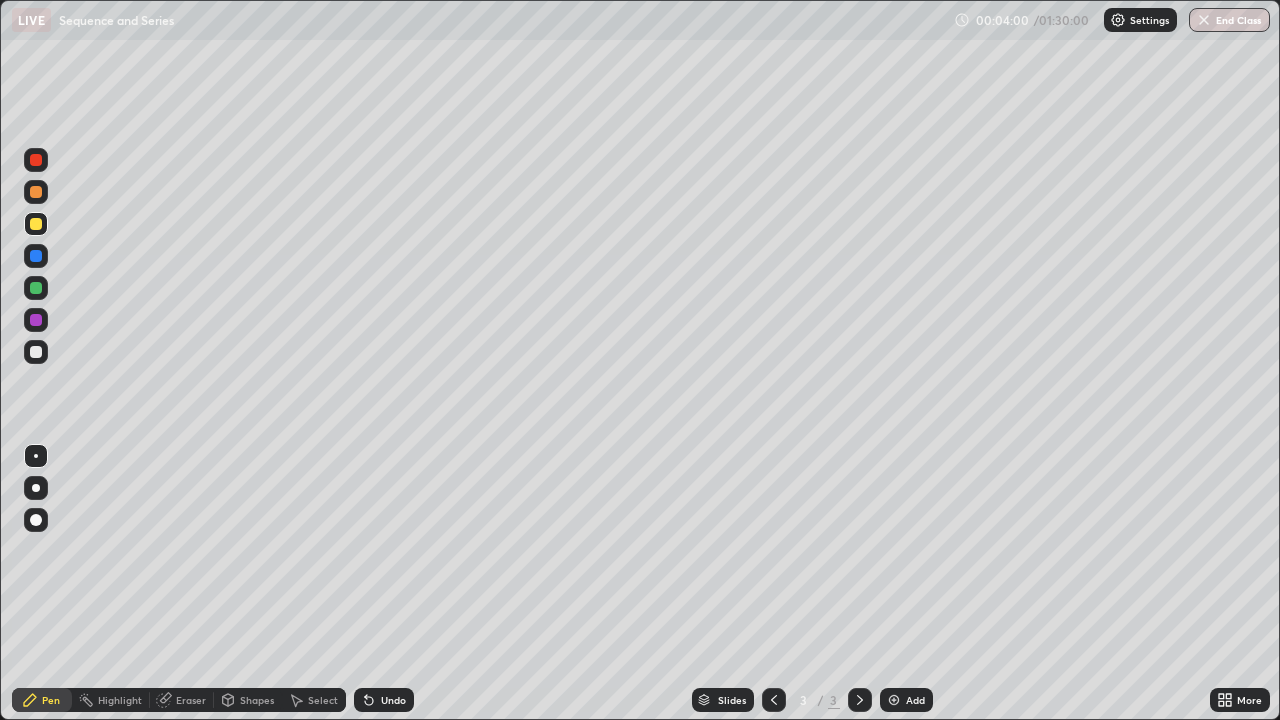 click at bounding box center (36, 352) 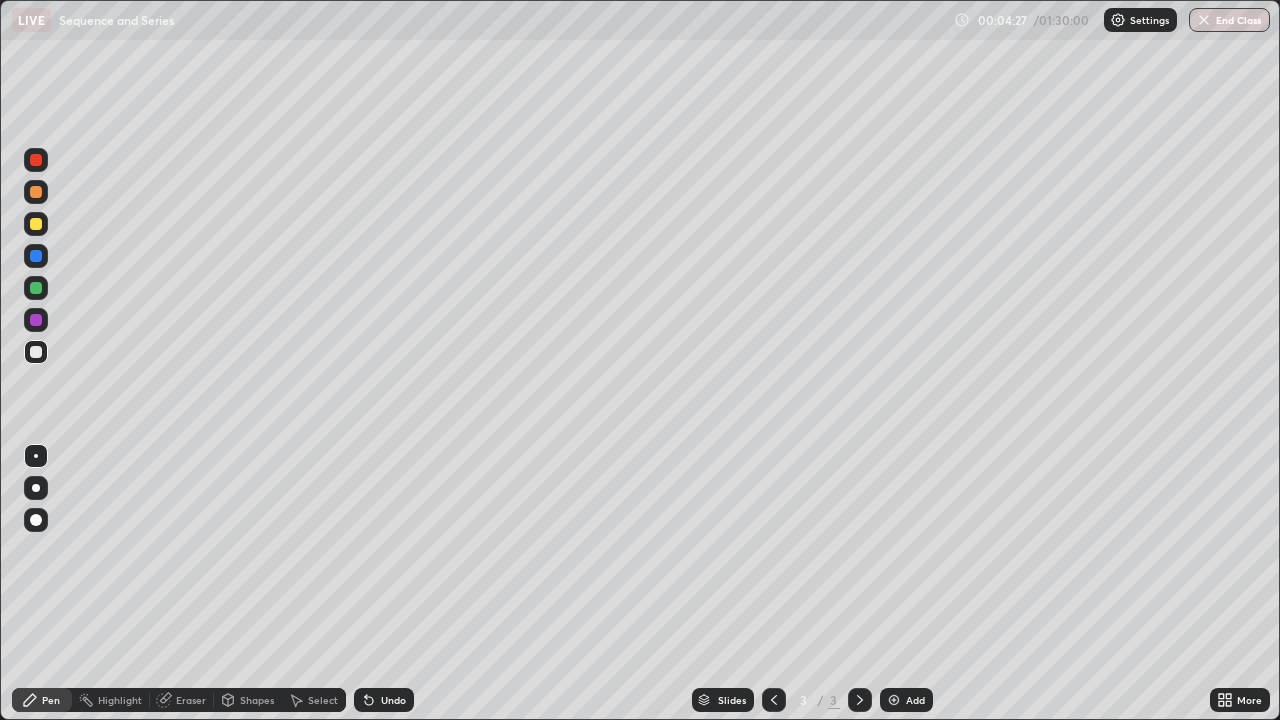 click at bounding box center (36, 224) 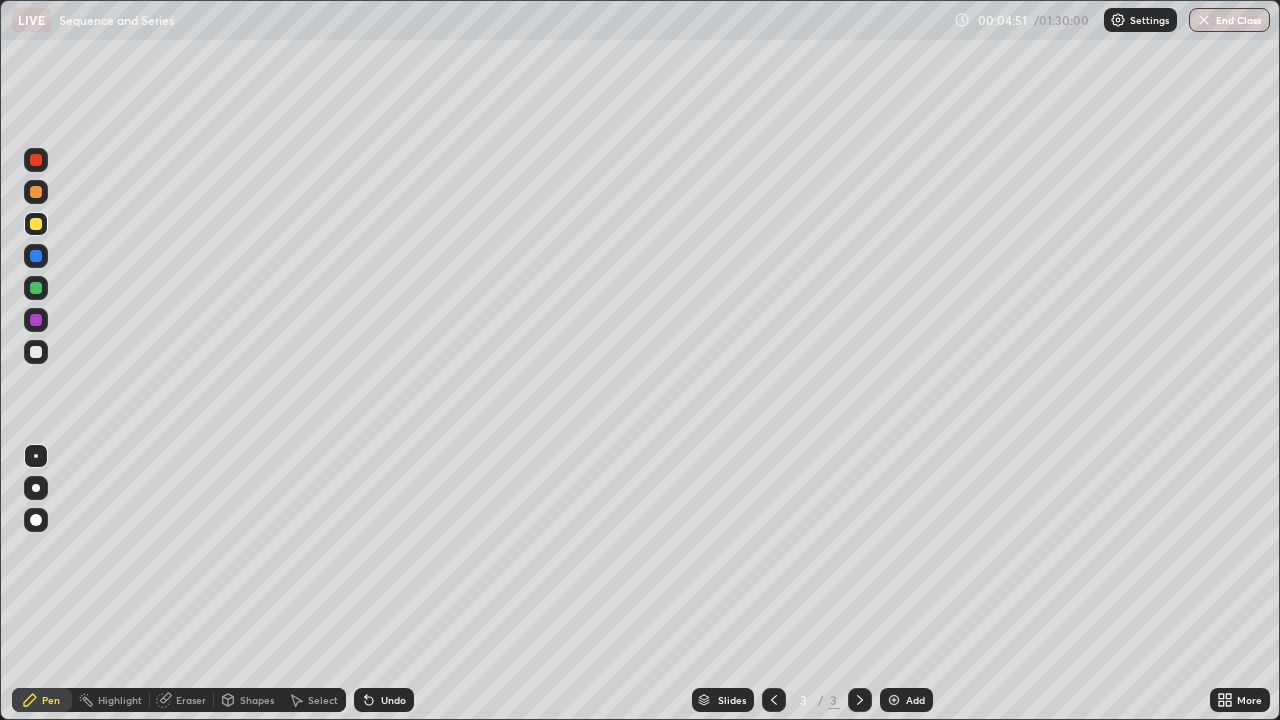 click at bounding box center [36, 352] 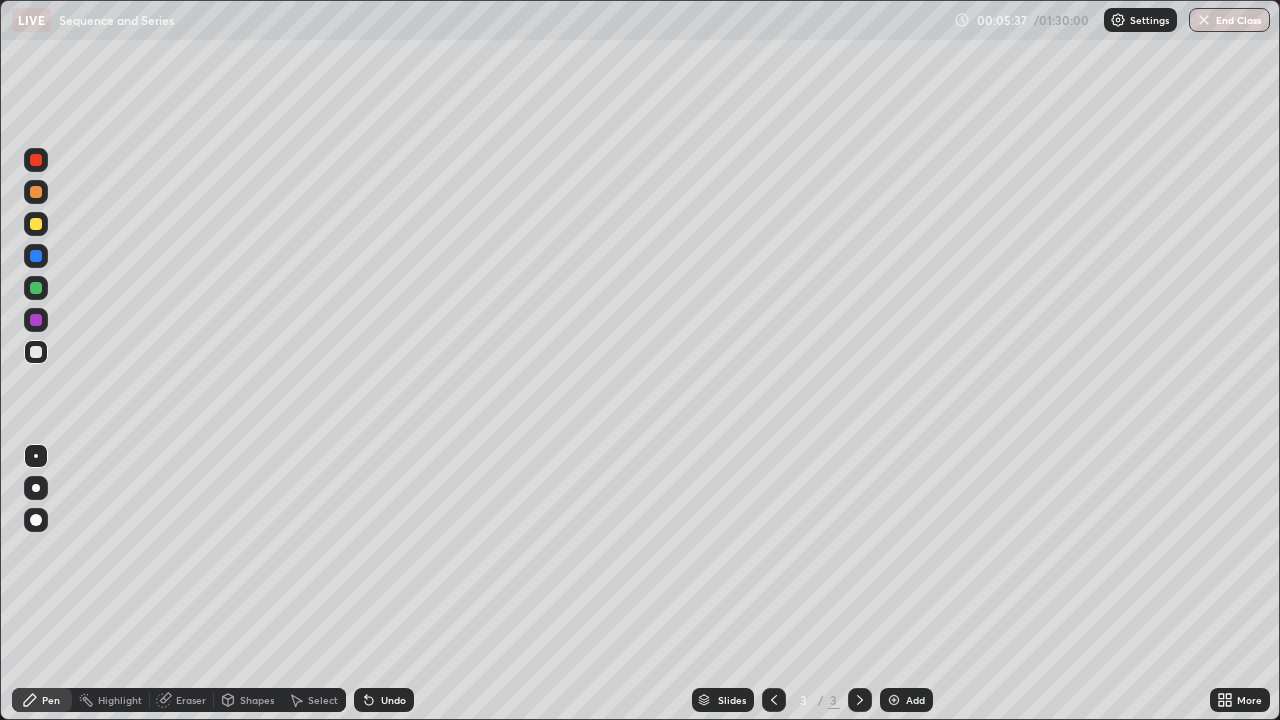 click on "Undo" at bounding box center (393, 700) 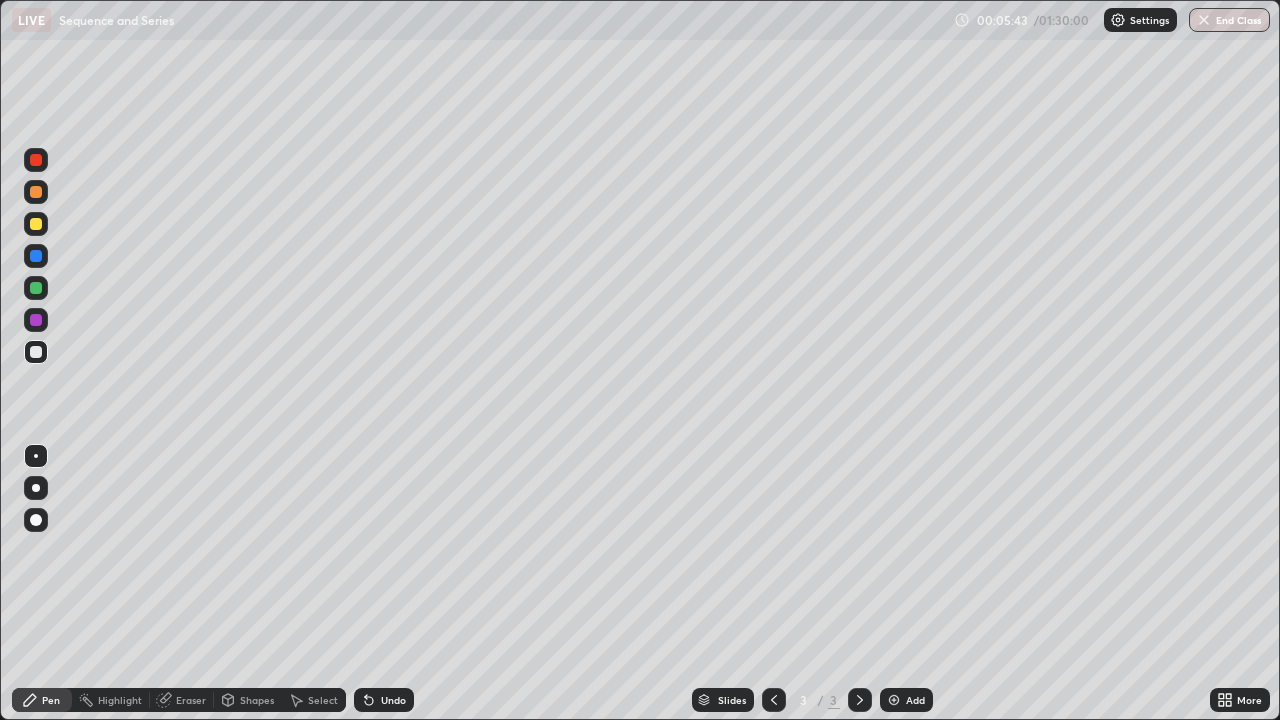 click at bounding box center [36, 320] 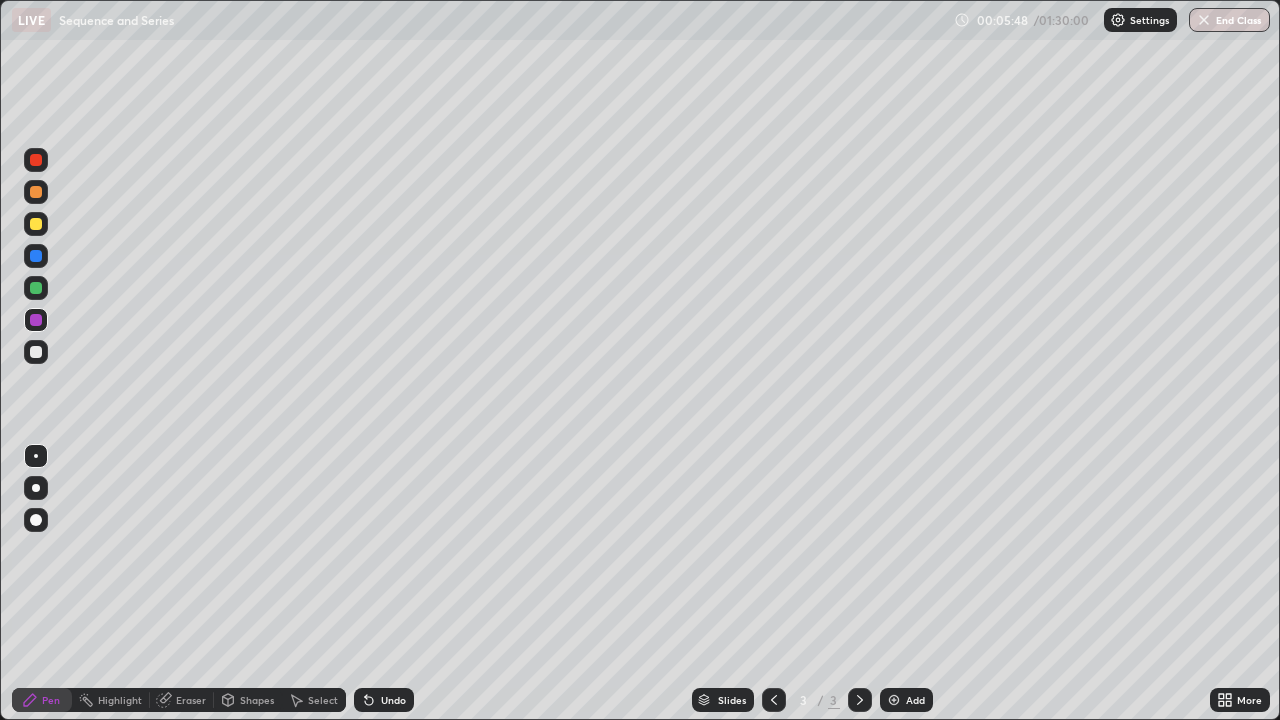 click on "Undo" at bounding box center [384, 700] 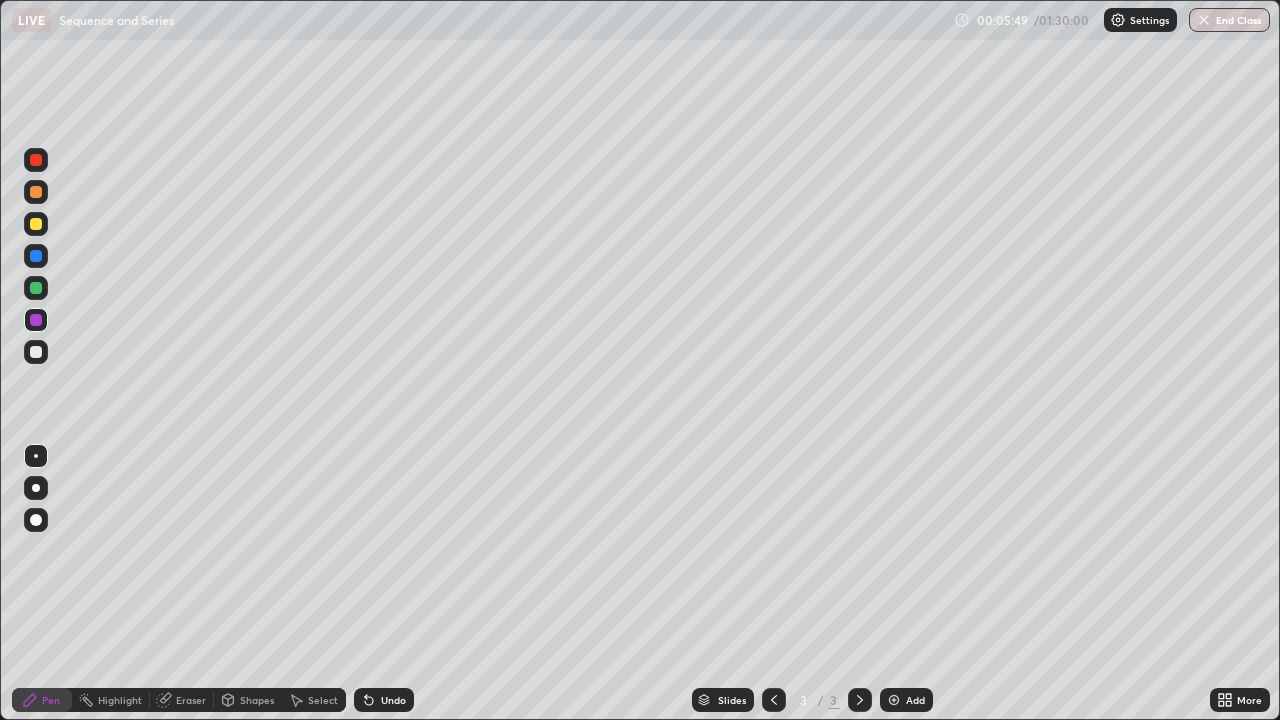 click at bounding box center [36, 352] 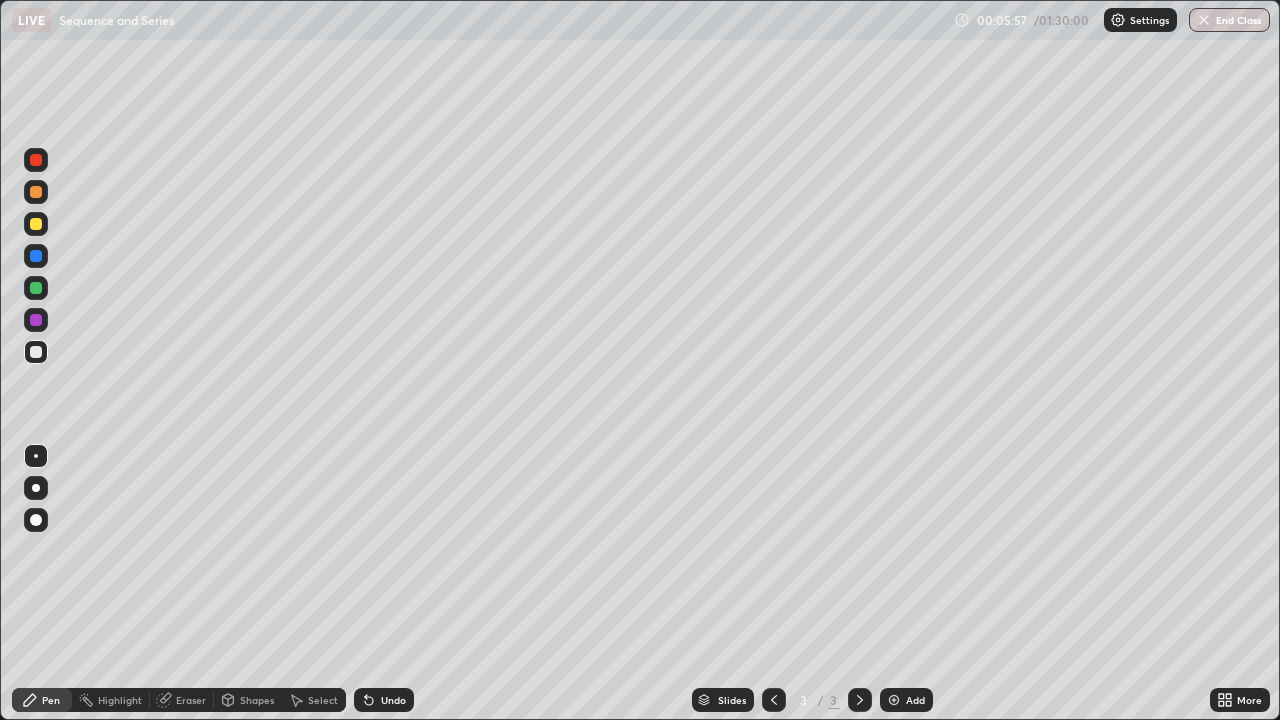 click on "Select" at bounding box center (323, 700) 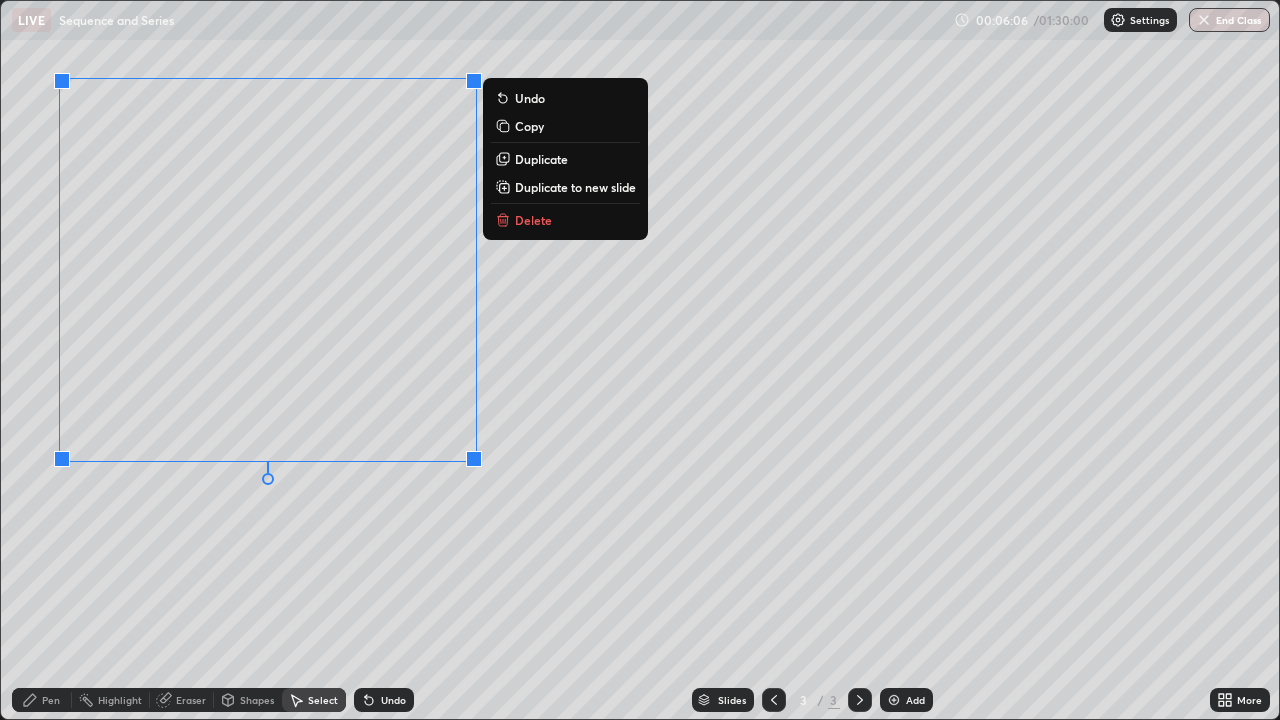 click on "0 ° Undo Copy Duplicate Duplicate to new slide Delete" at bounding box center [640, 360] 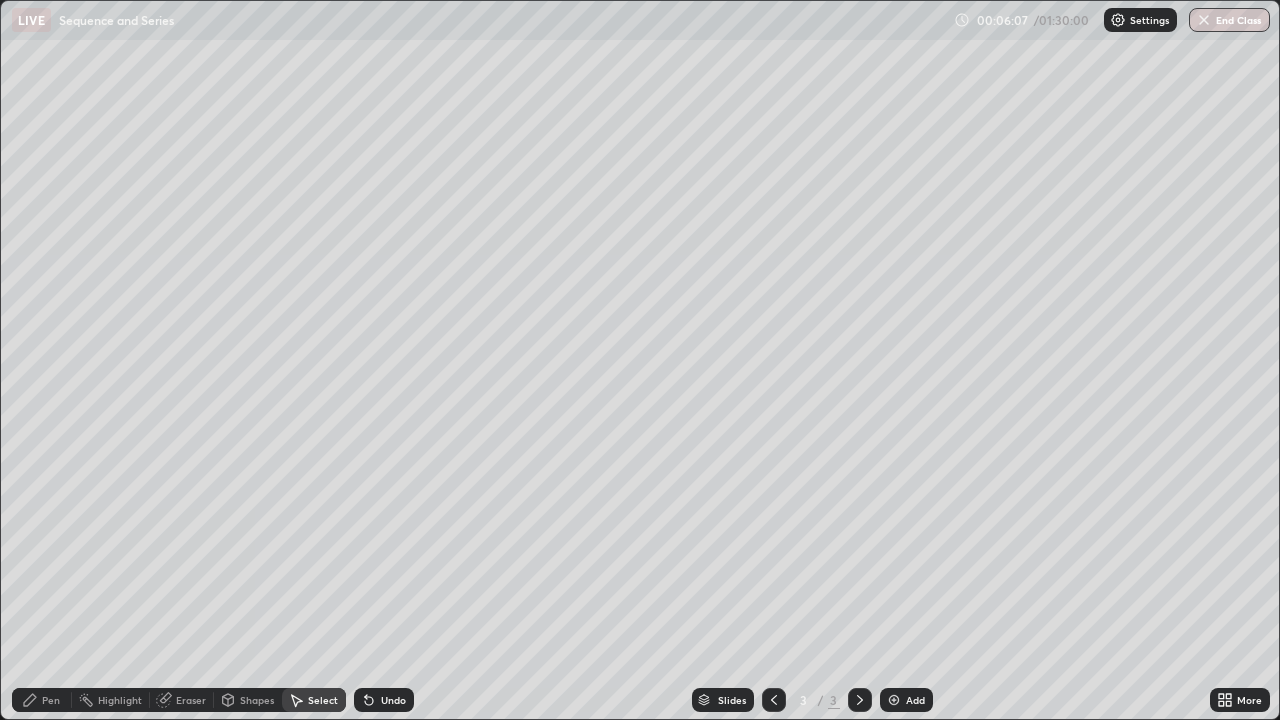 click on "Pen" at bounding box center (51, 700) 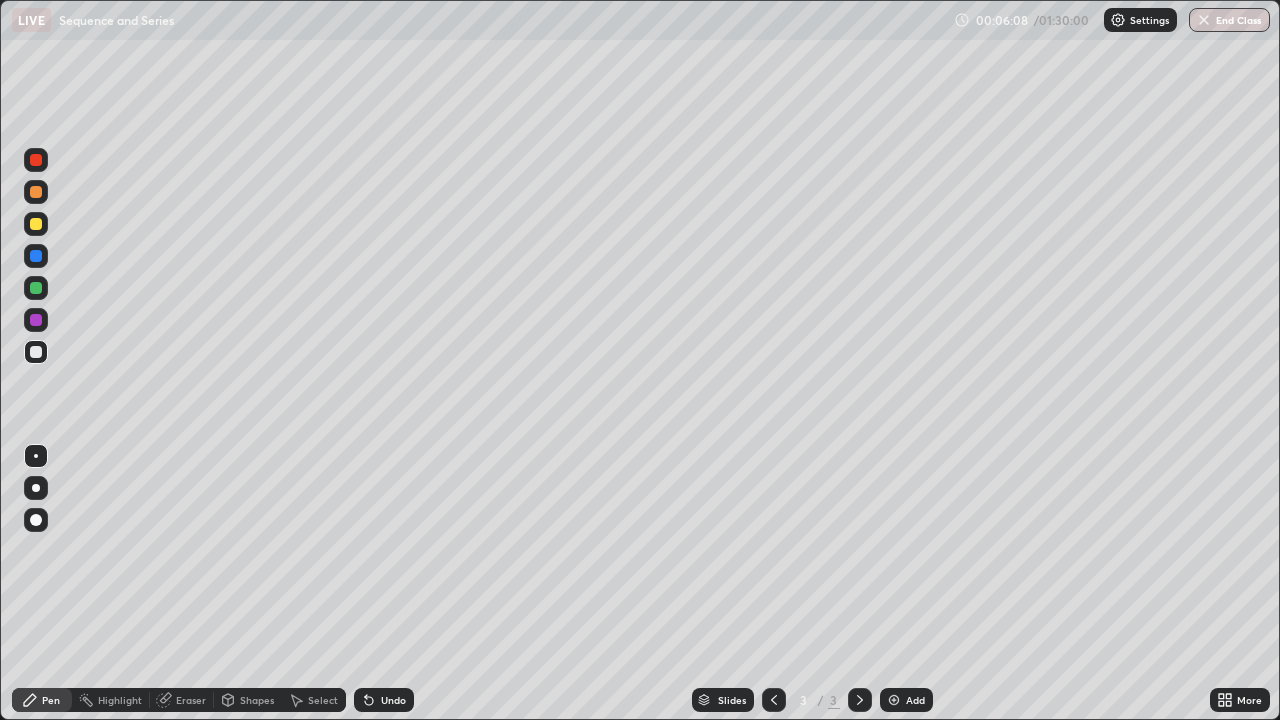 click at bounding box center (36, 224) 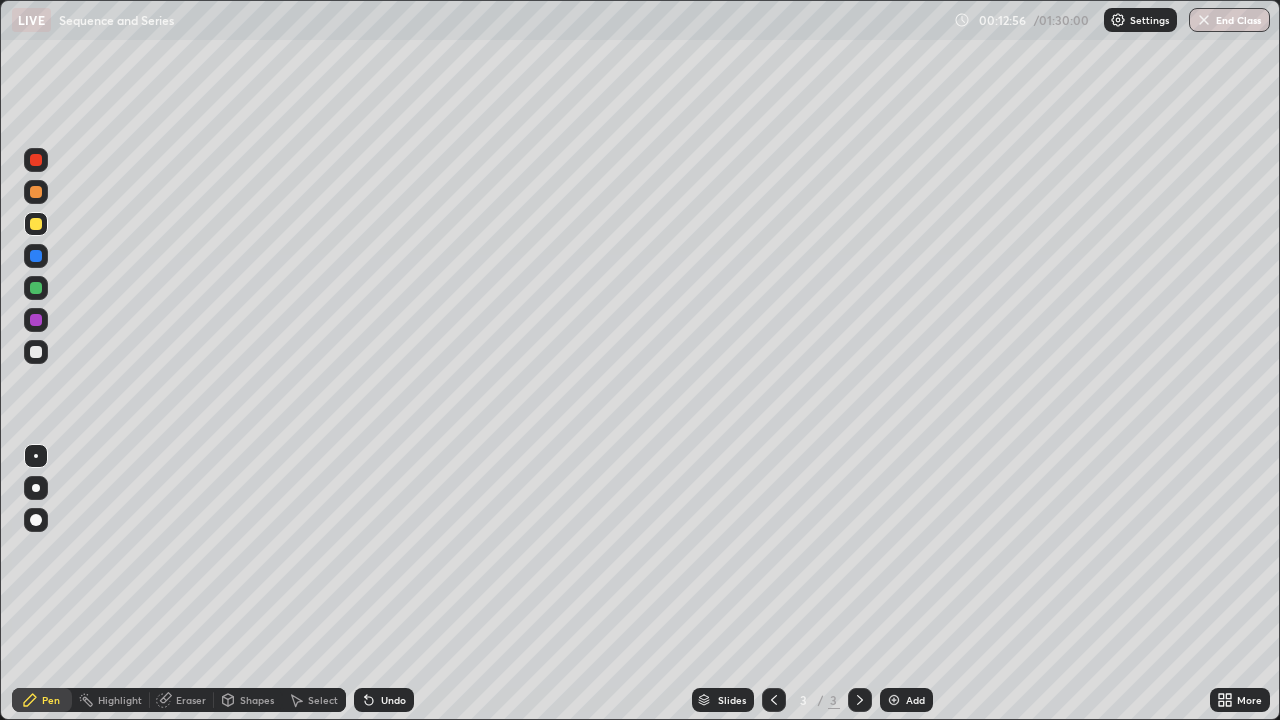 click at bounding box center (36, 352) 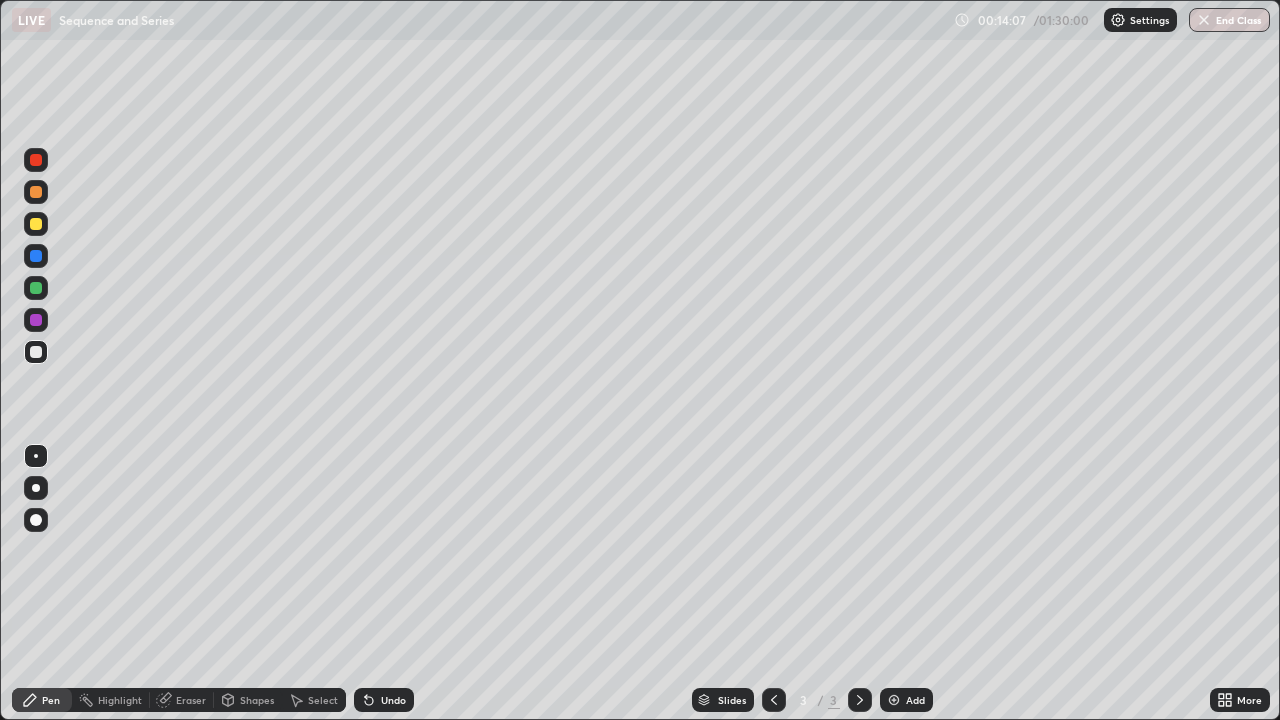 click on "Select" at bounding box center [323, 700] 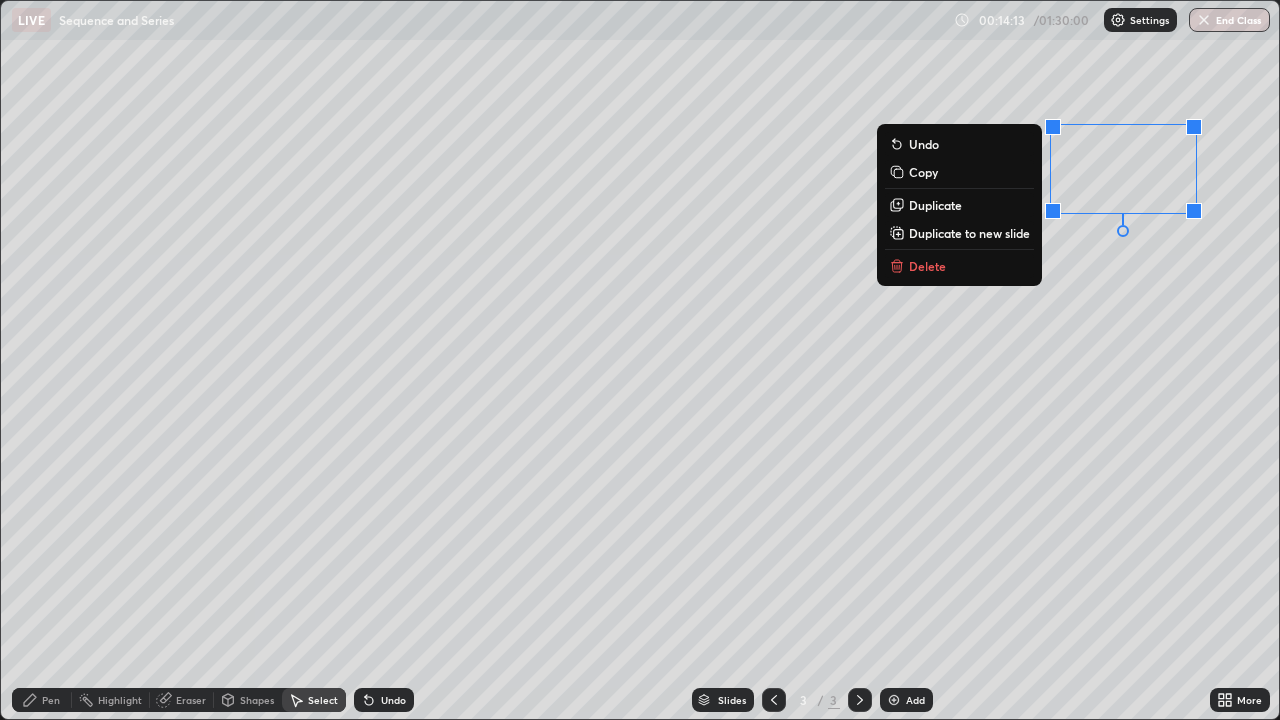 click on "0 ° Undo Copy Duplicate Duplicate to new slide Delete" at bounding box center [640, 360] 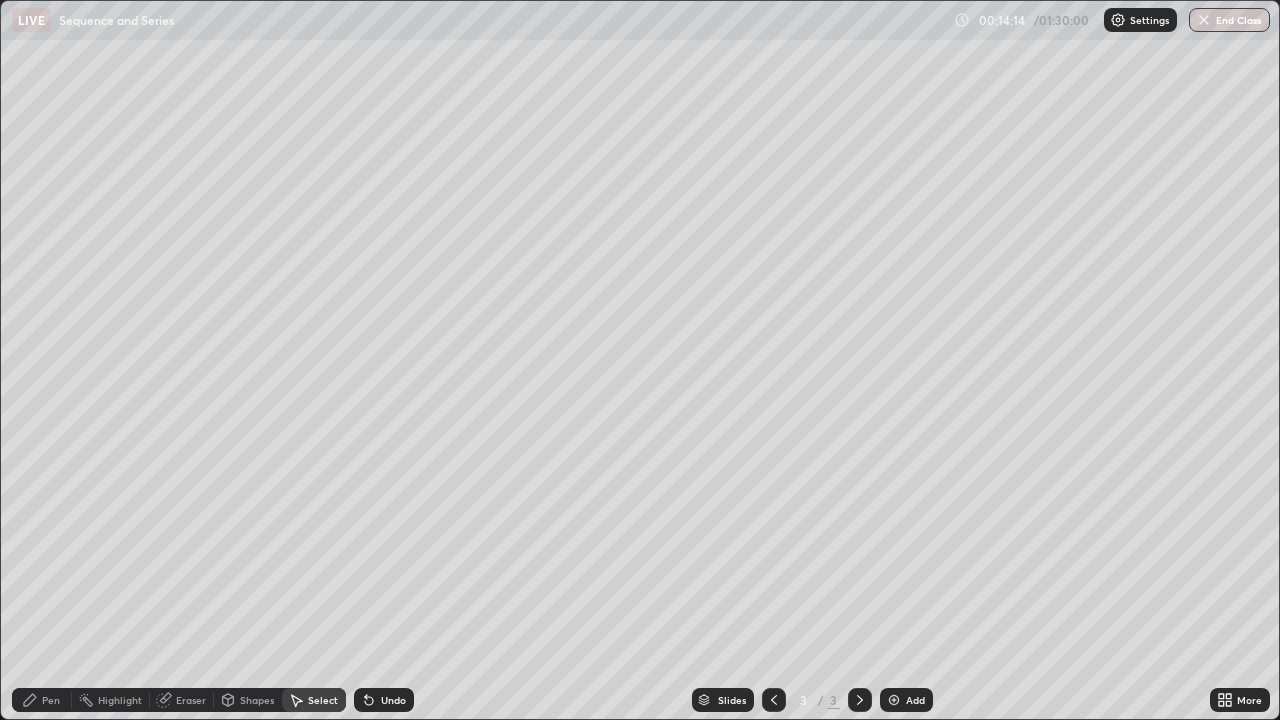 click on "Pen" at bounding box center [42, 700] 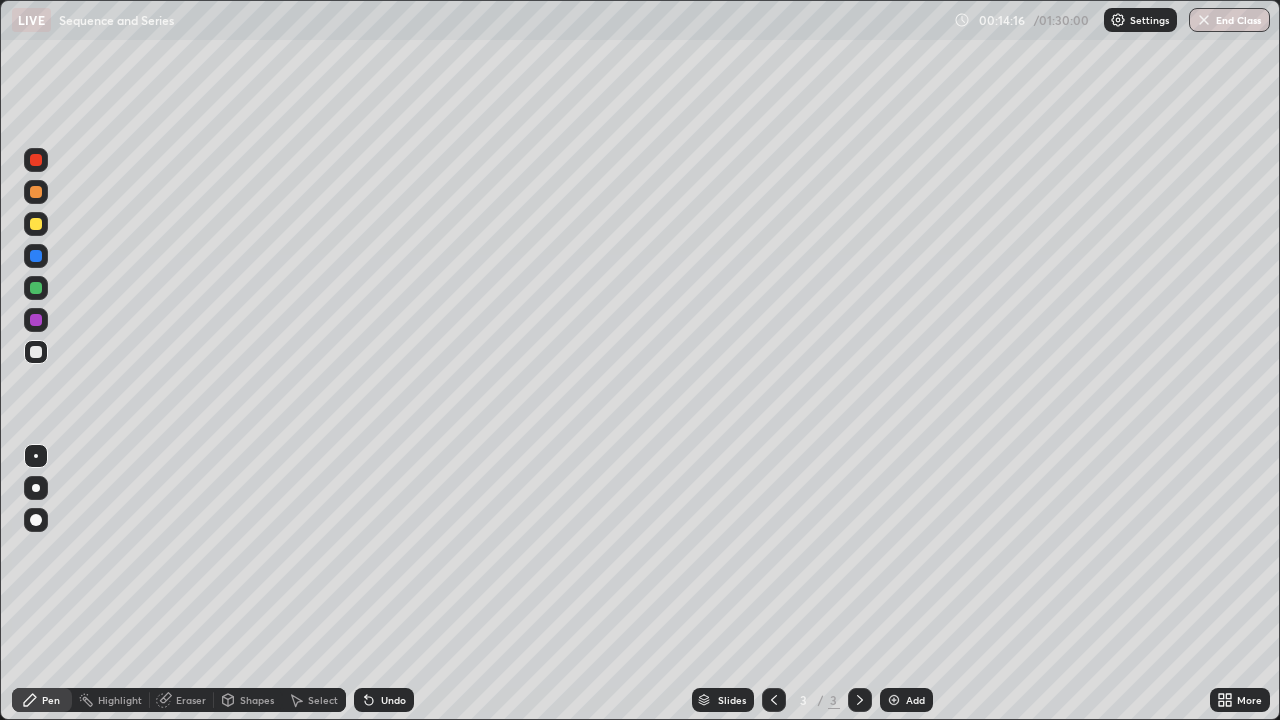 click at bounding box center (36, 224) 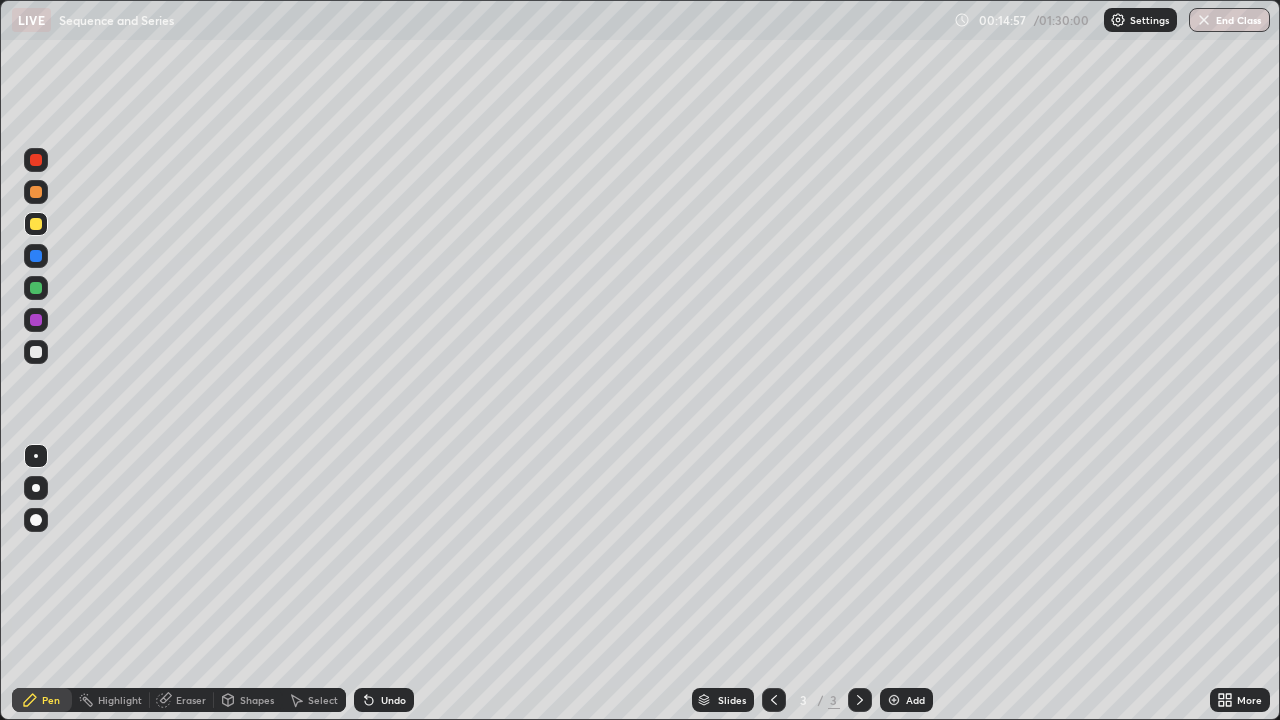click at bounding box center [36, 352] 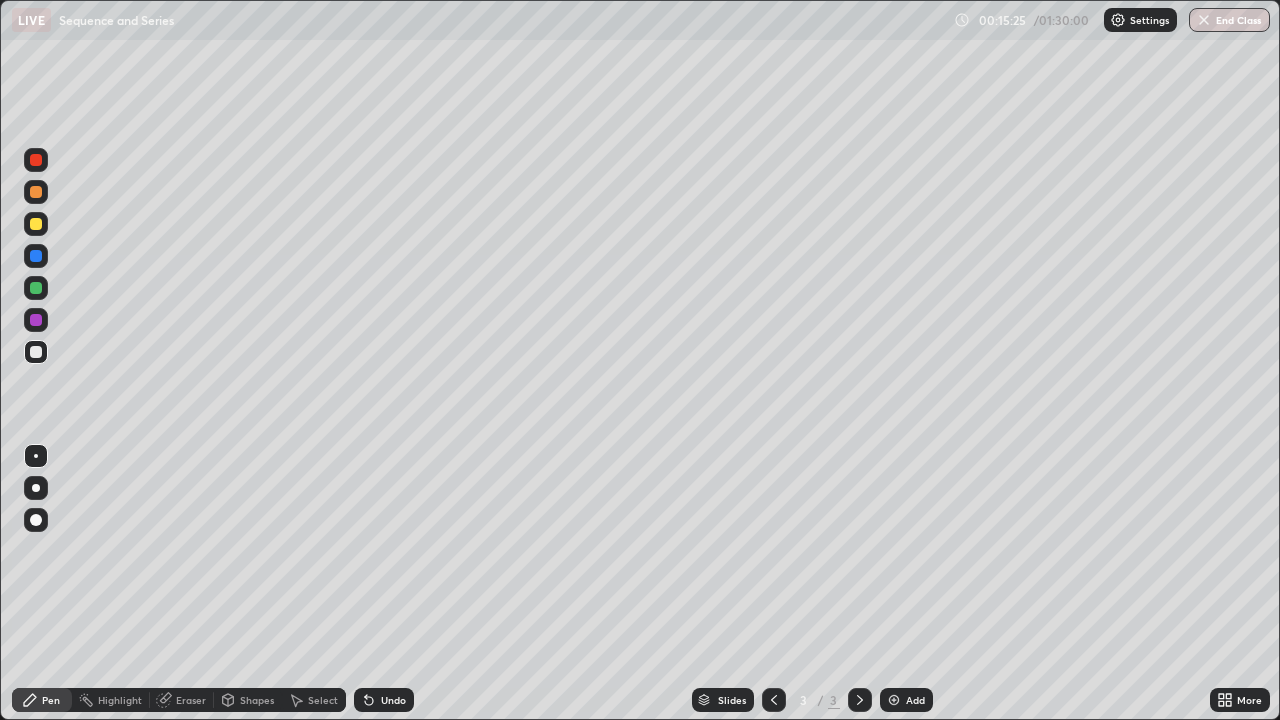 click at bounding box center [36, 224] 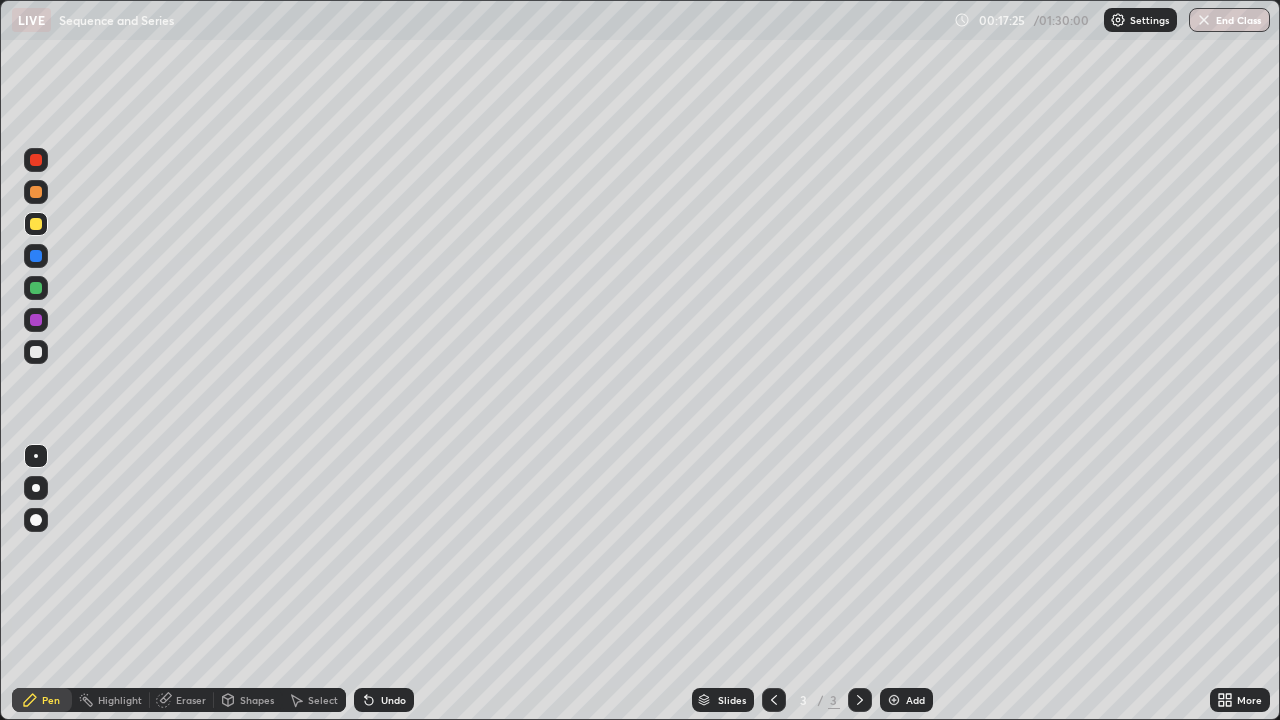 click at bounding box center [36, 352] 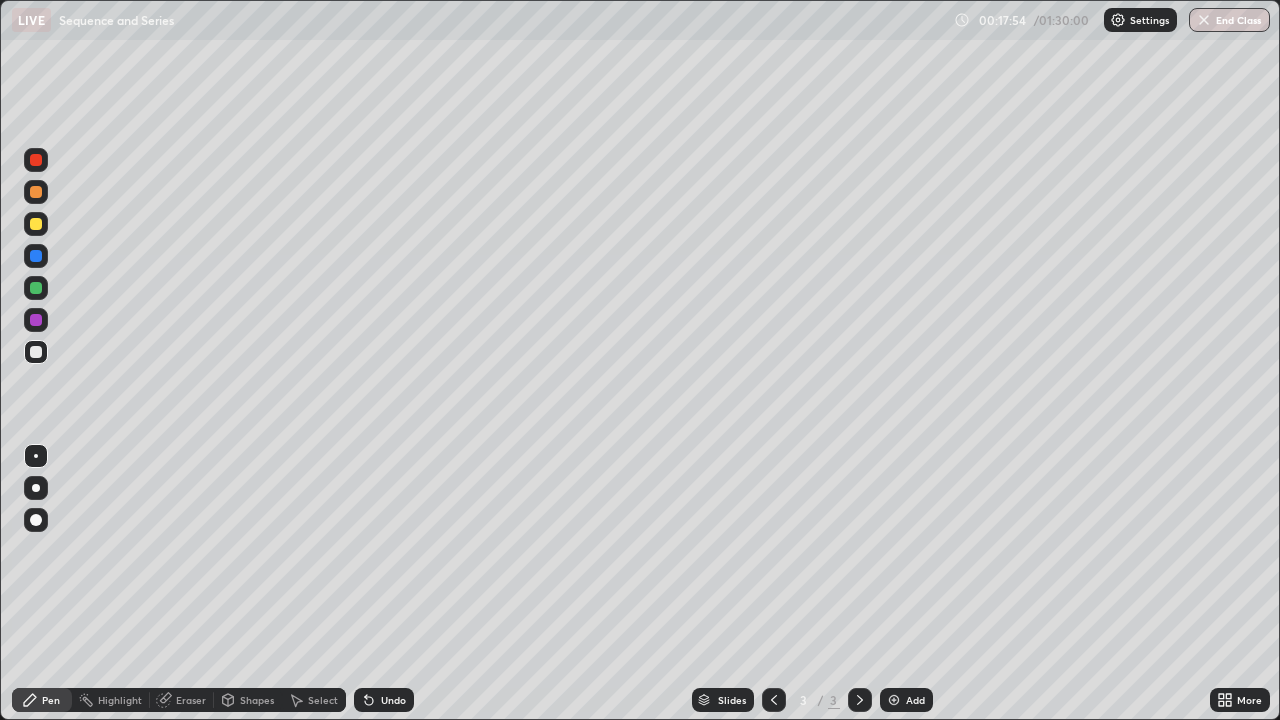 click on "Undo" at bounding box center [384, 700] 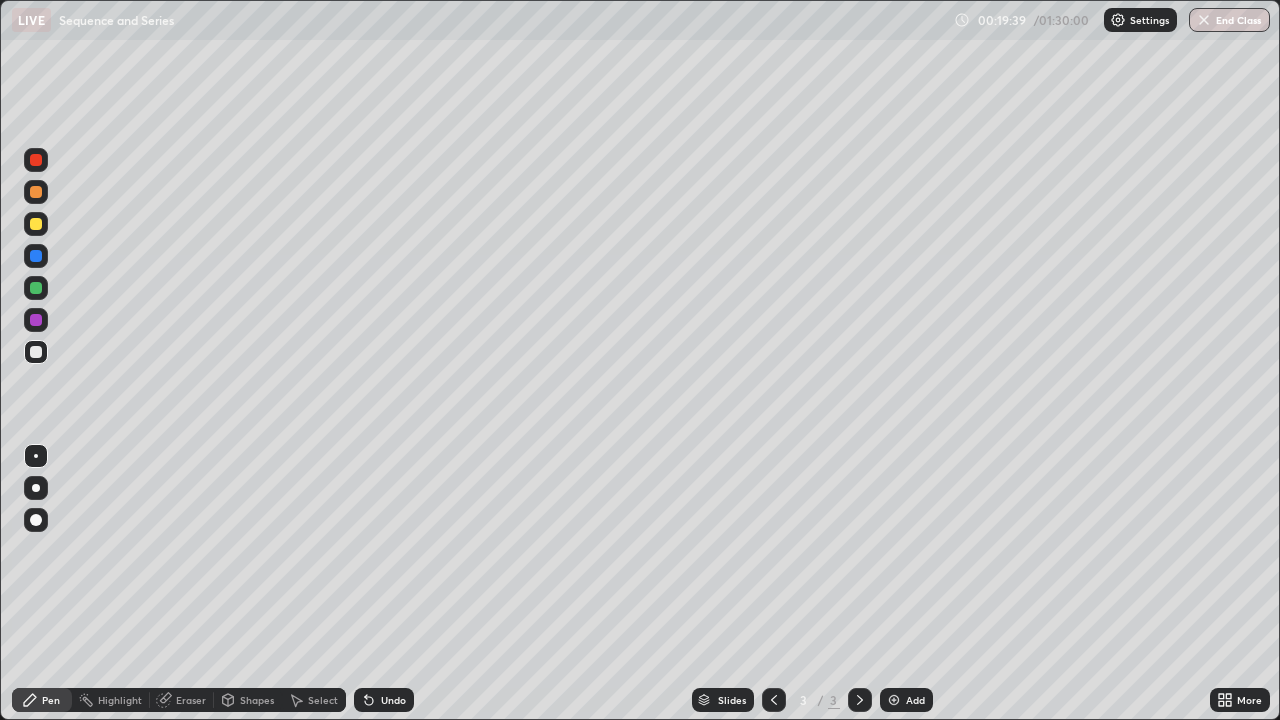 click at bounding box center [36, 224] 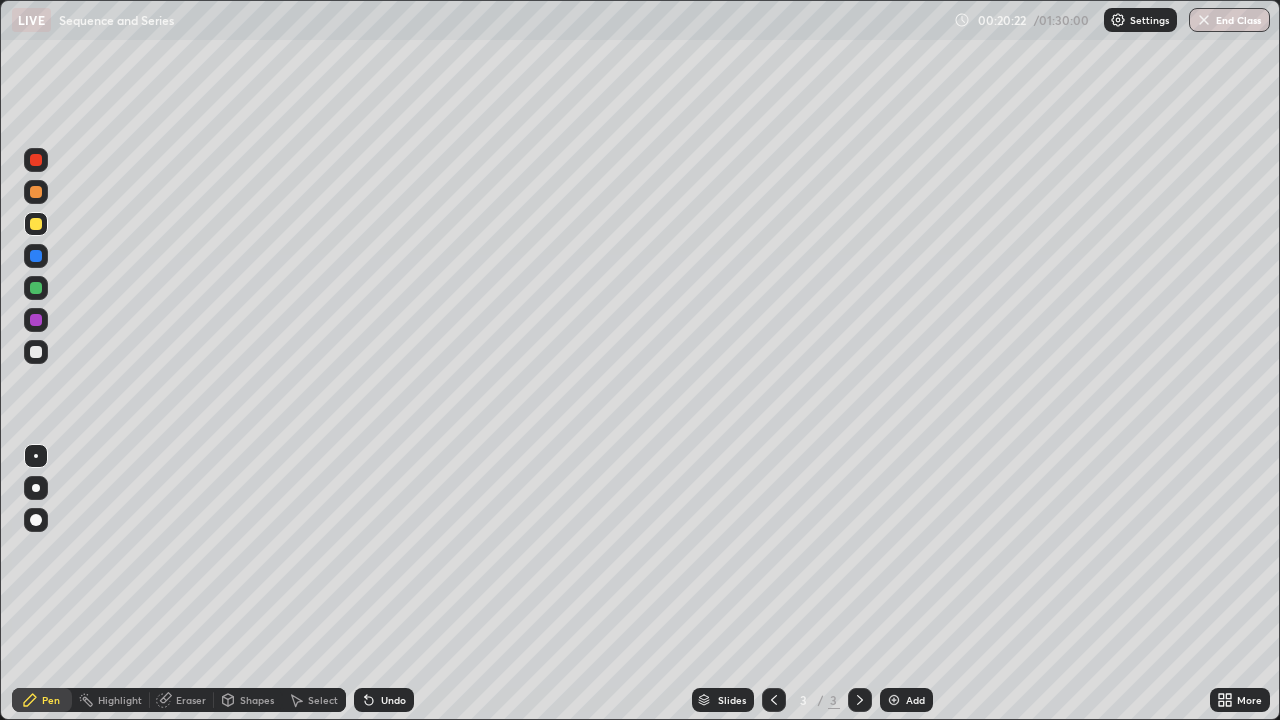 click at bounding box center [36, 352] 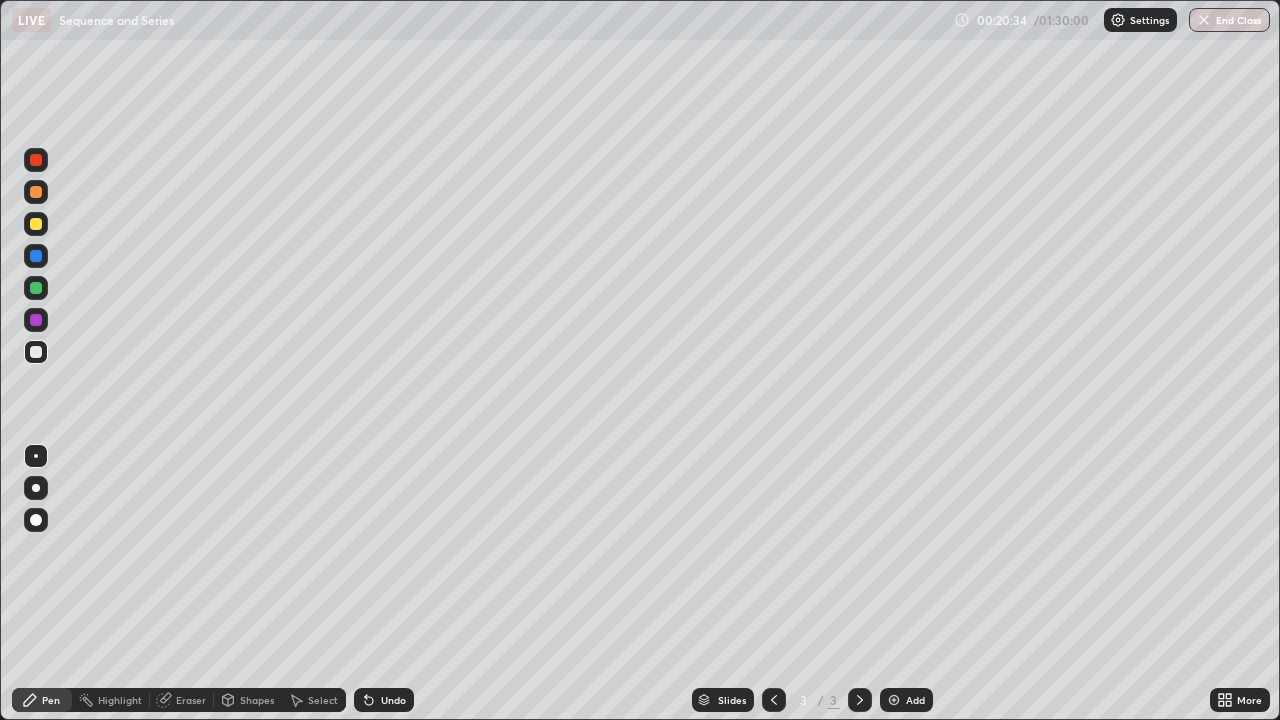 click at bounding box center (36, 320) 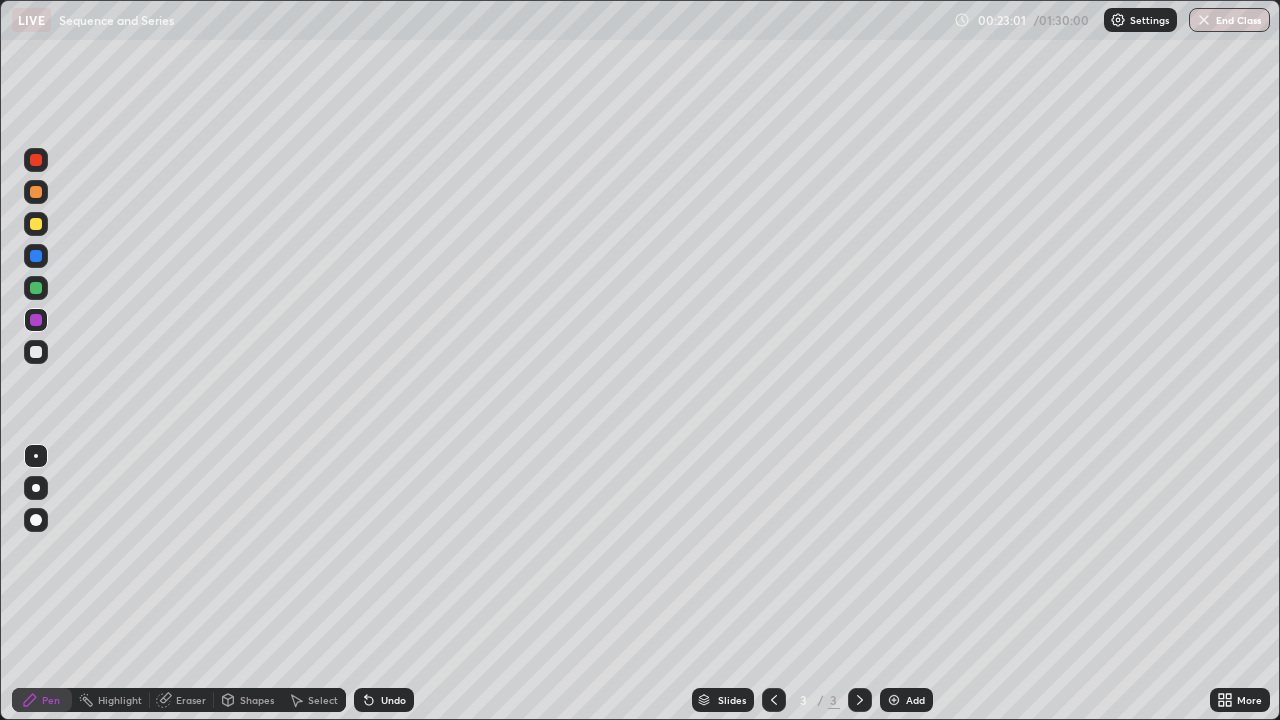 click at bounding box center [36, 352] 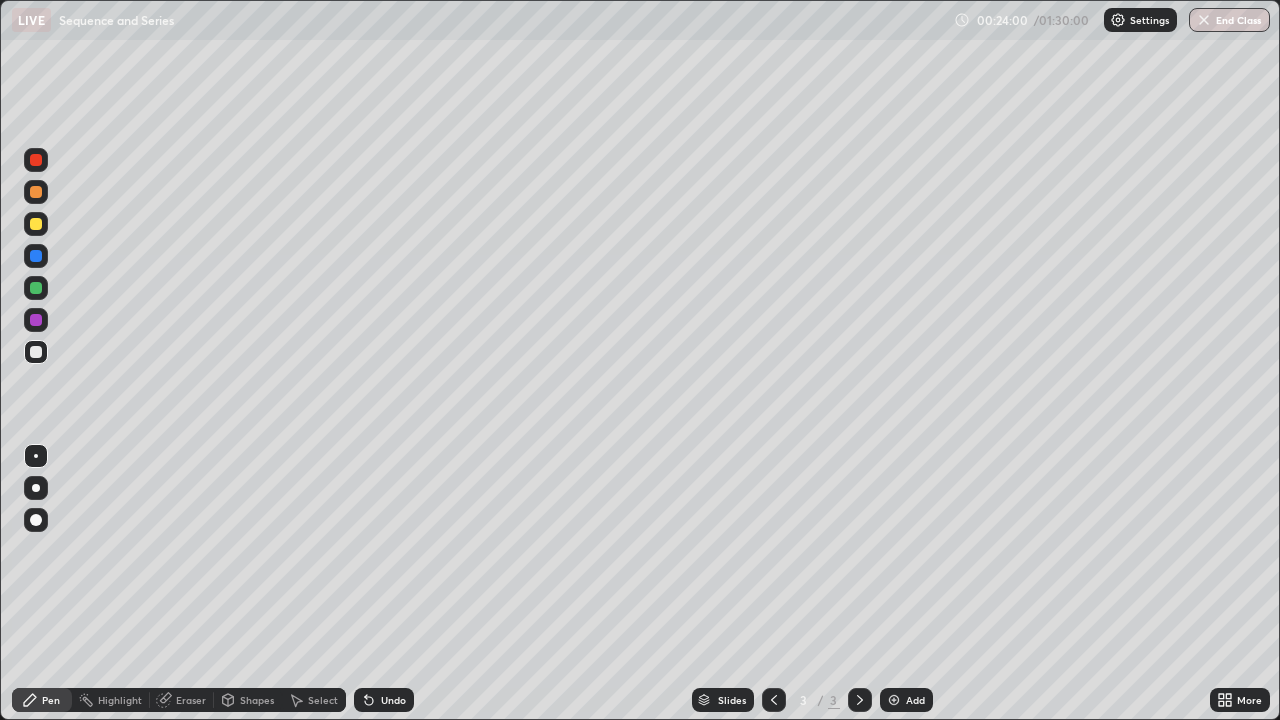 click at bounding box center (894, 700) 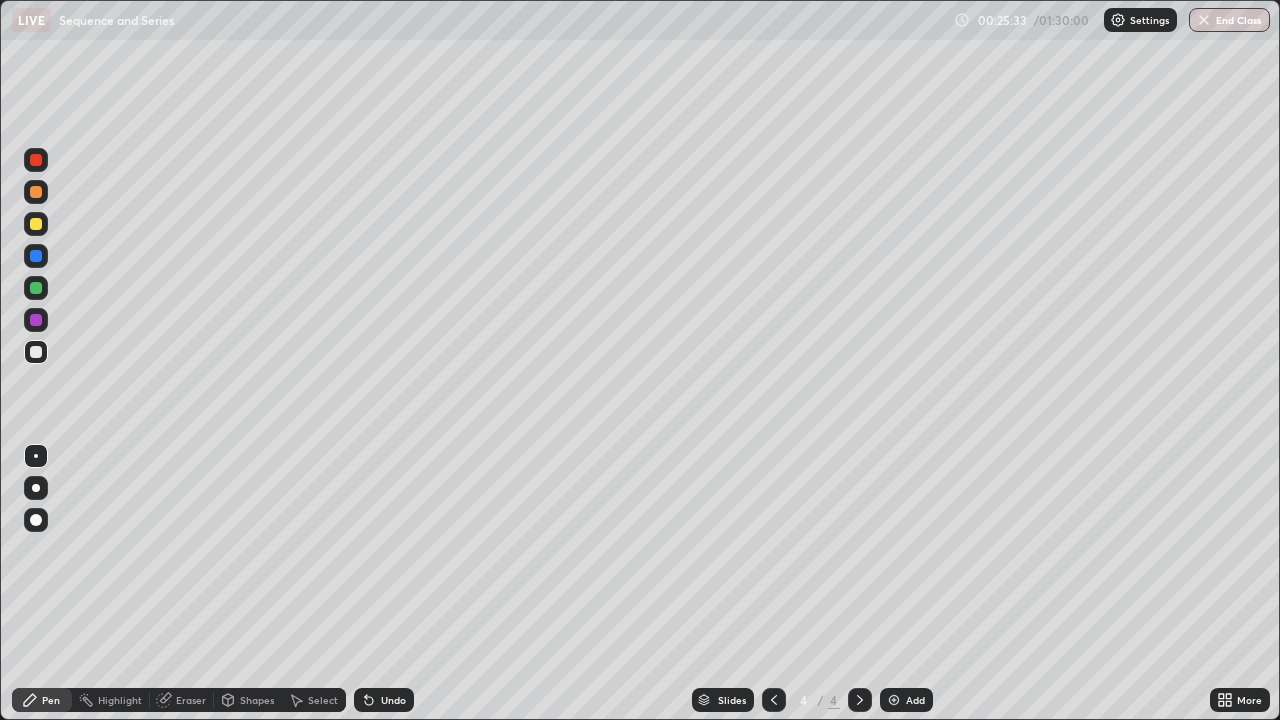 click on "Undo" at bounding box center (393, 700) 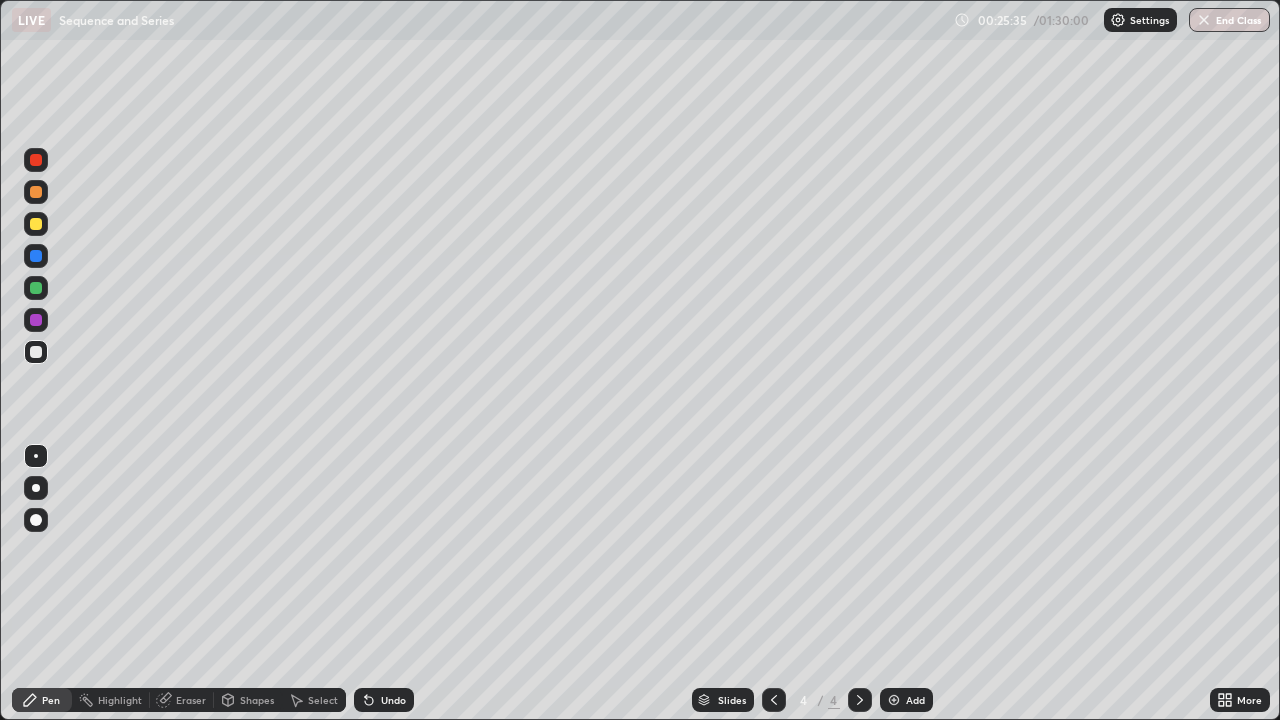 click on "Undo" at bounding box center [384, 700] 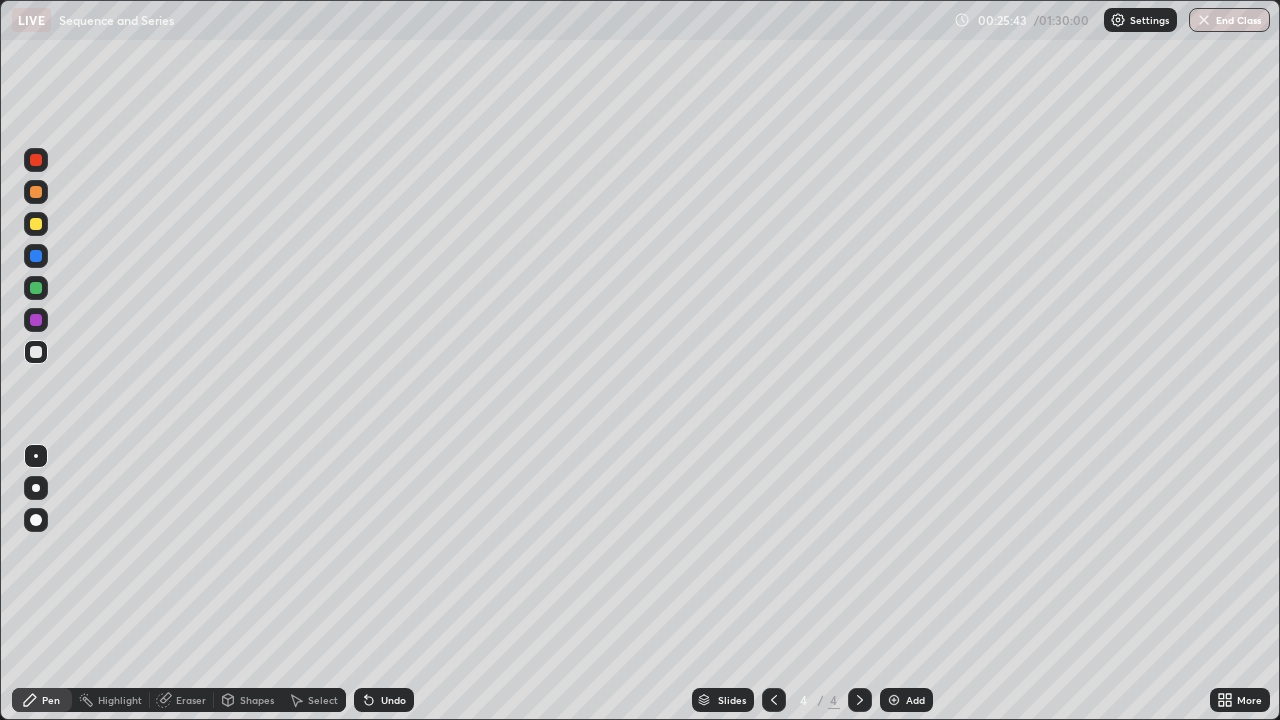 click at bounding box center [36, 224] 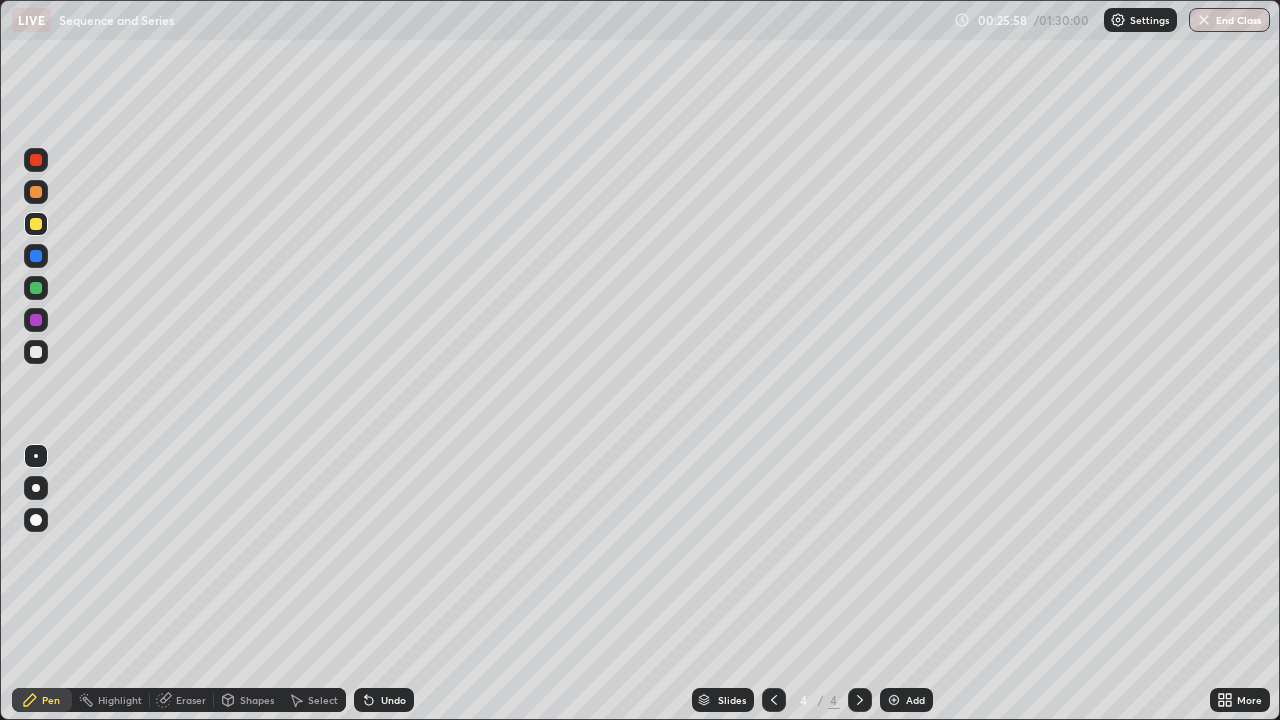 click at bounding box center (36, 160) 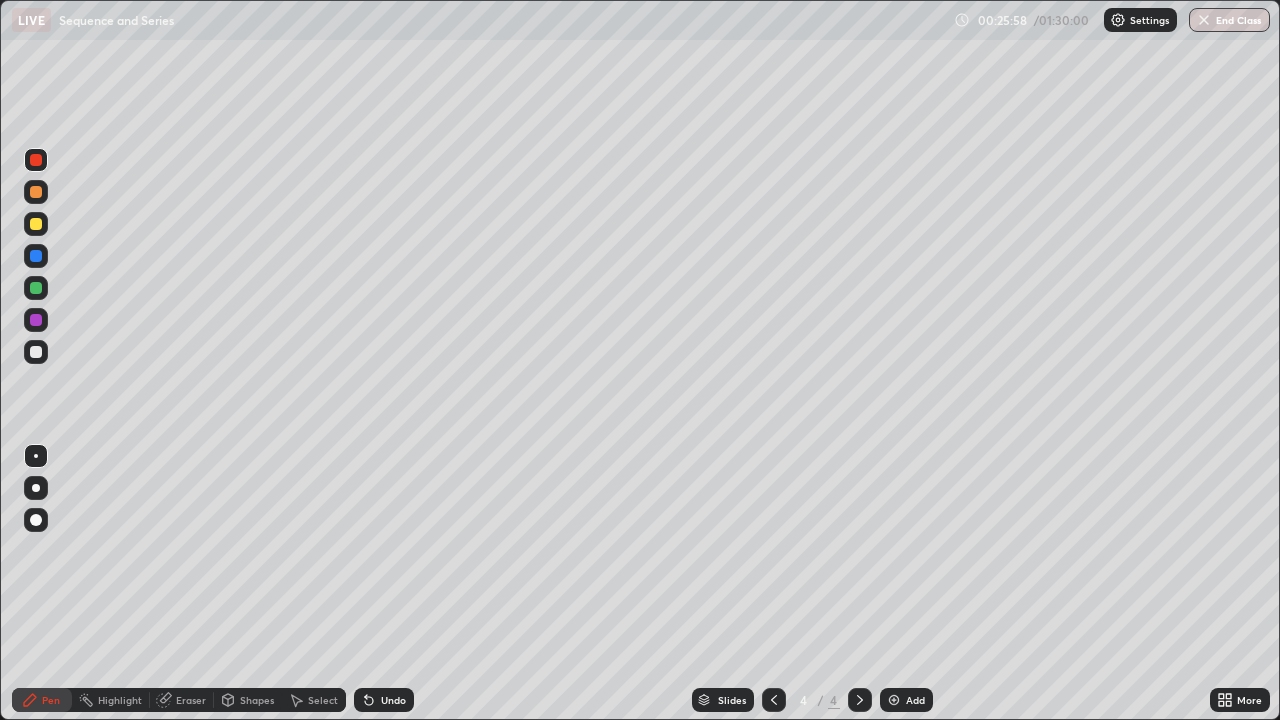 click at bounding box center (36, 192) 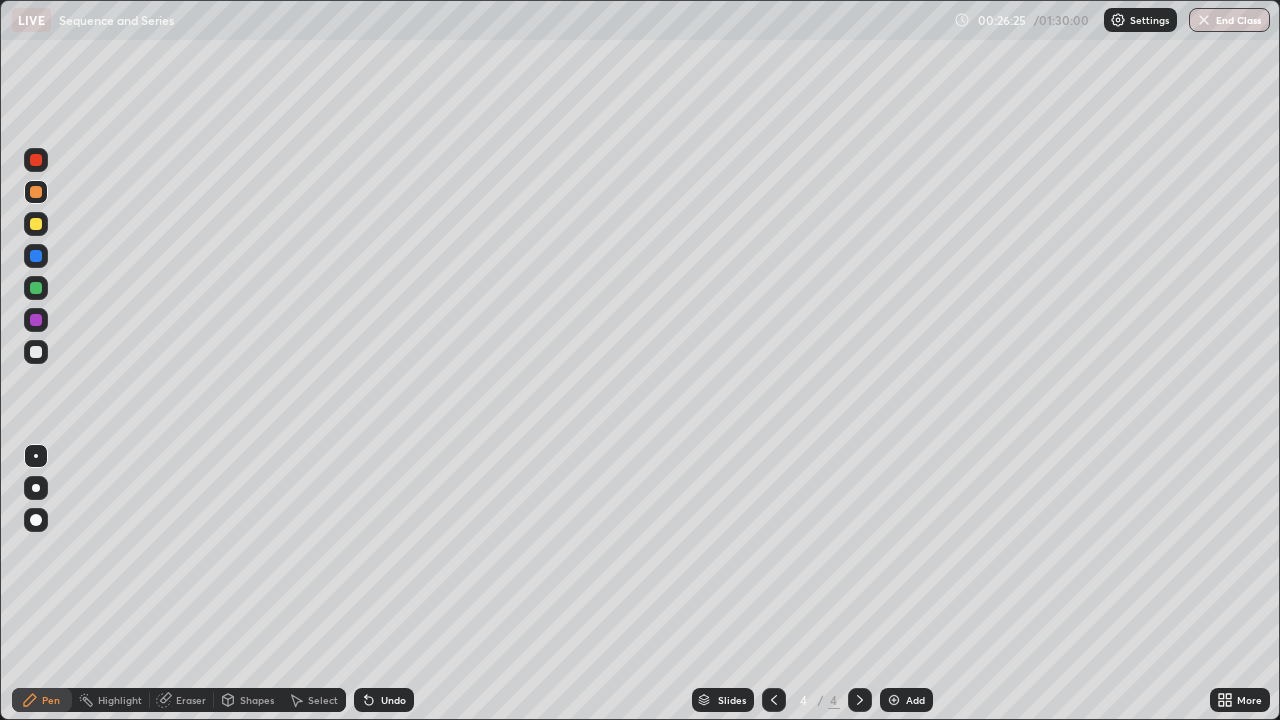 click at bounding box center [36, 352] 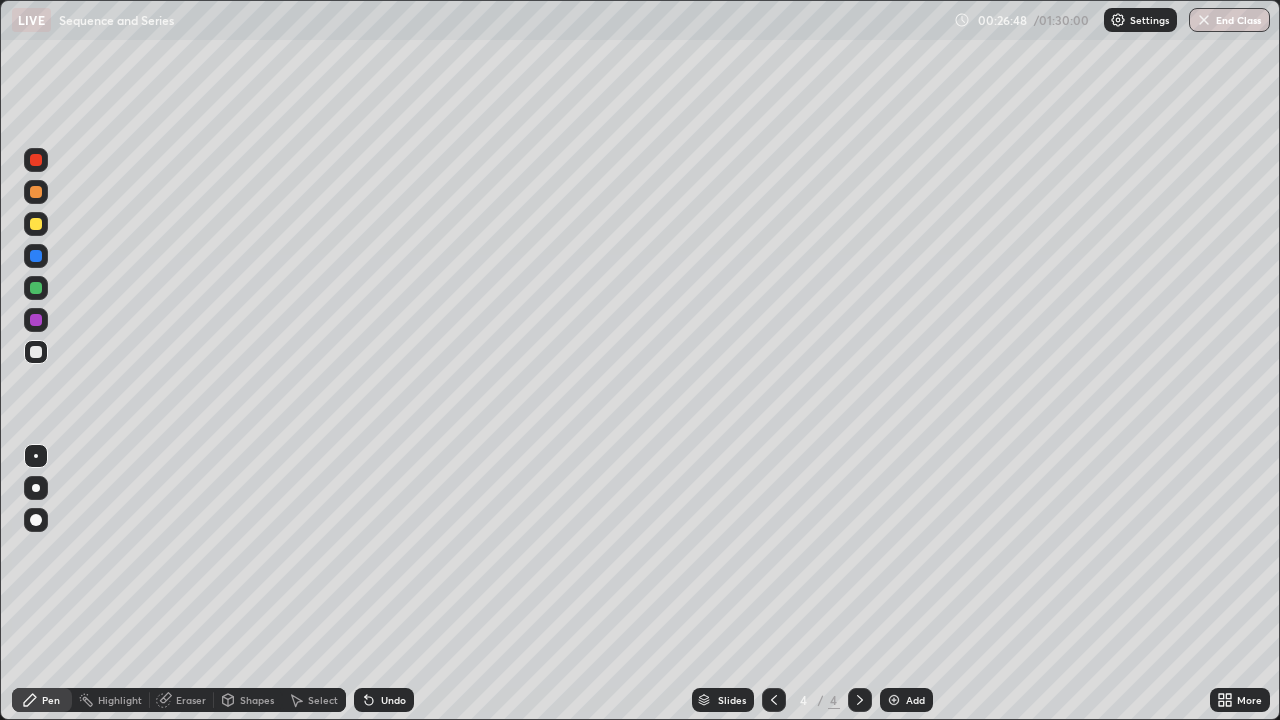 click on "Undo" at bounding box center (384, 700) 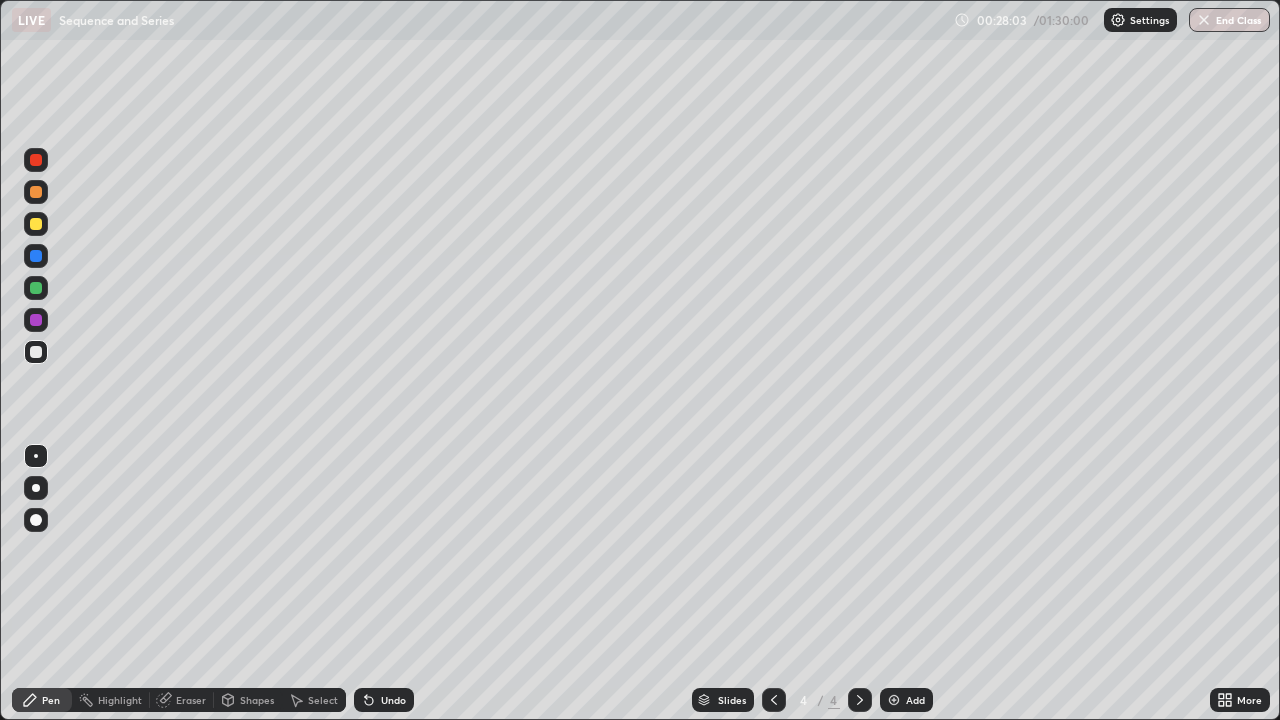 click on "Eraser" at bounding box center (182, 700) 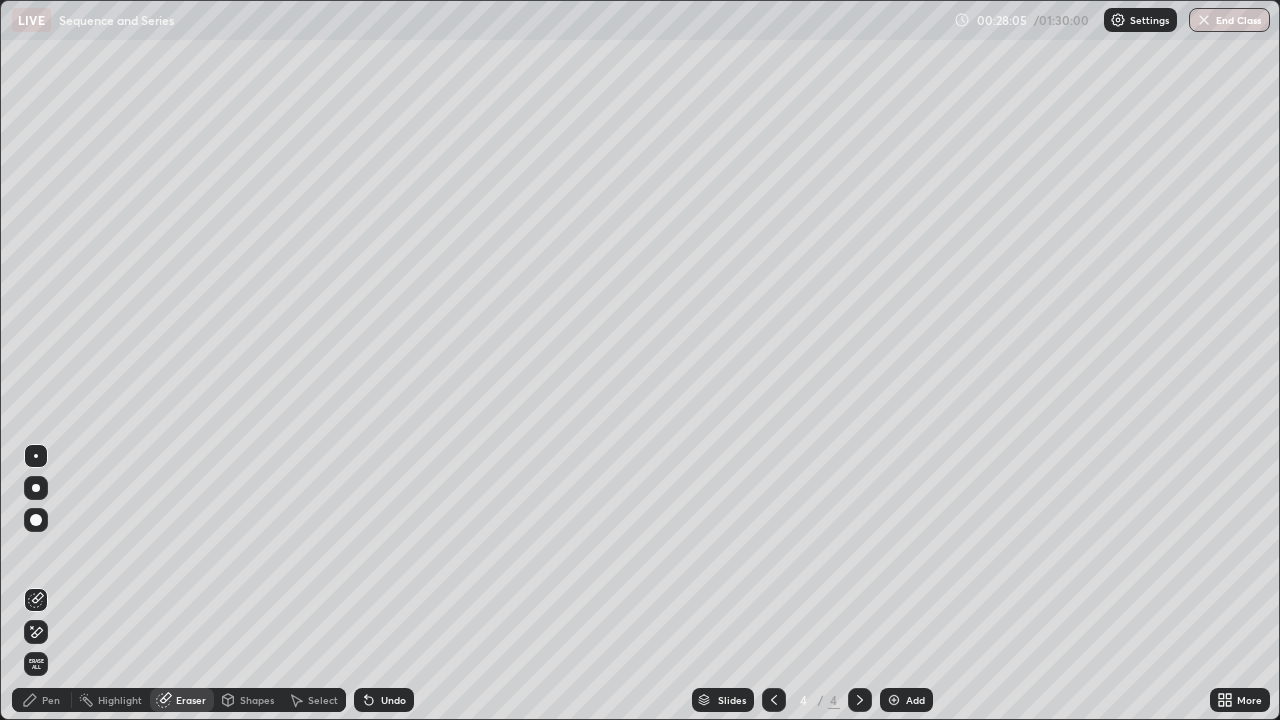 click on "Pen" at bounding box center [51, 700] 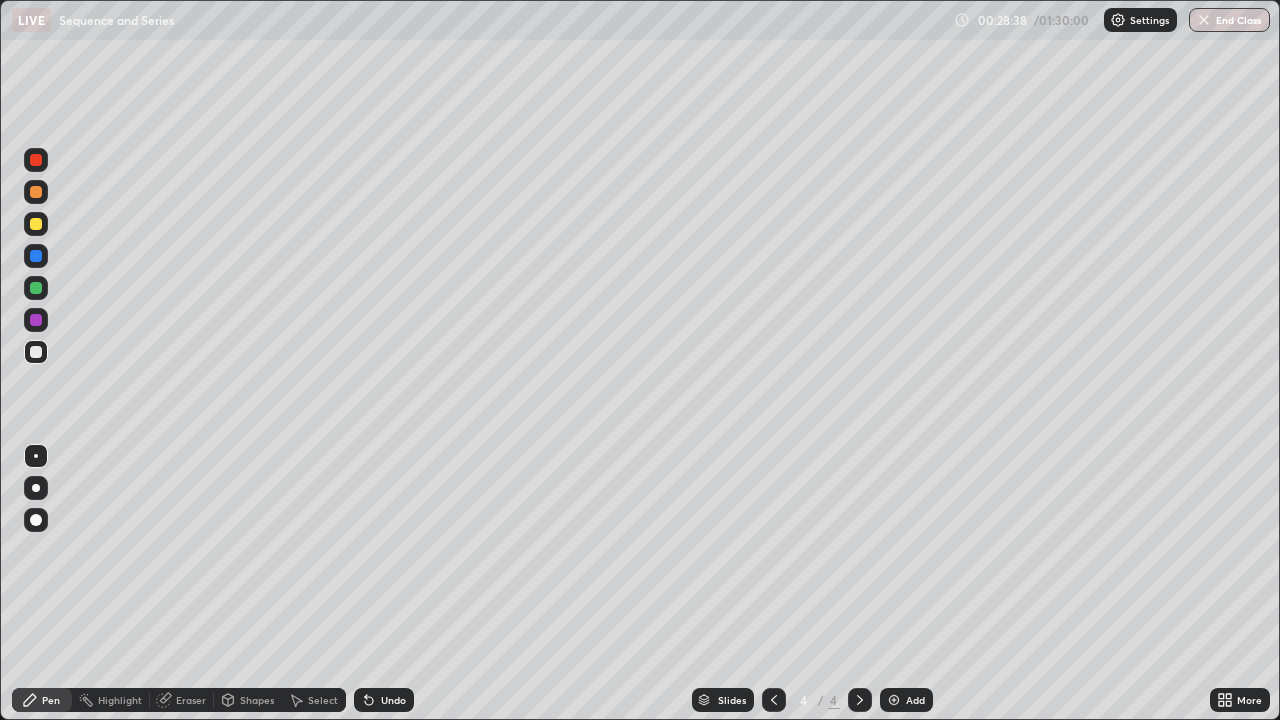 click at bounding box center [36, 224] 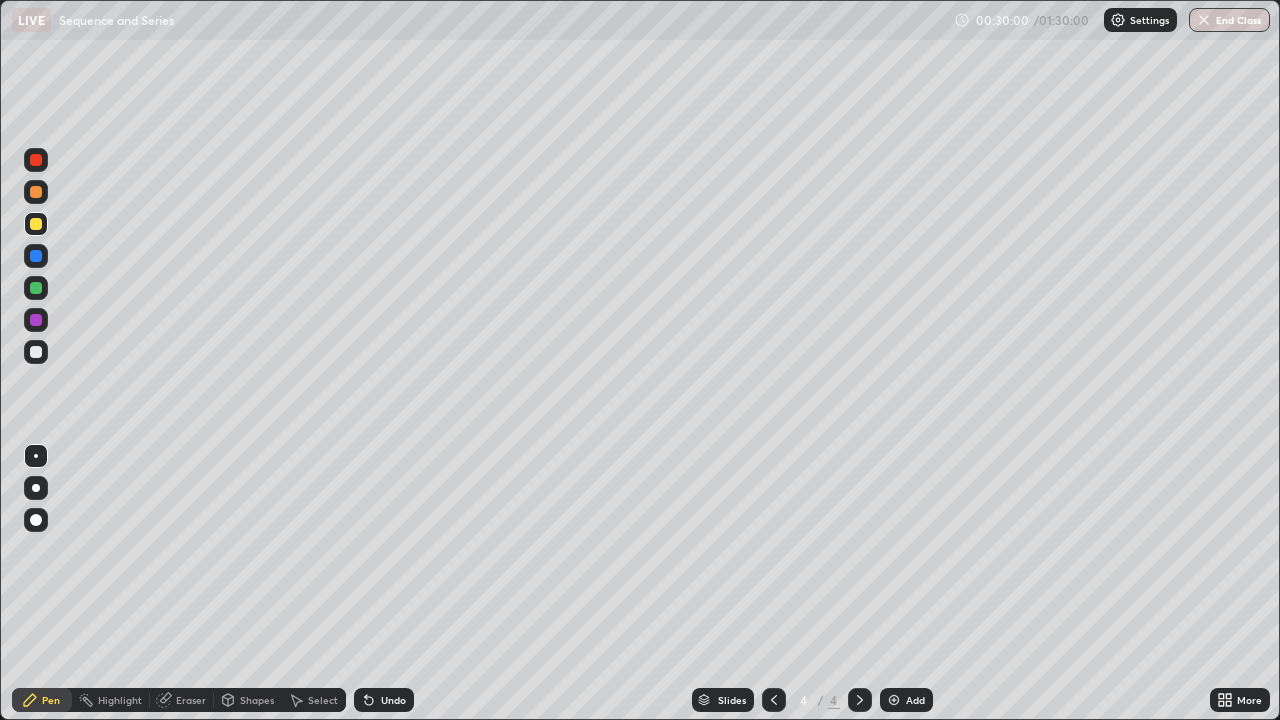 click at bounding box center [36, 352] 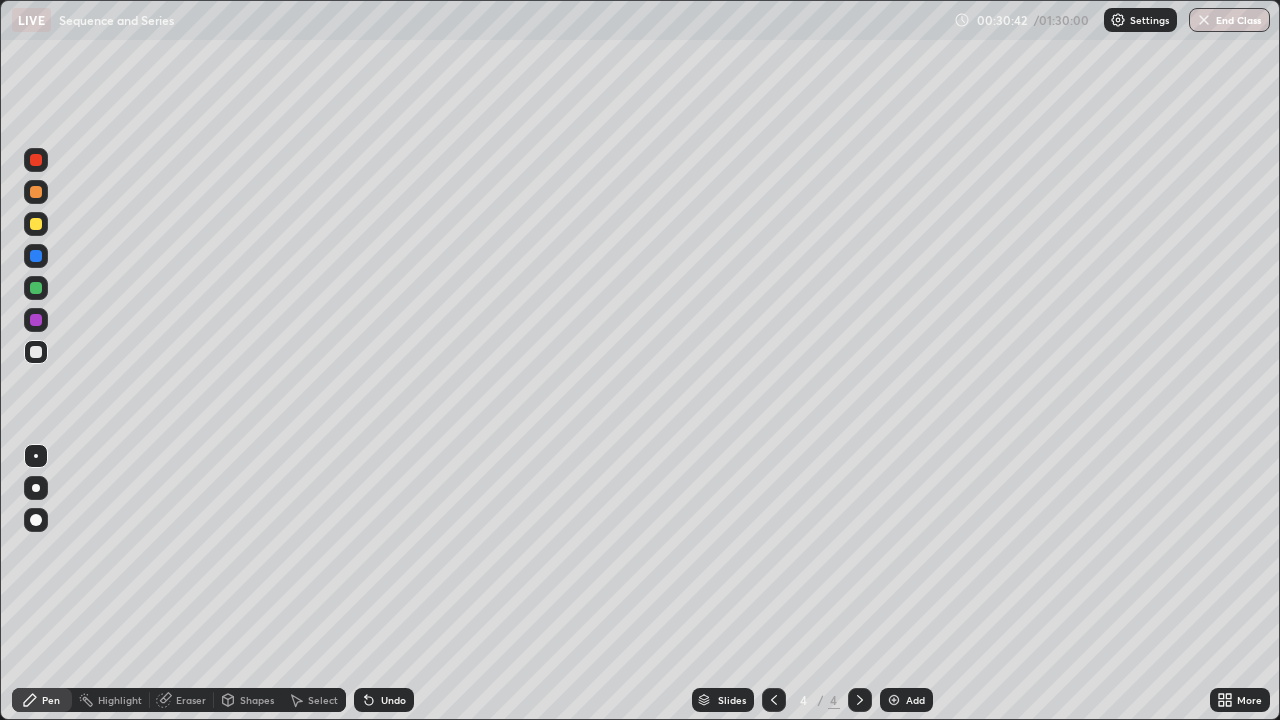 click at bounding box center [36, 224] 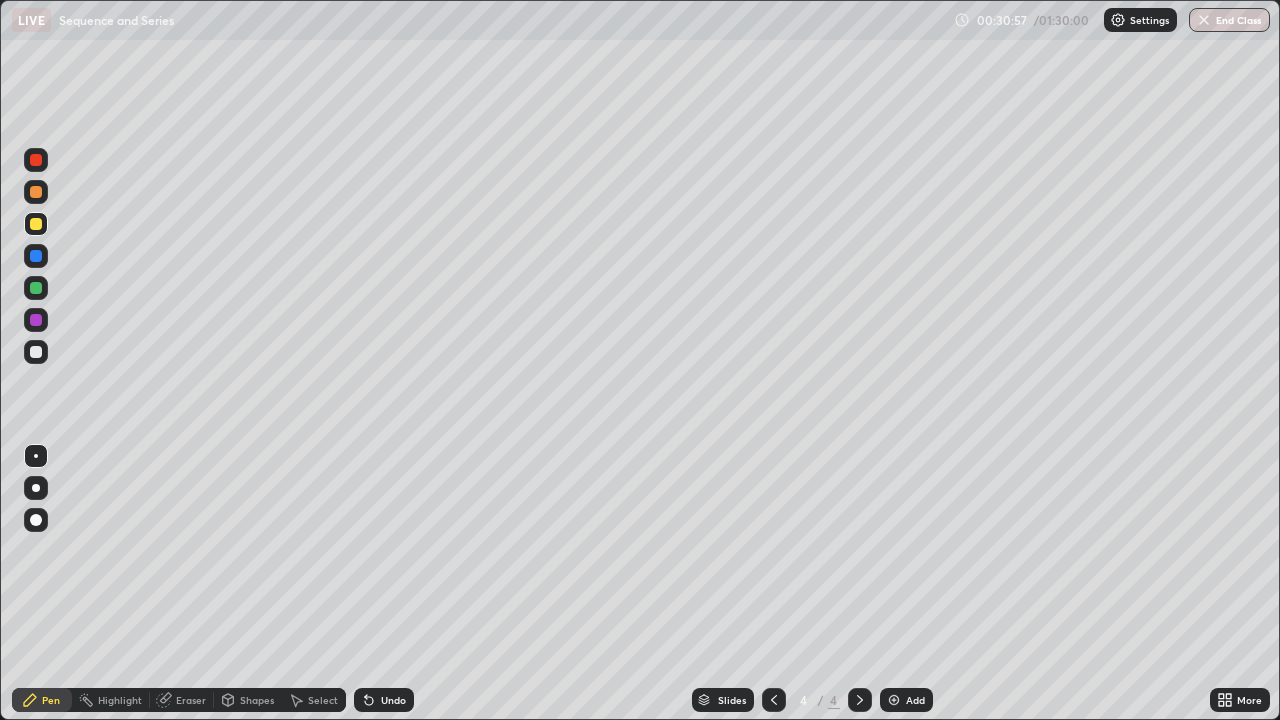 click at bounding box center [36, 288] 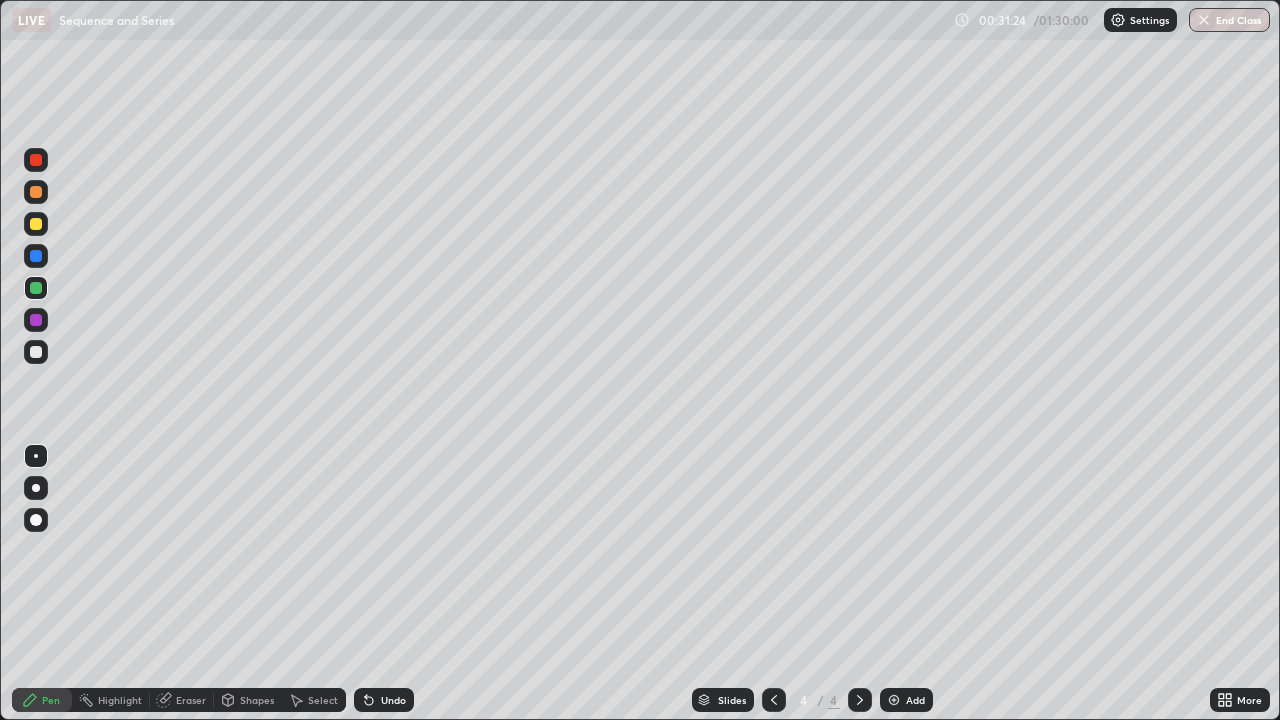 click on "Eraser" at bounding box center [191, 700] 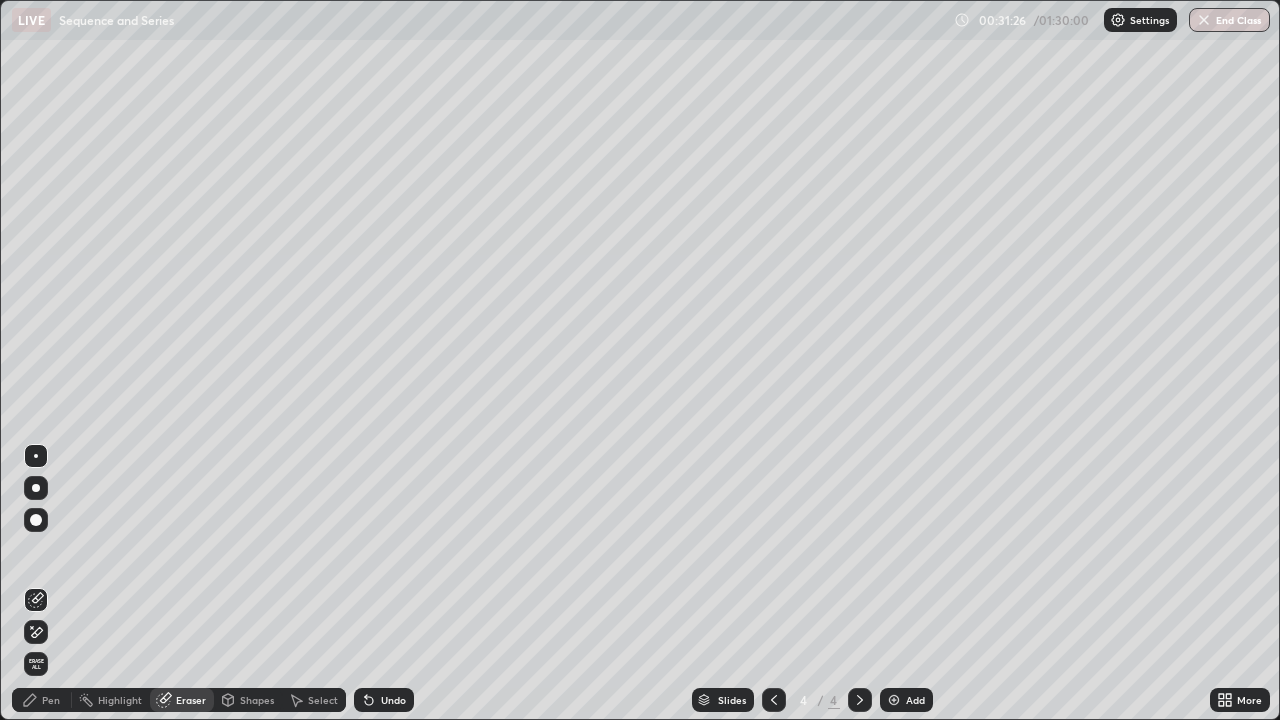 click on "Pen" at bounding box center [42, 700] 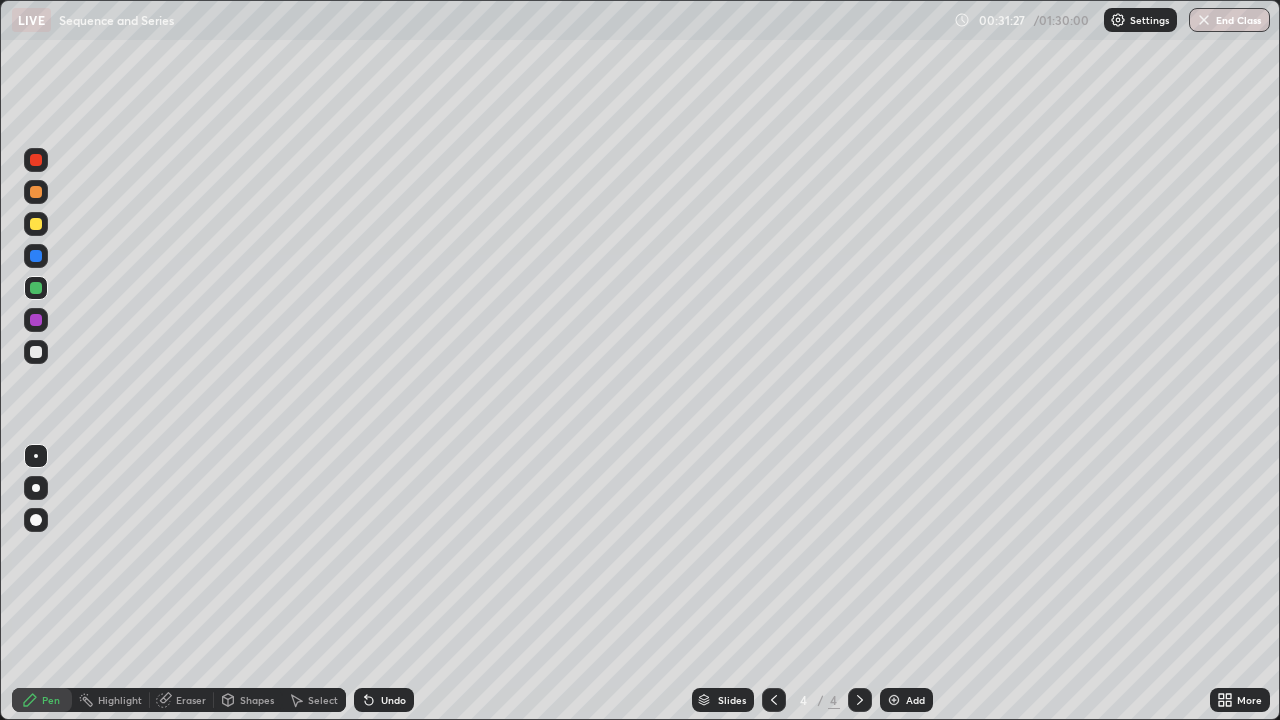 click at bounding box center [36, 352] 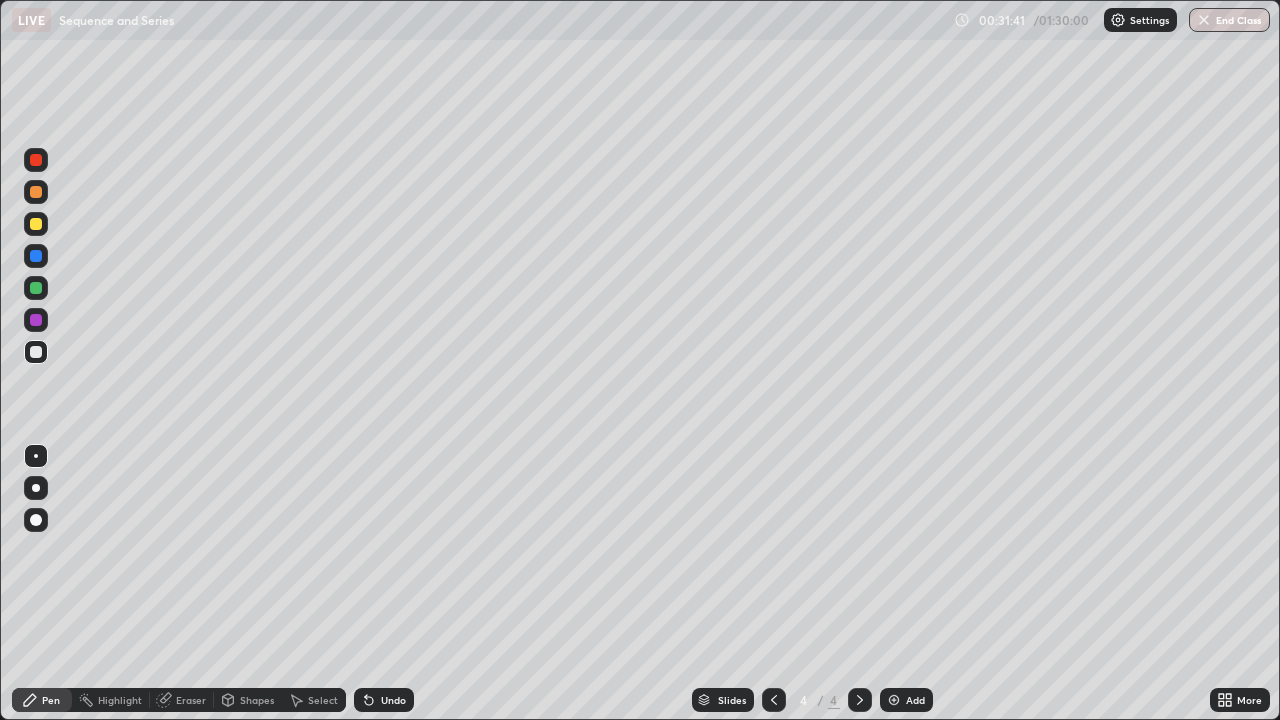 click on "Pen" at bounding box center (51, 700) 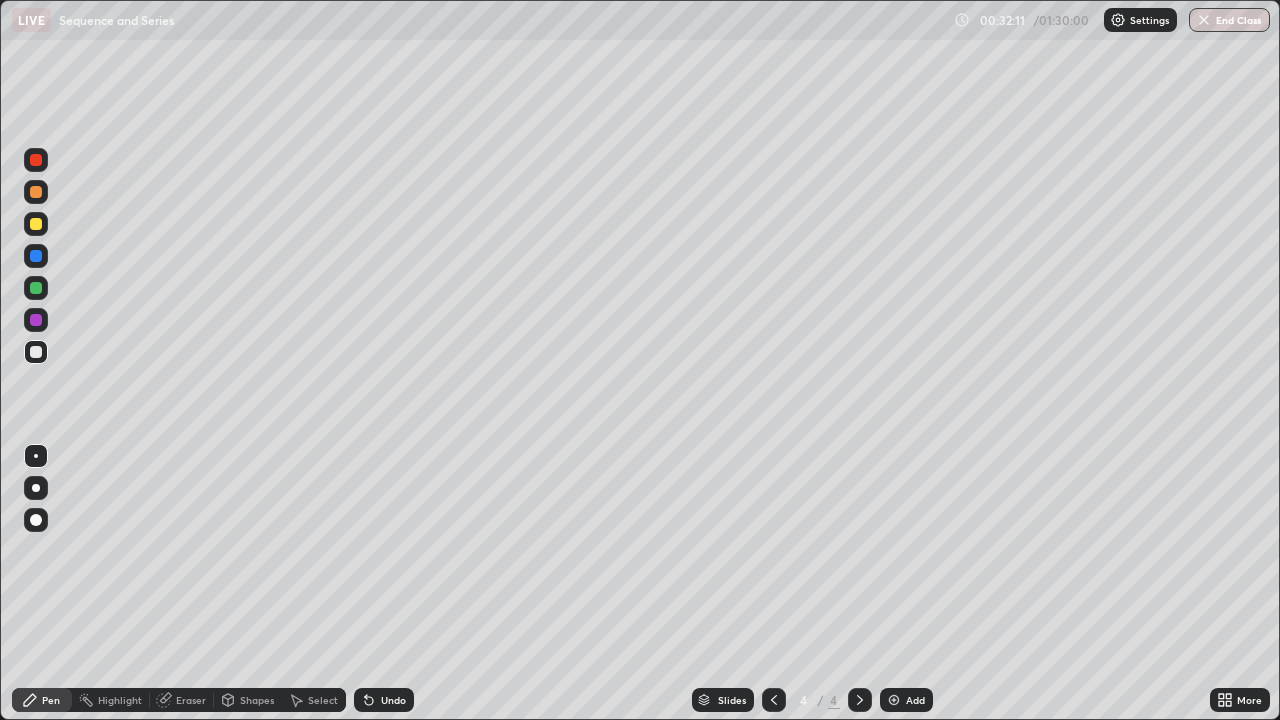 click on "Slides 4 / 4 Add" at bounding box center (812, 700) 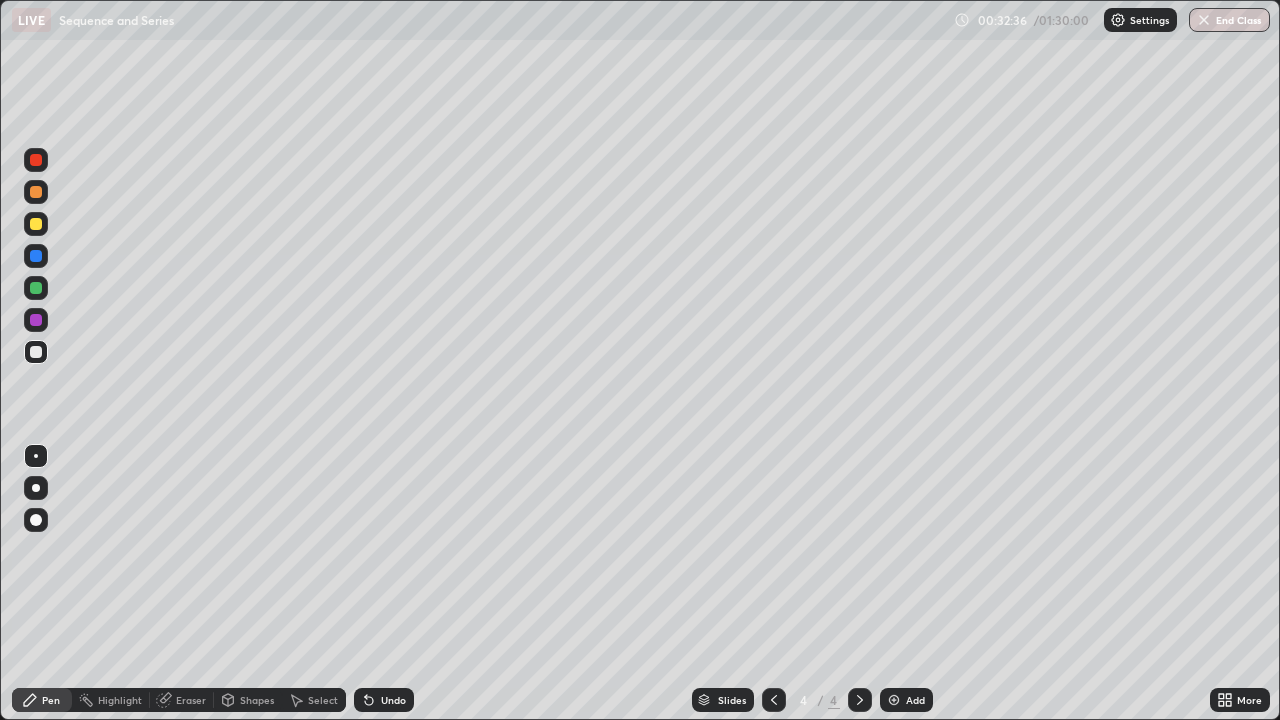 click on "Slides 4 / 4 Add" at bounding box center (812, 700) 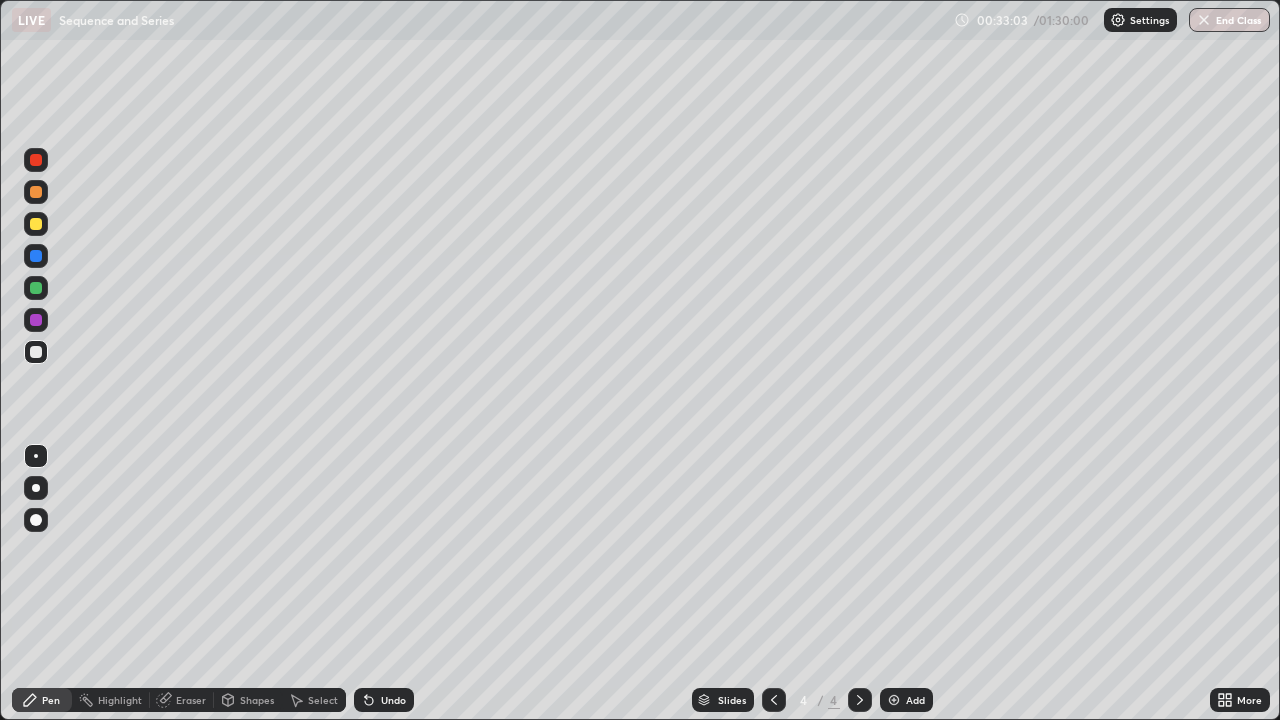 click on "Eraser" at bounding box center (182, 700) 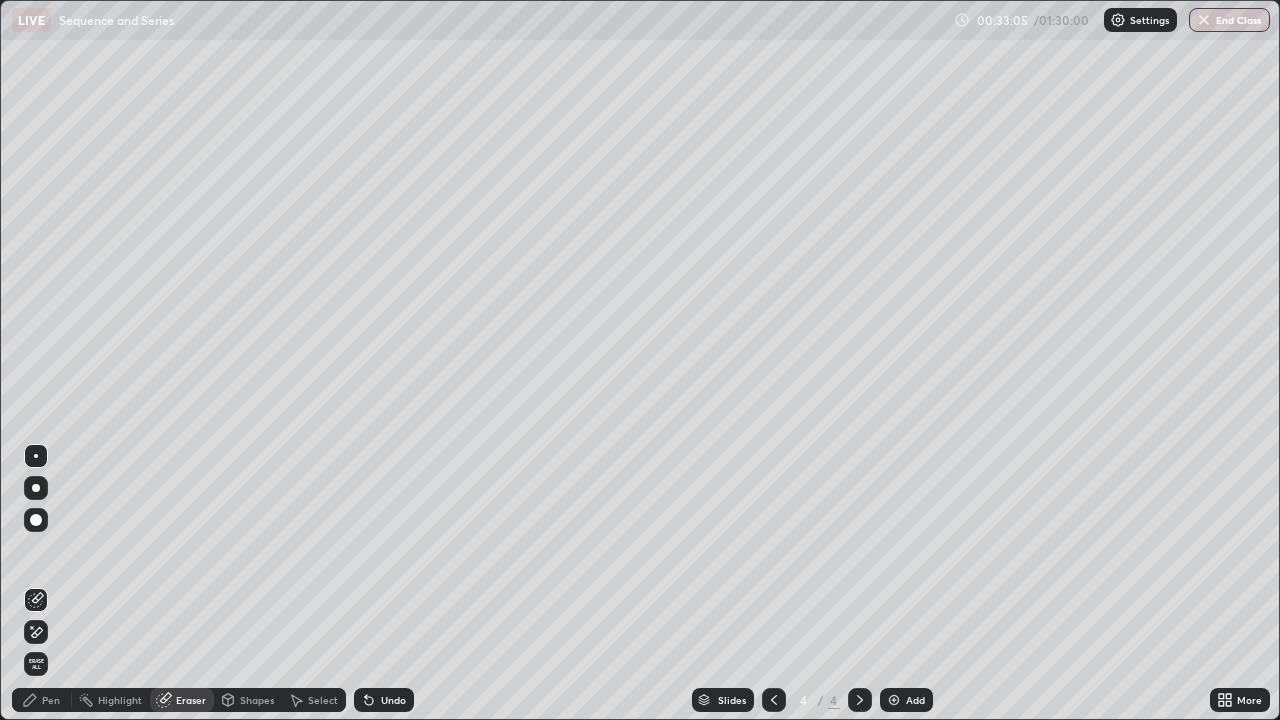 click on "Pen" at bounding box center (42, 700) 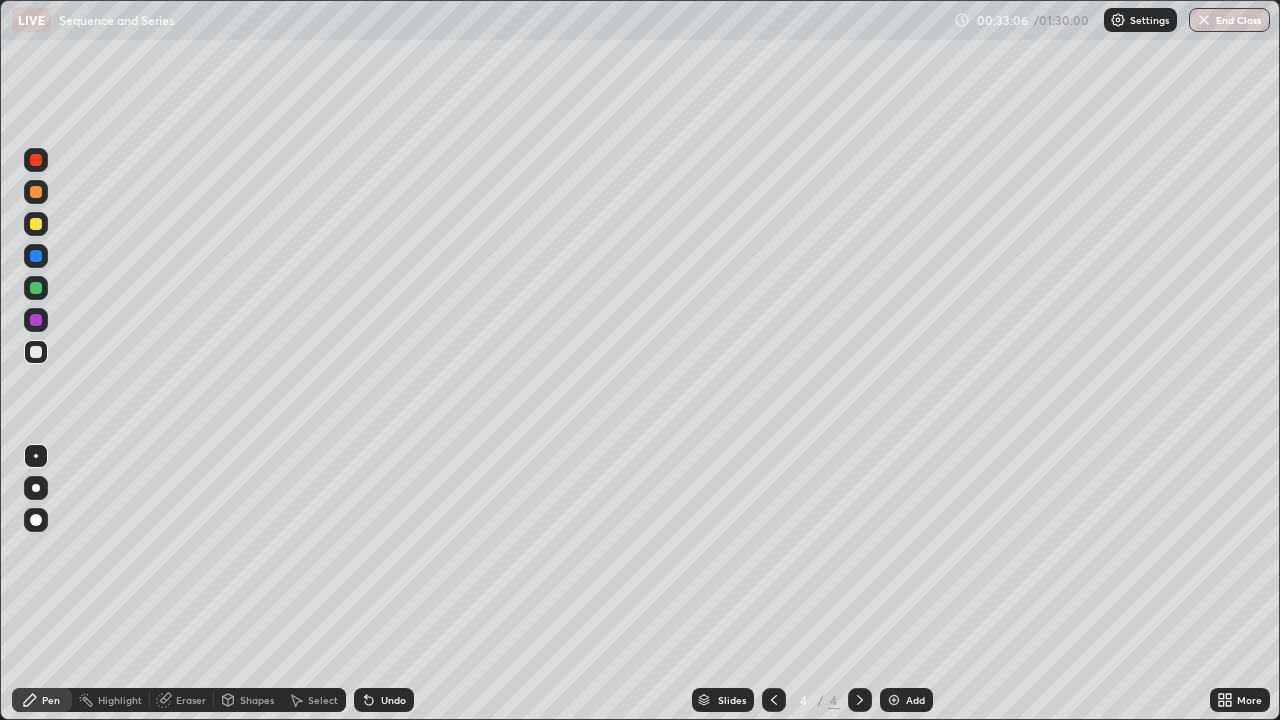 click at bounding box center (36, 224) 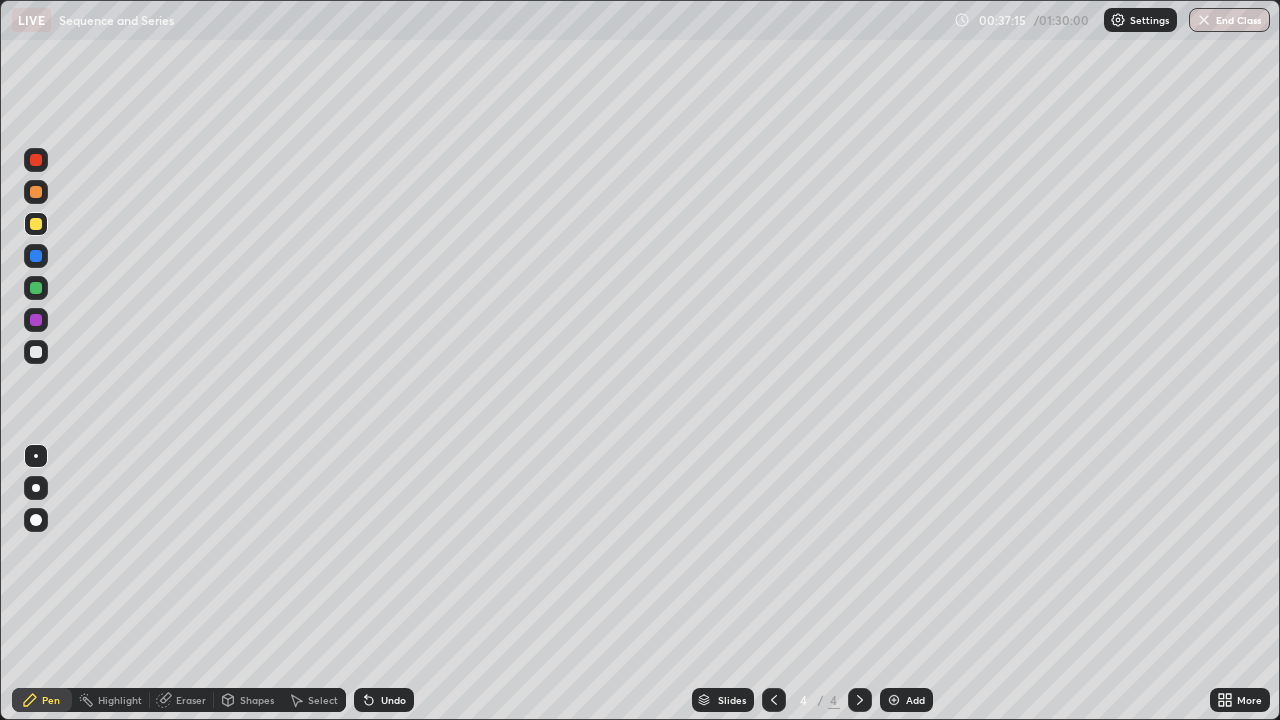 click on "Eraser" at bounding box center (191, 700) 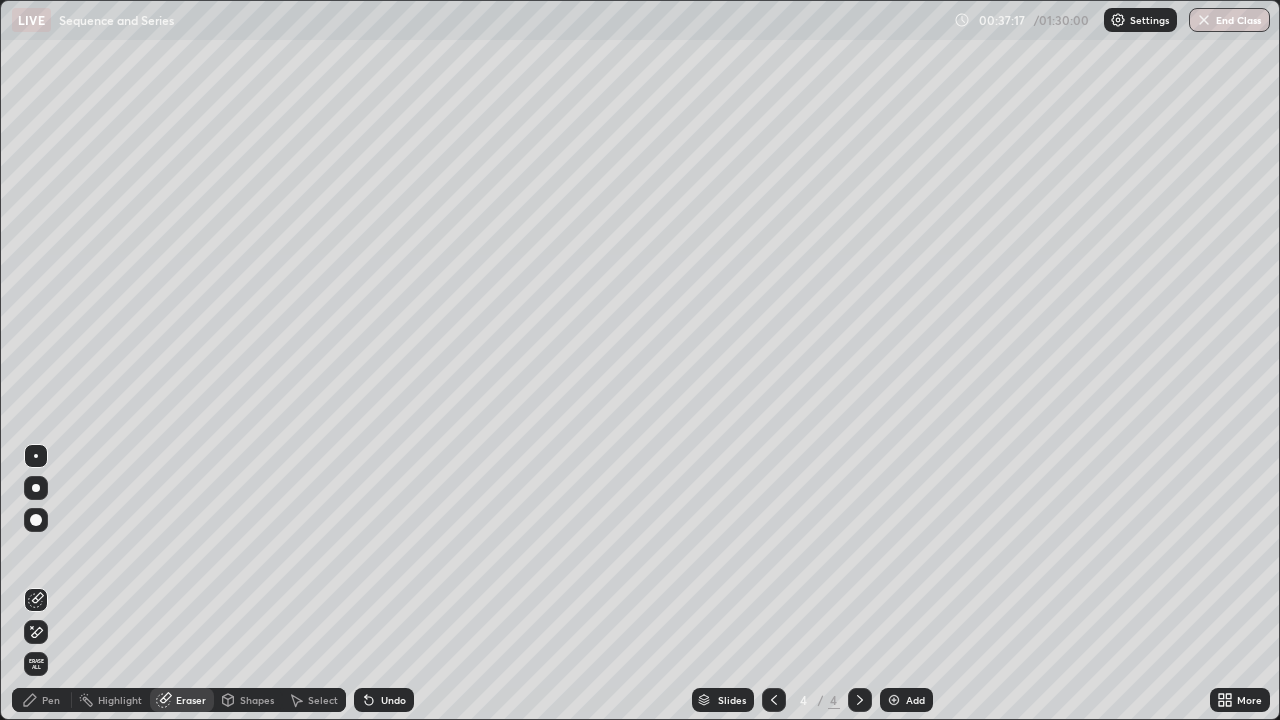 click on "Pen" at bounding box center (51, 700) 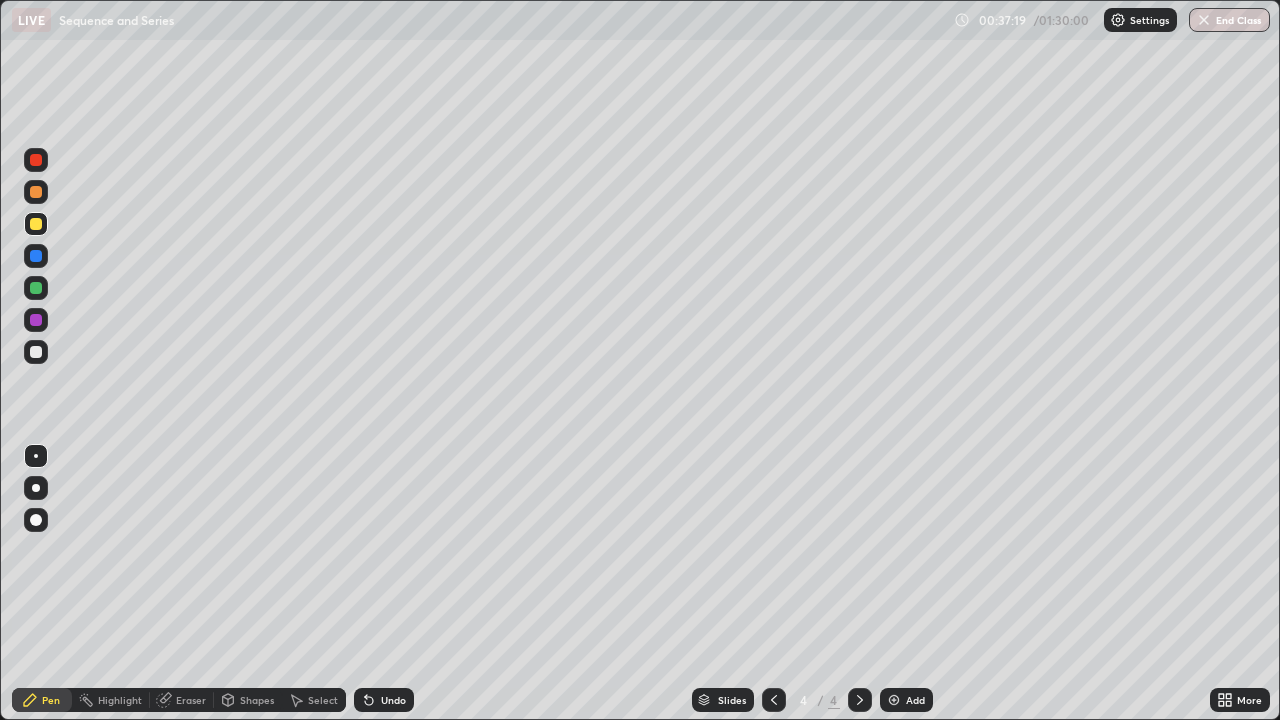 click on "Add" at bounding box center (915, 700) 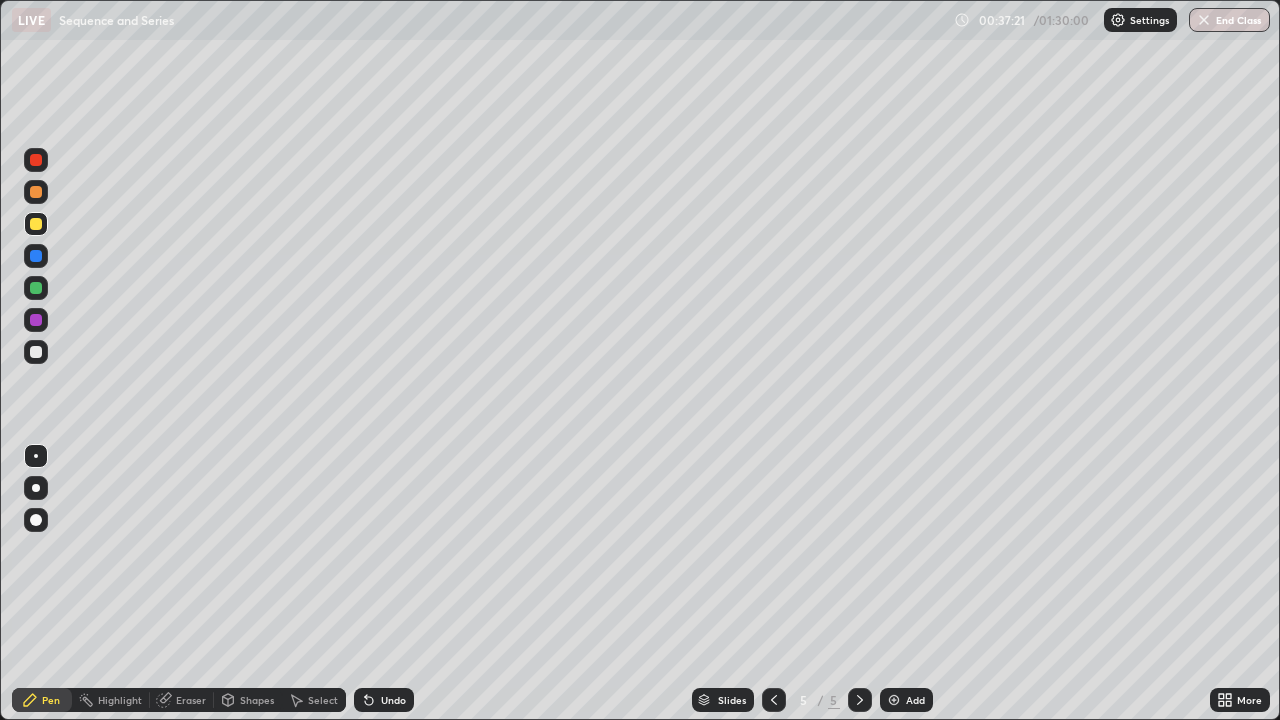 click at bounding box center (36, 352) 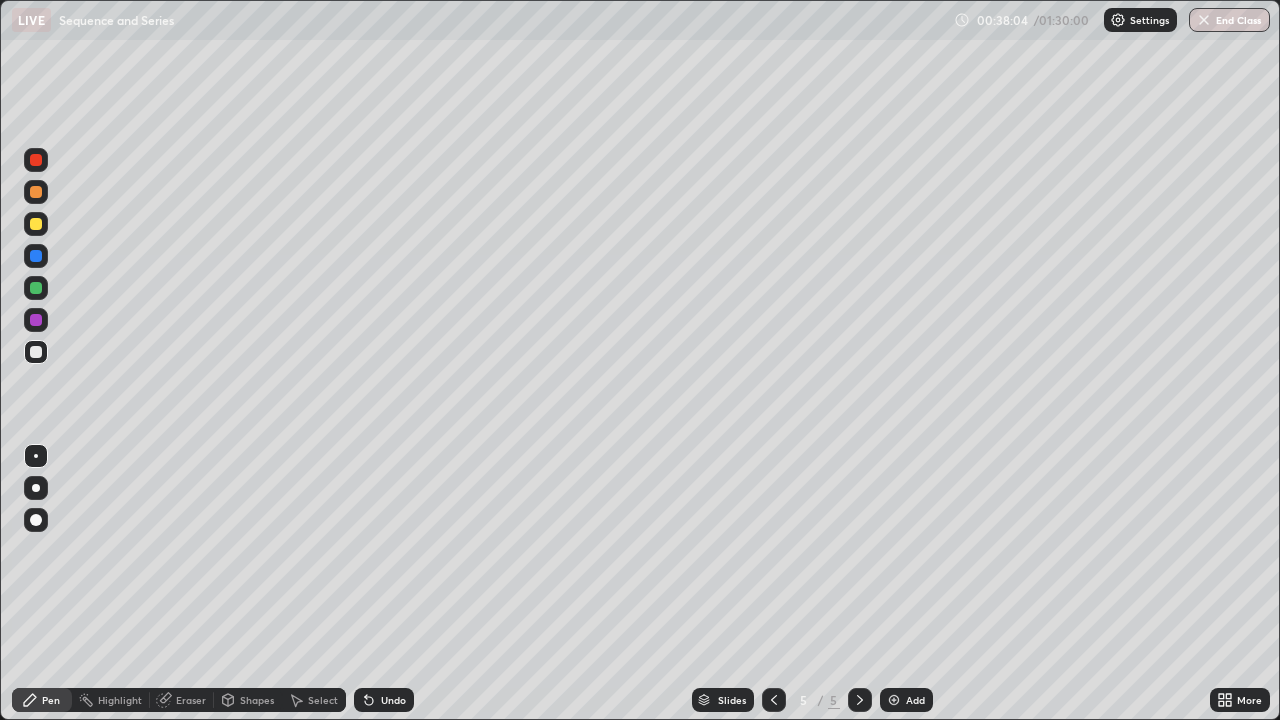 click at bounding box center (36, 224) 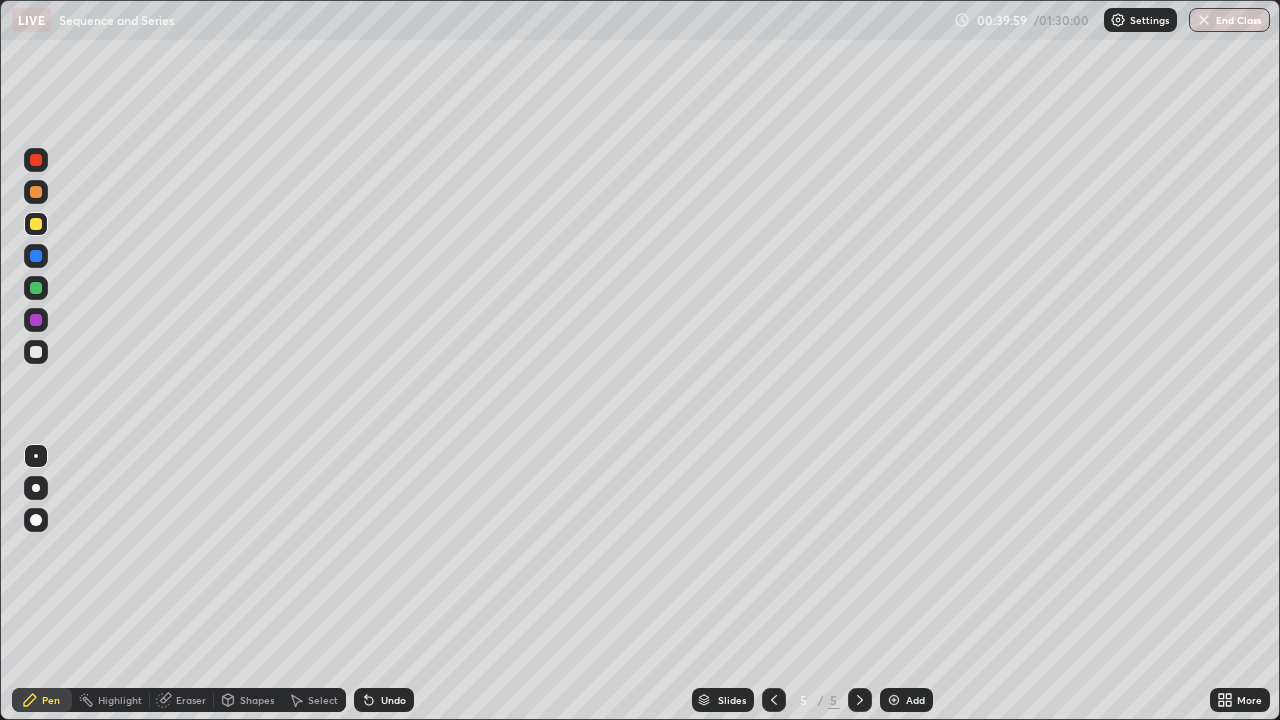click at bounding box center (36, 352) 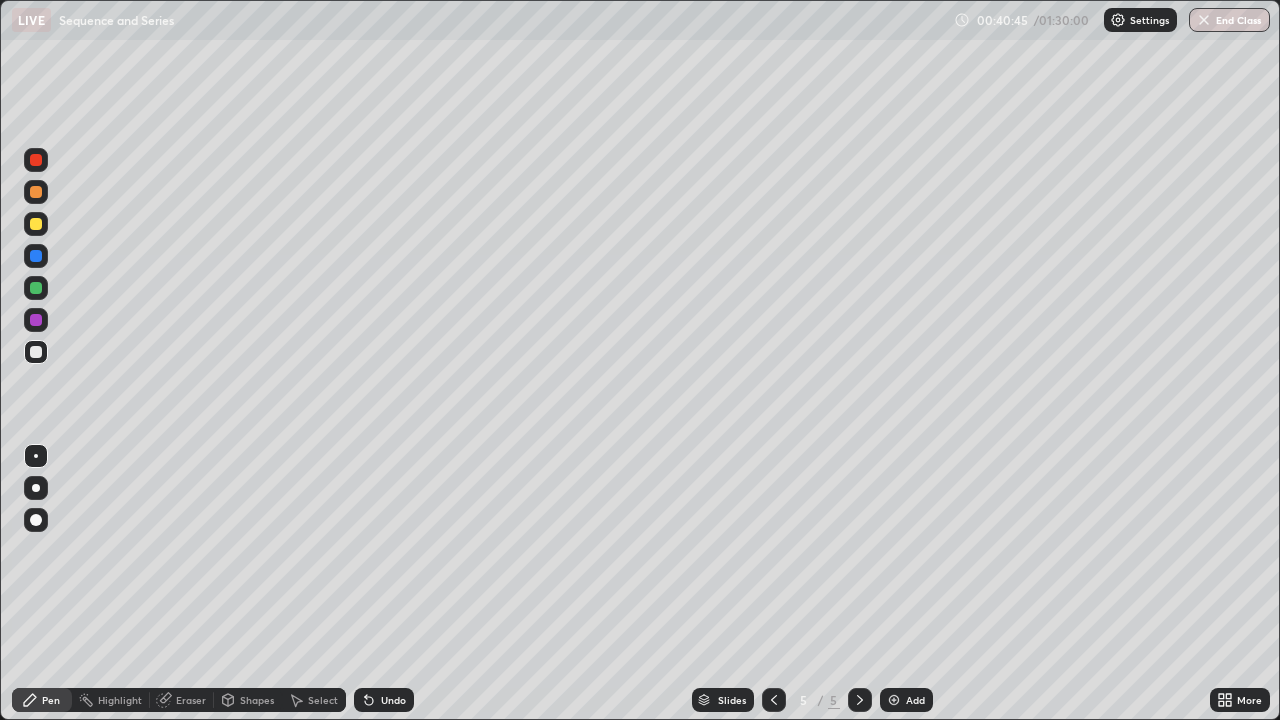 click at bounding box center (36, 256) 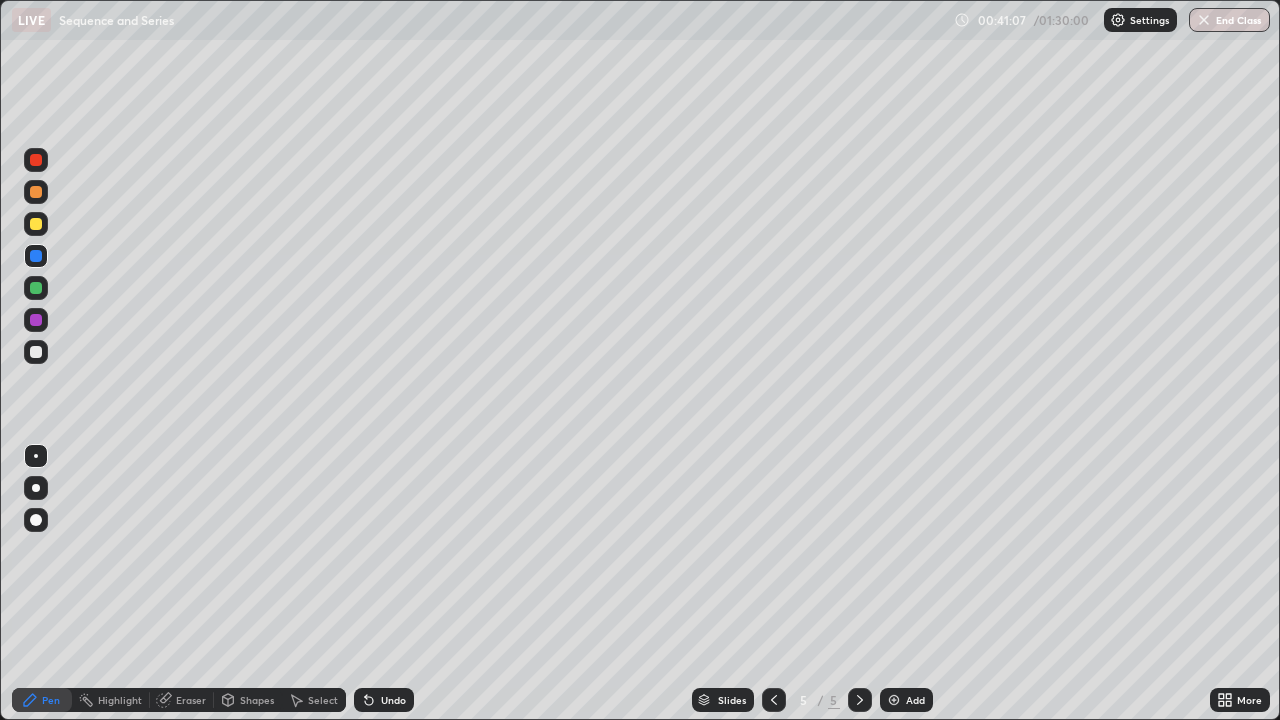 click at bounding box center (36, 352) 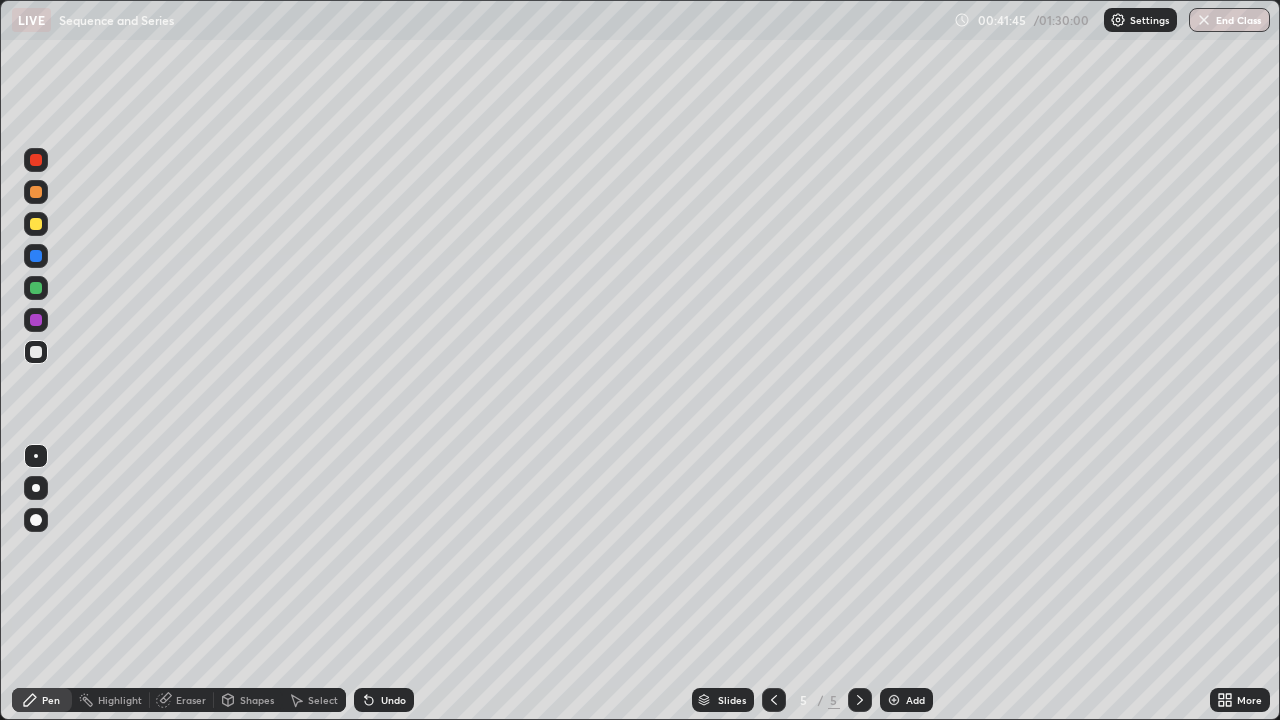 click on "Shapes" at bounding box center (257, 700) 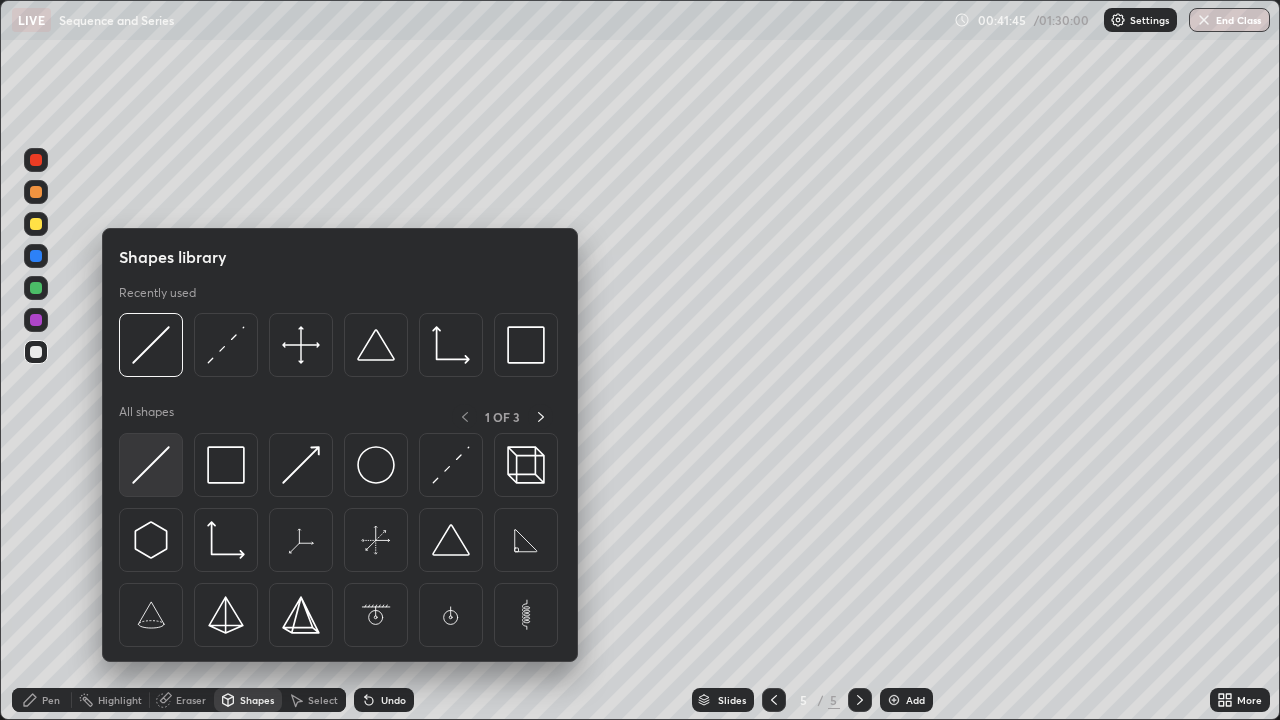 click at bounding box center (151, 465) 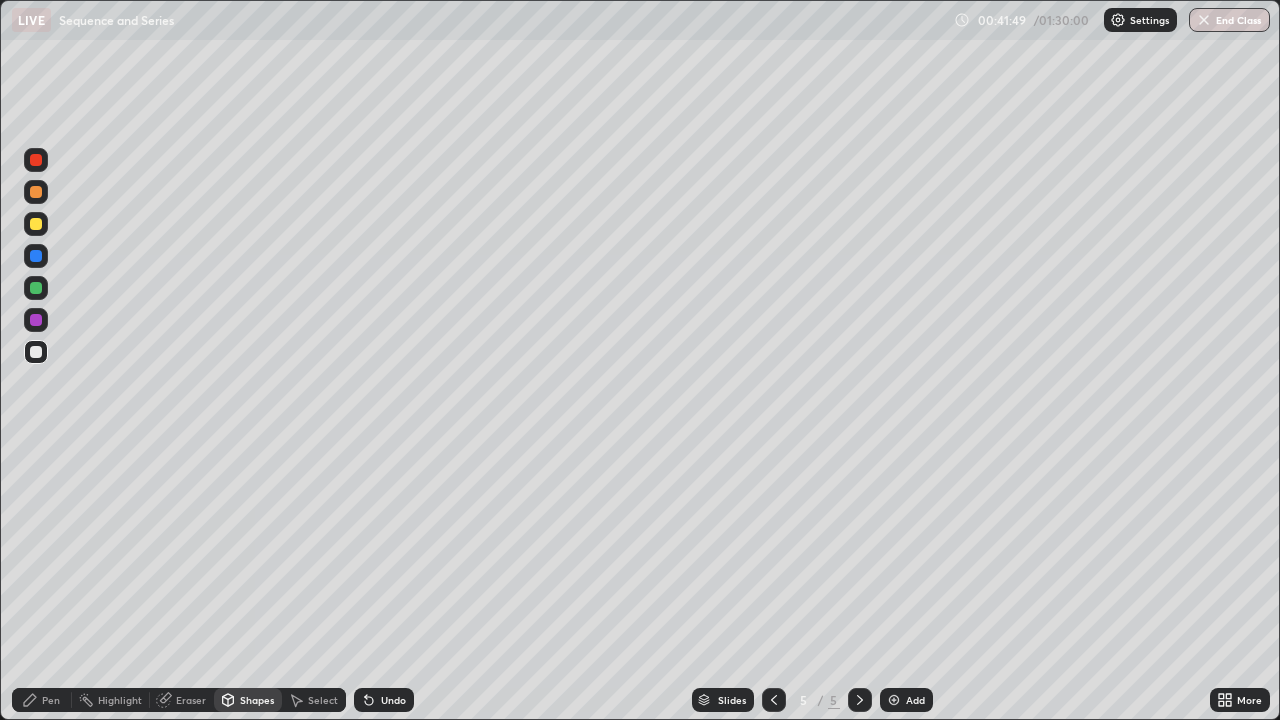 click on "Select" at bounding box center [323, 700] 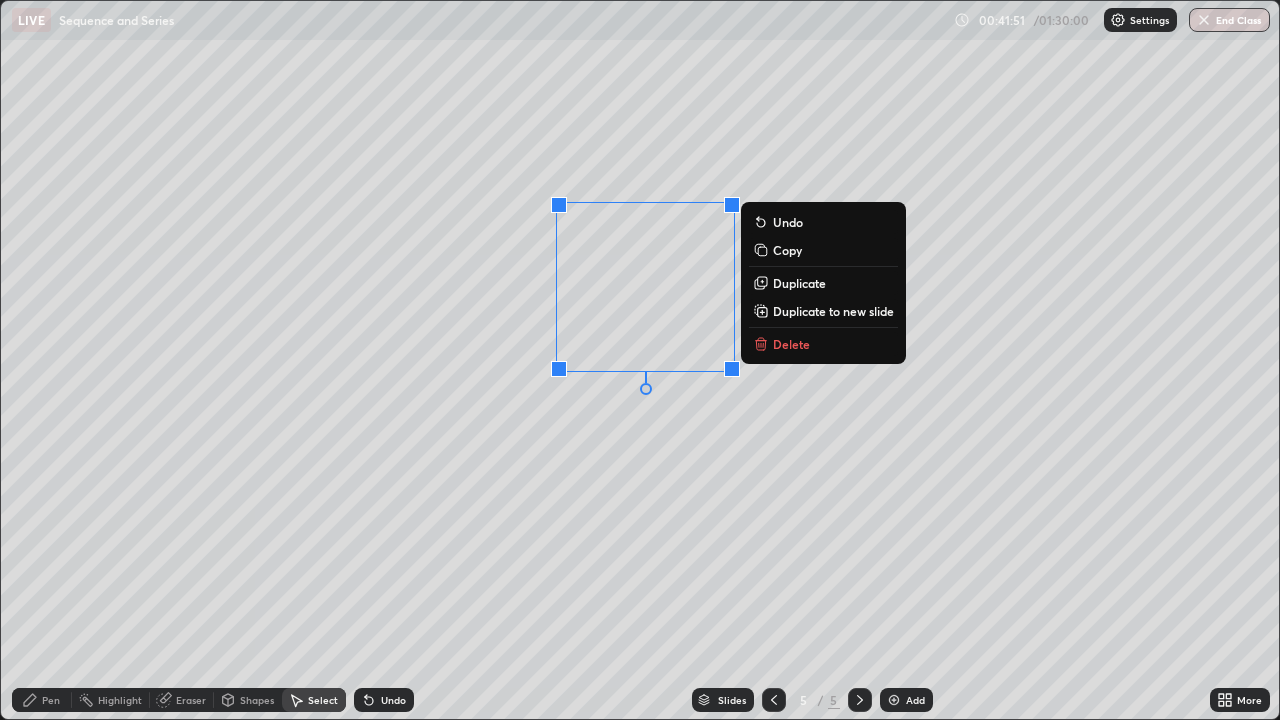 click 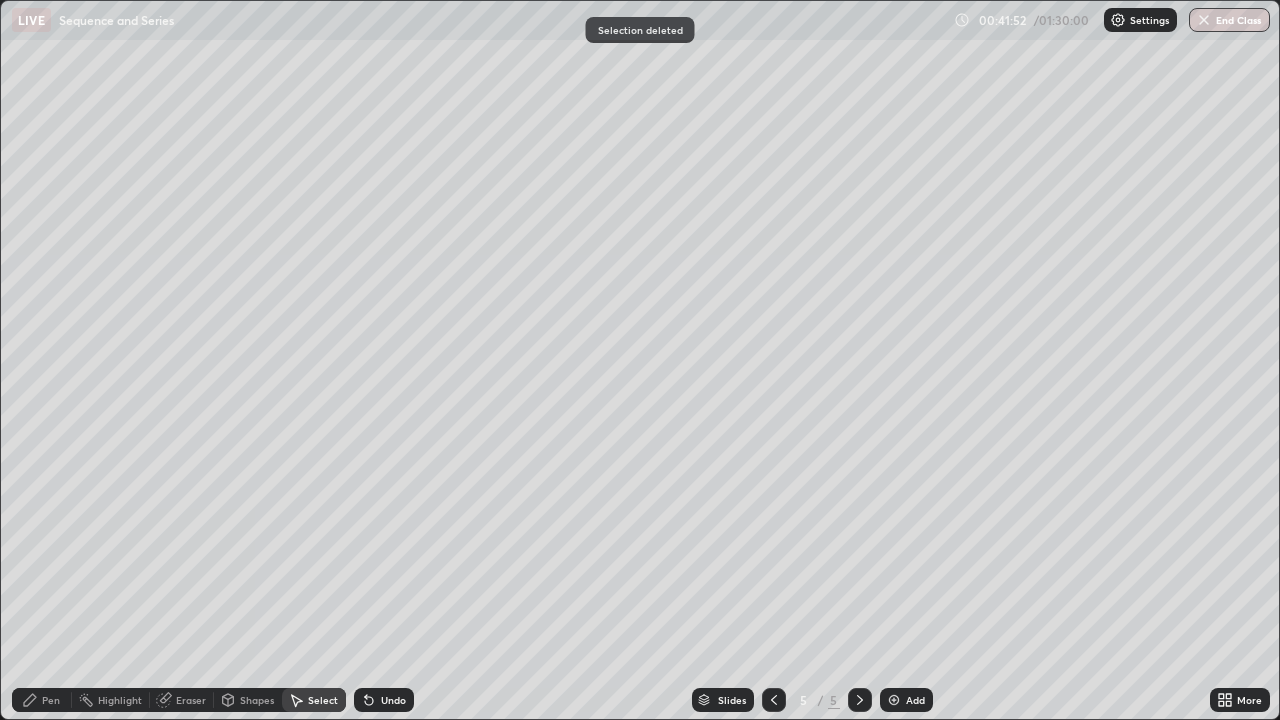 click on "Pen" at bounding box center (51, 700) 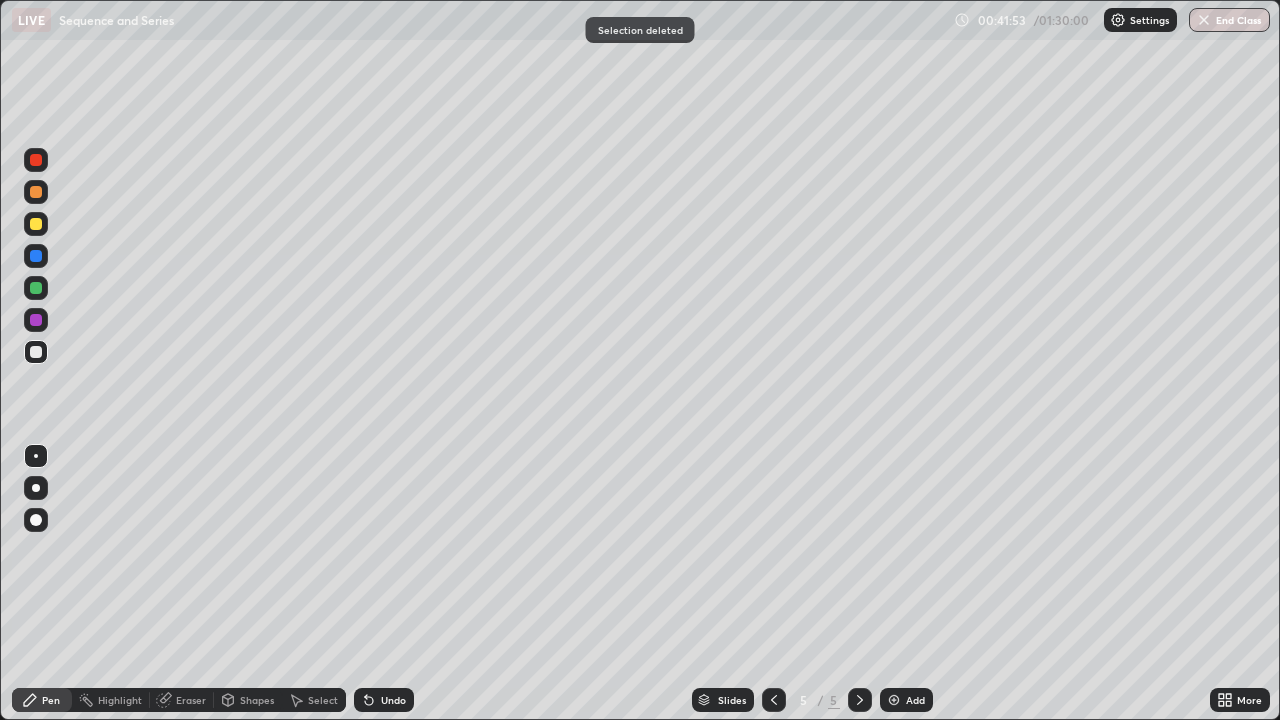 click at bounding box center [36, 224] 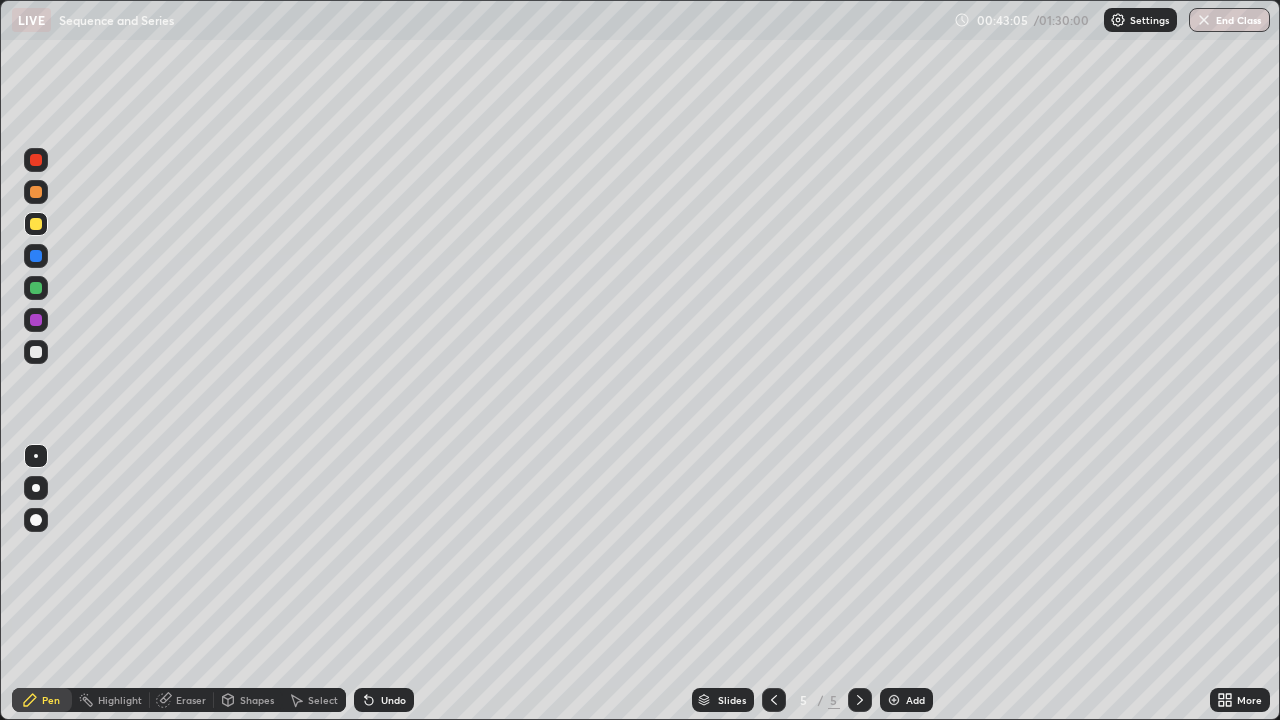 click at bounding box center (36, 256) 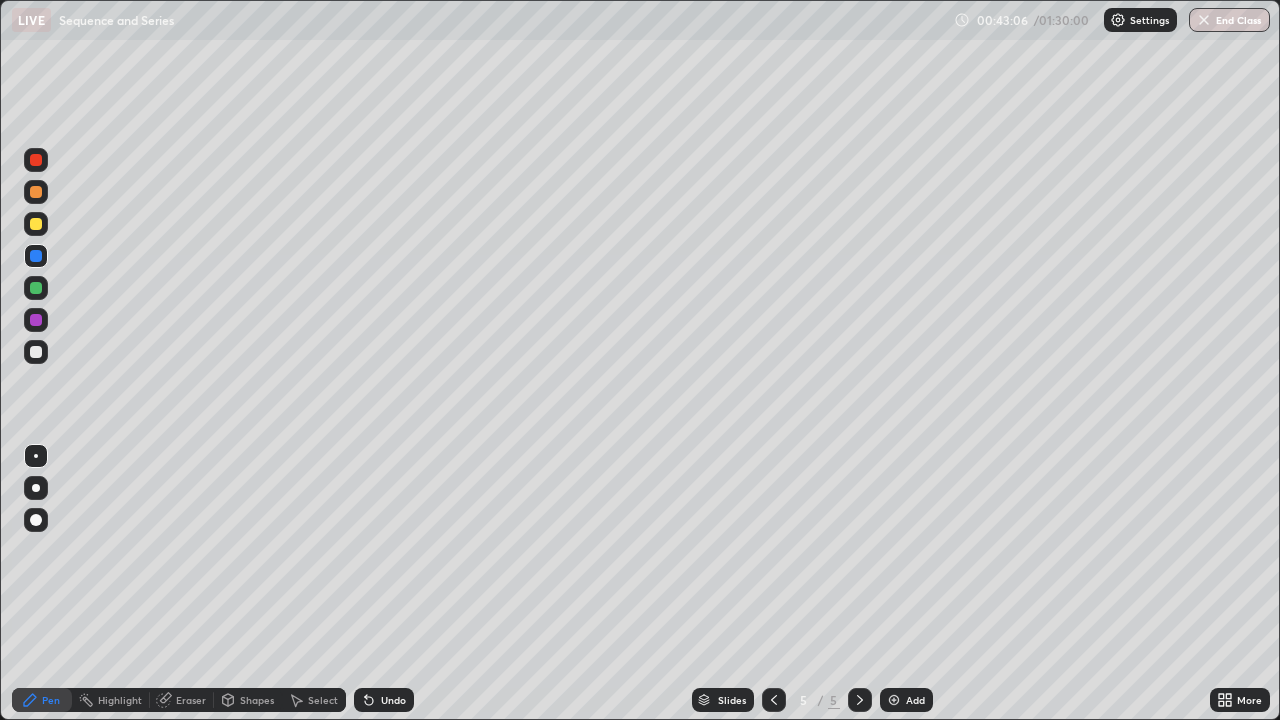 click at bounding box center [36, 288] 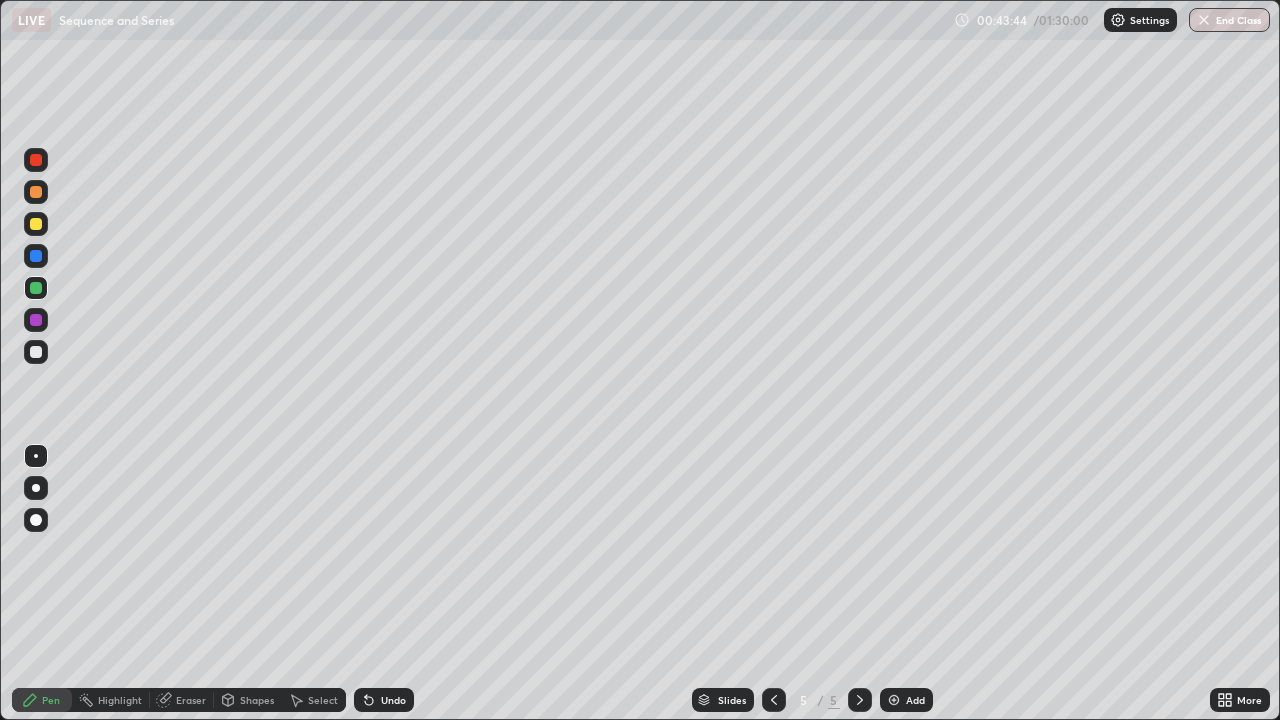 click at bounding box center [36, 352] 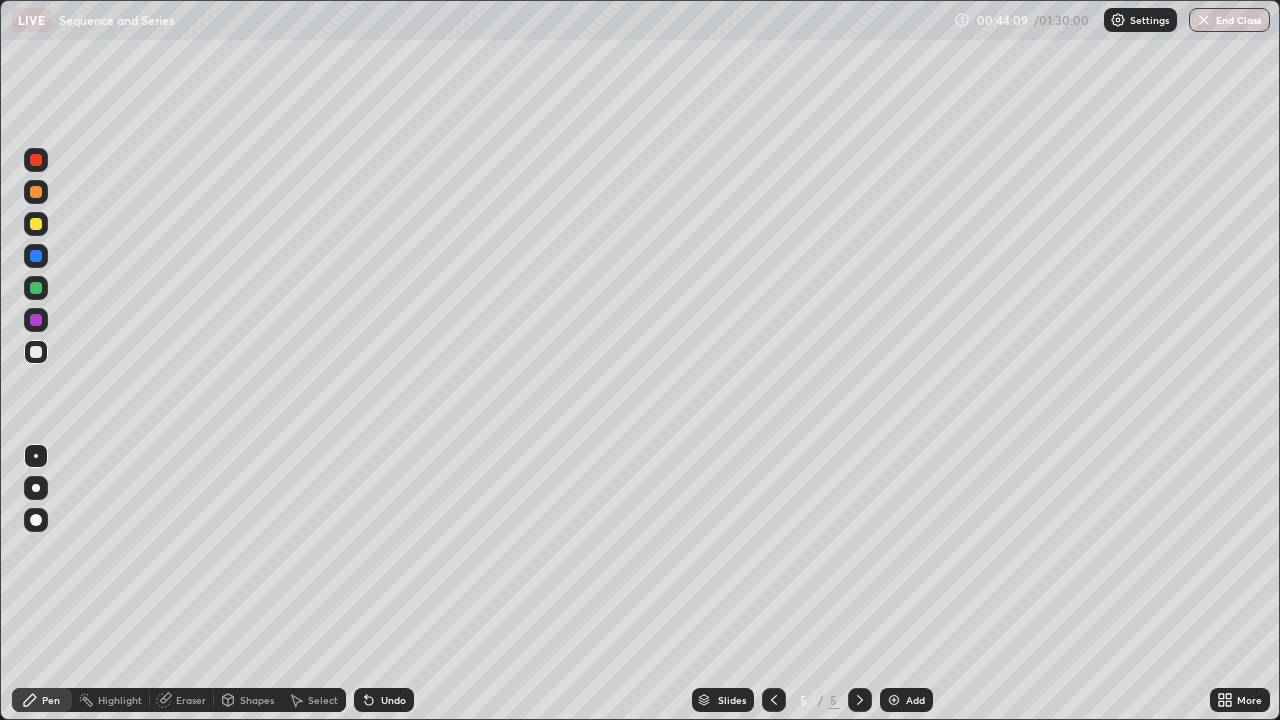 click on "Eraser" at bounding box center [191, 700] 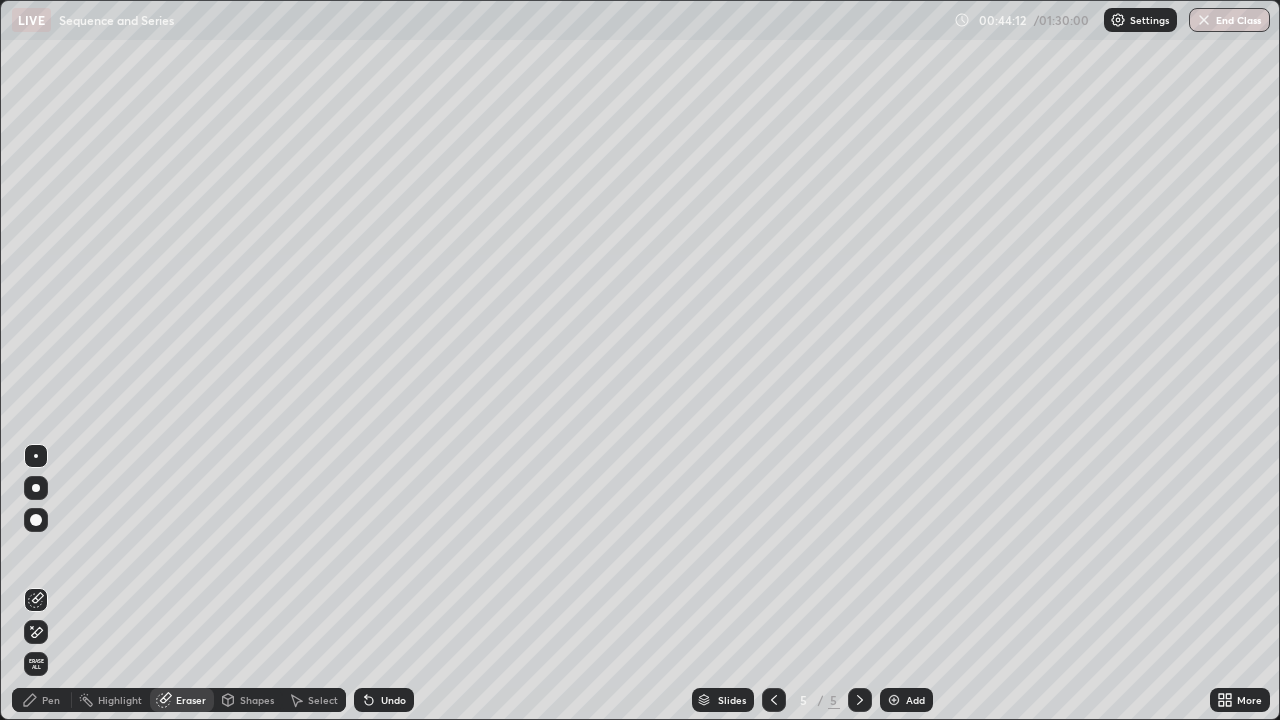 click 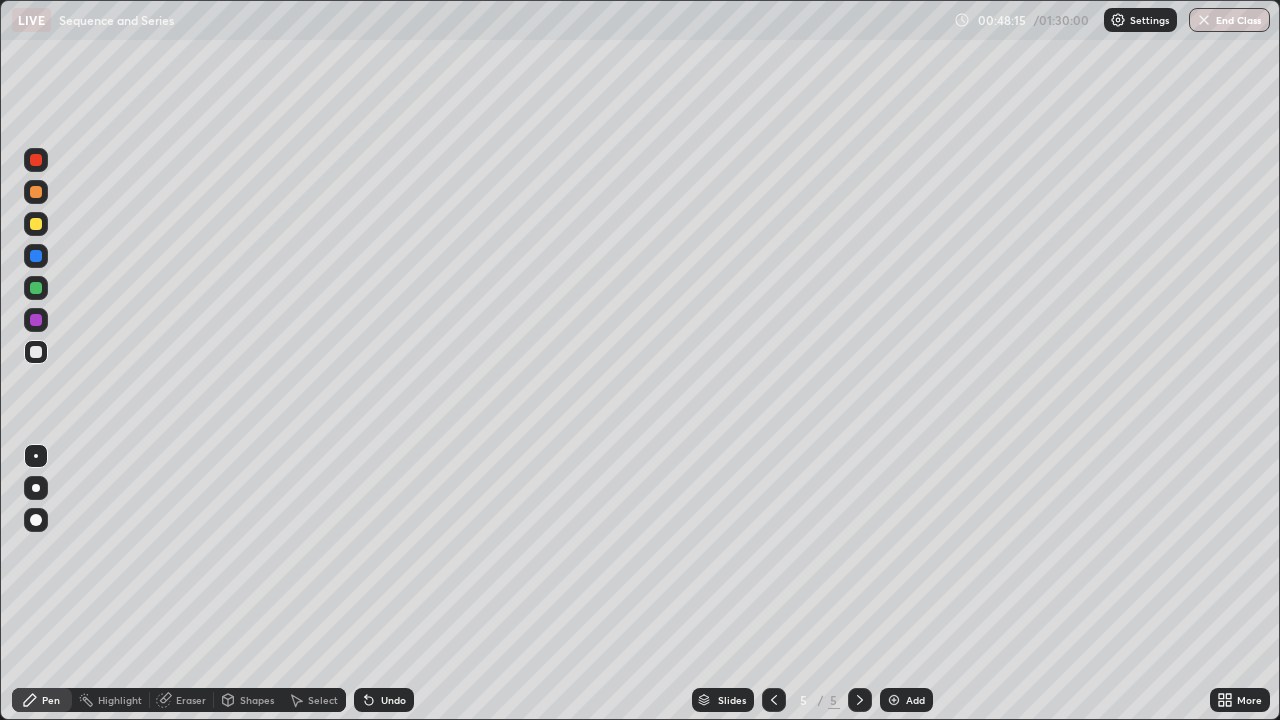 click at bounding box center (894, 700) 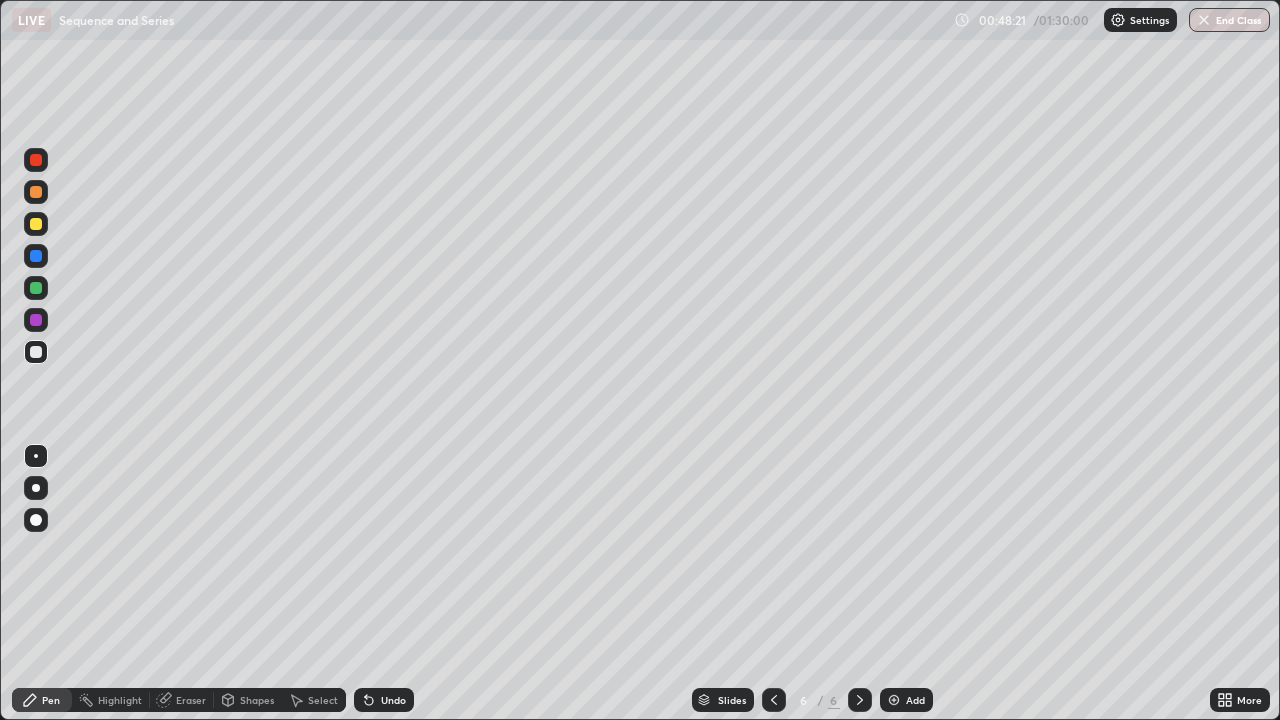 click at bounding box center [36, 224] 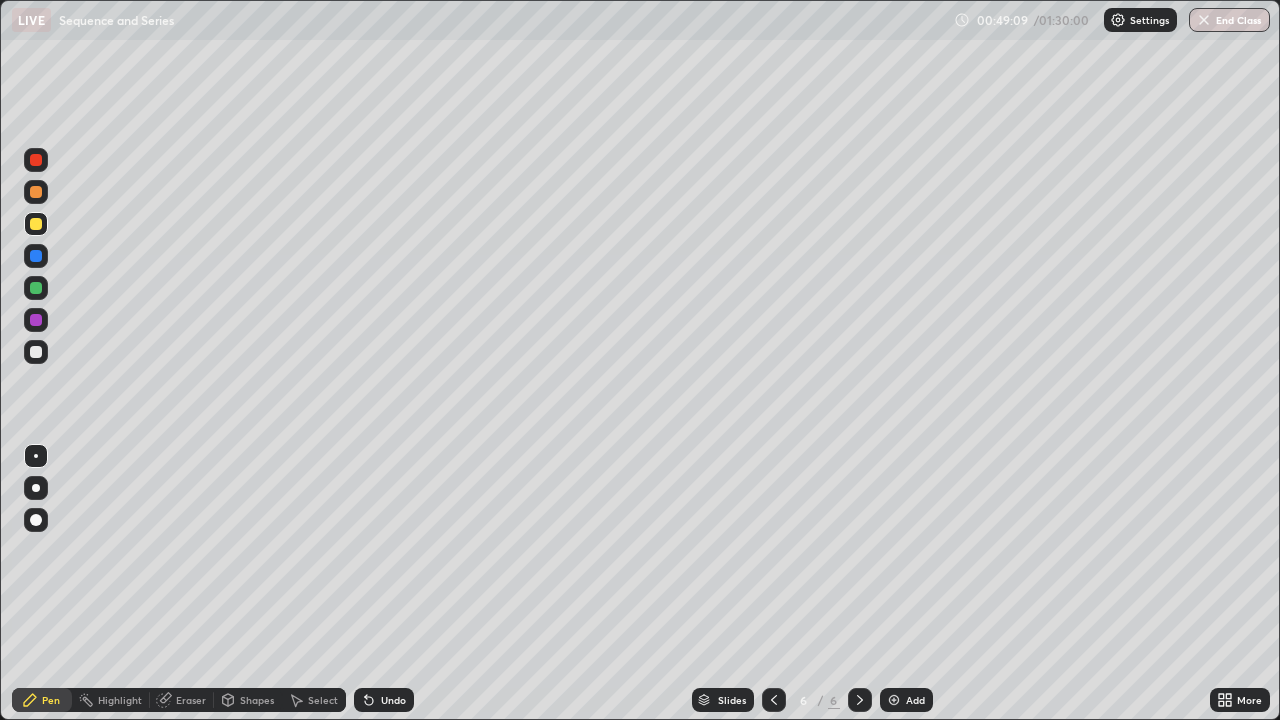 click at bounding box center [36, 352] 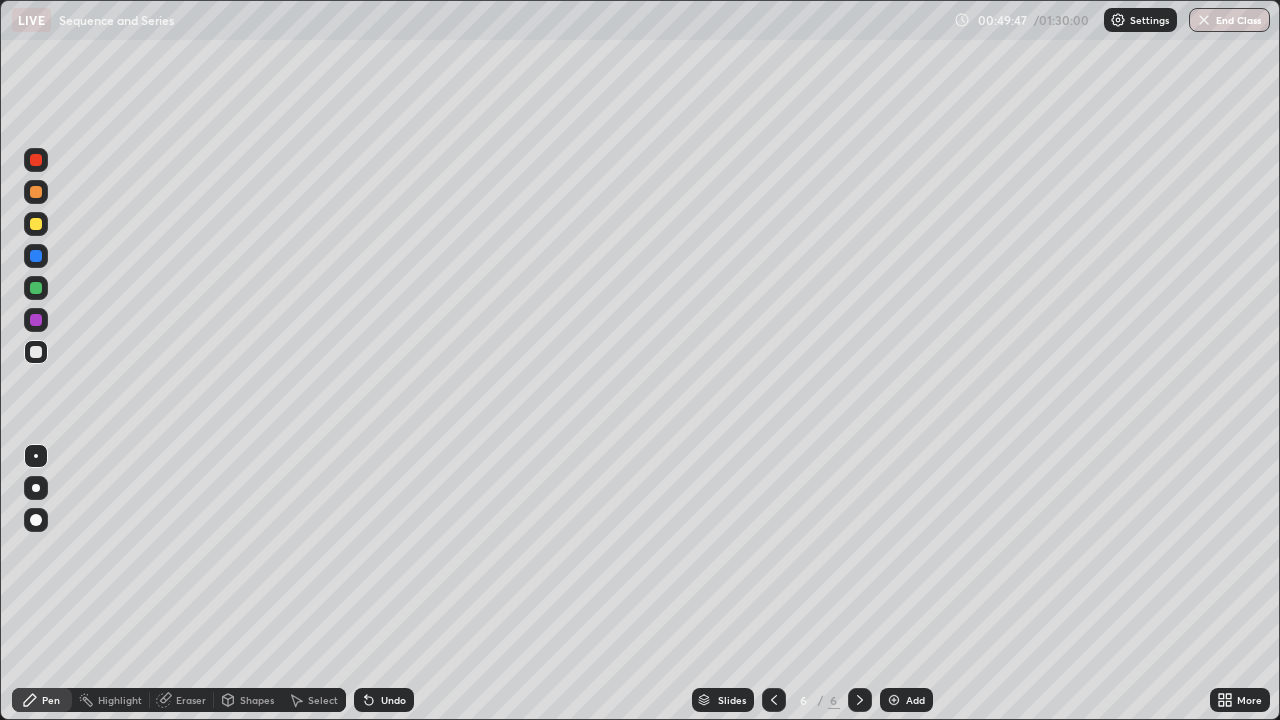 click at bounding box center (36, 224) 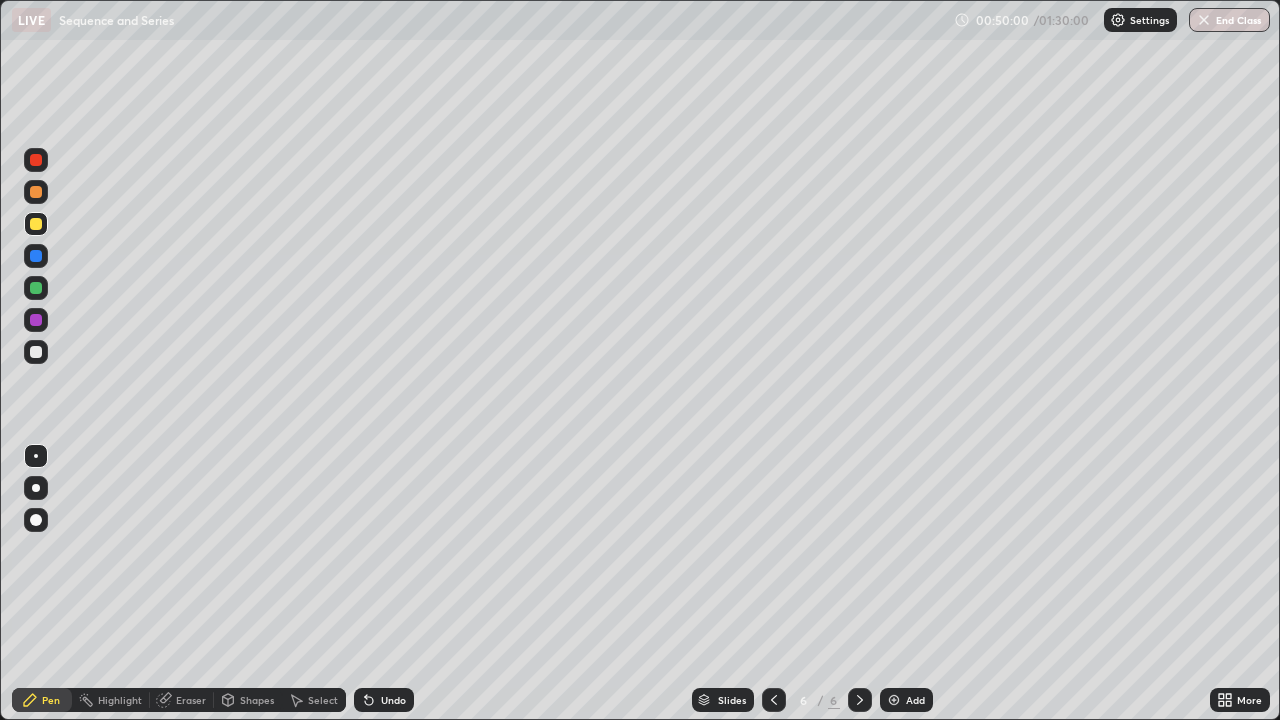 click at bounding box center (36, 352) 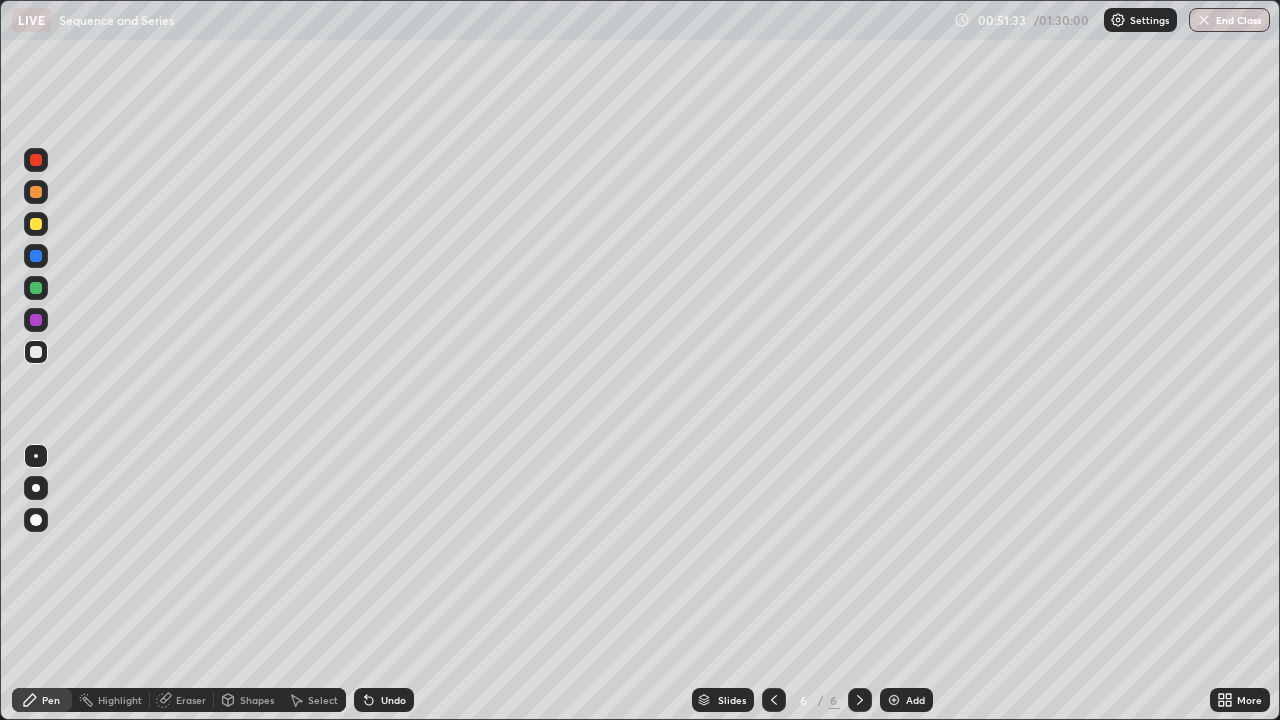 click on "Shapes" at bounding box center [257, 700] 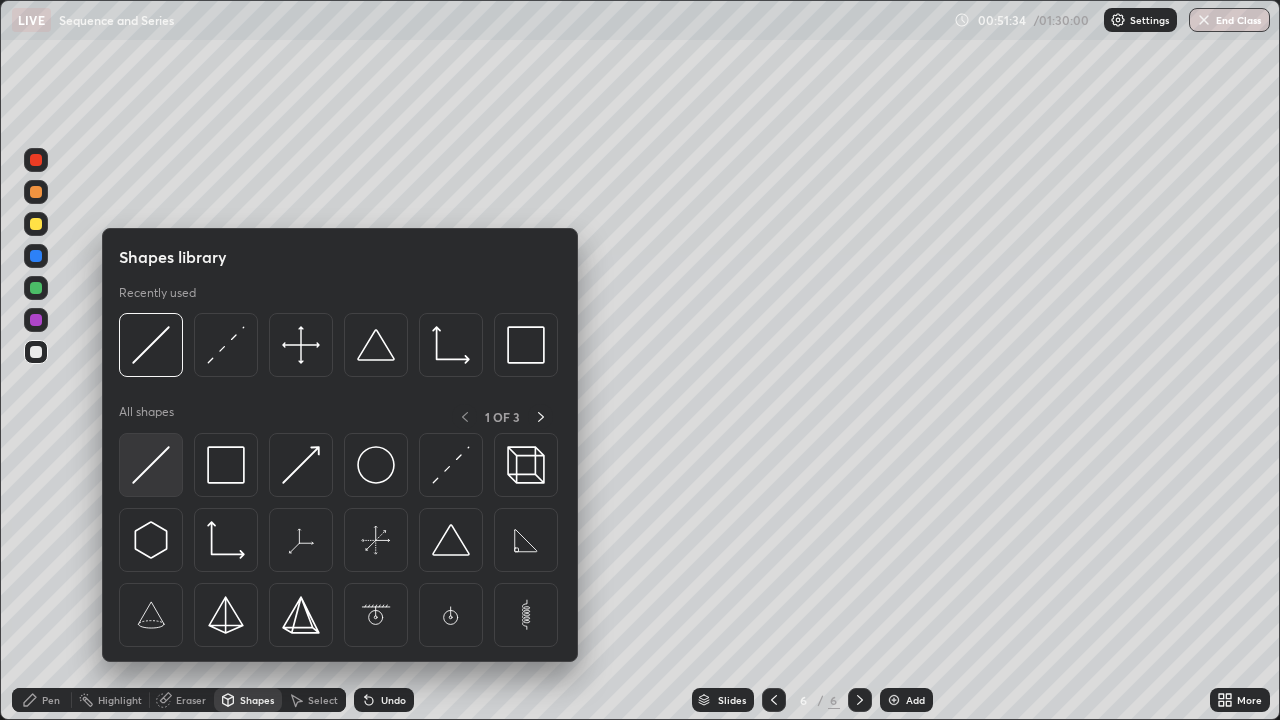 click at bounding box center (151, 465) 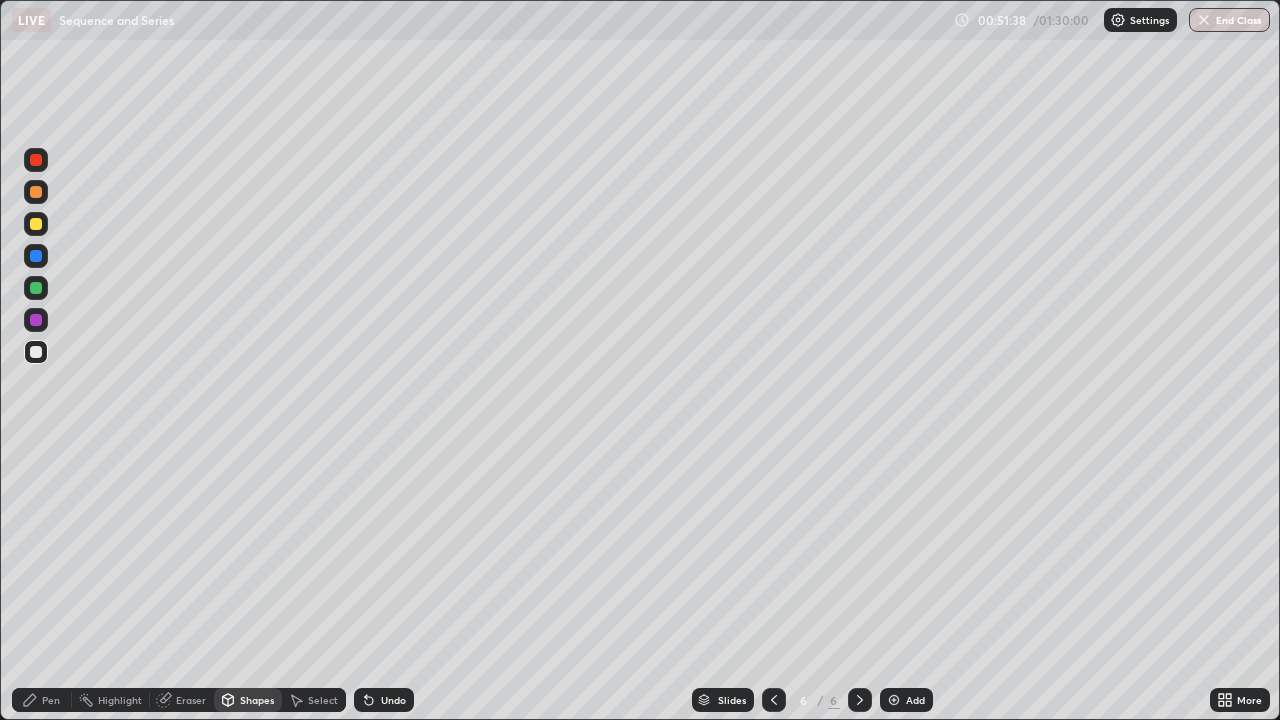 click on "Pen" at bounding box center [51, 700] 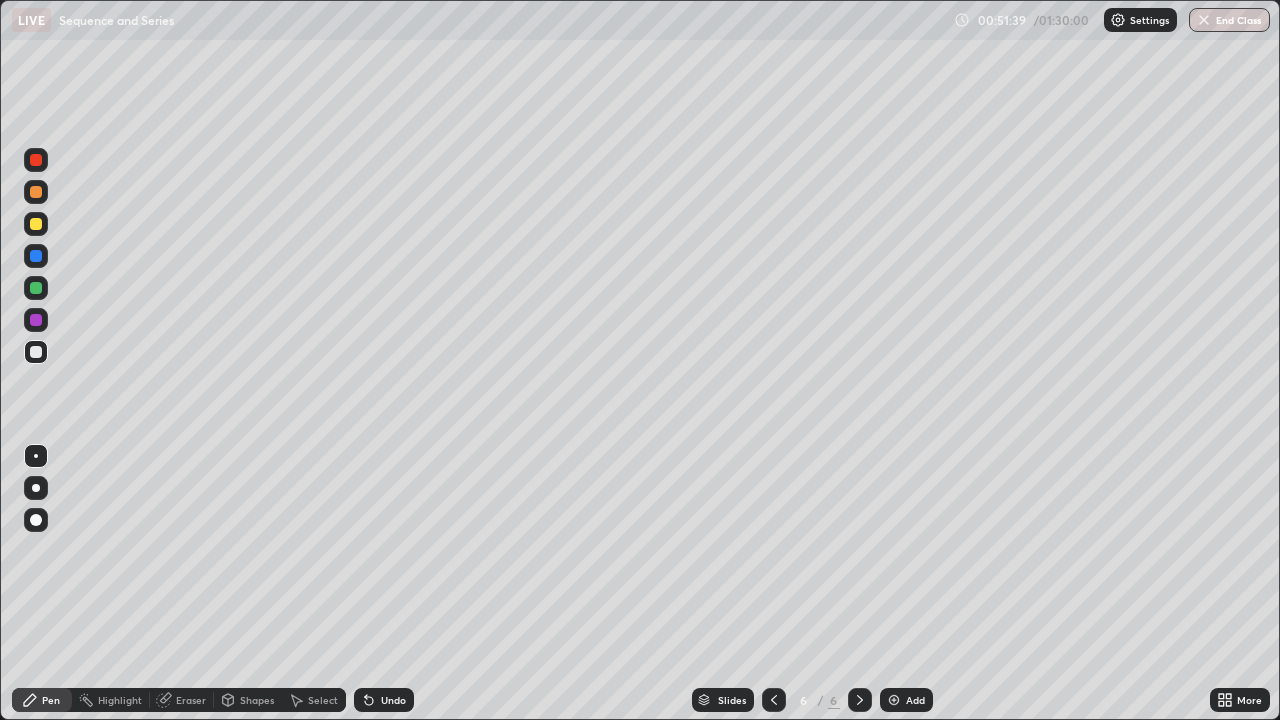 click at bounding box center [36, 224] 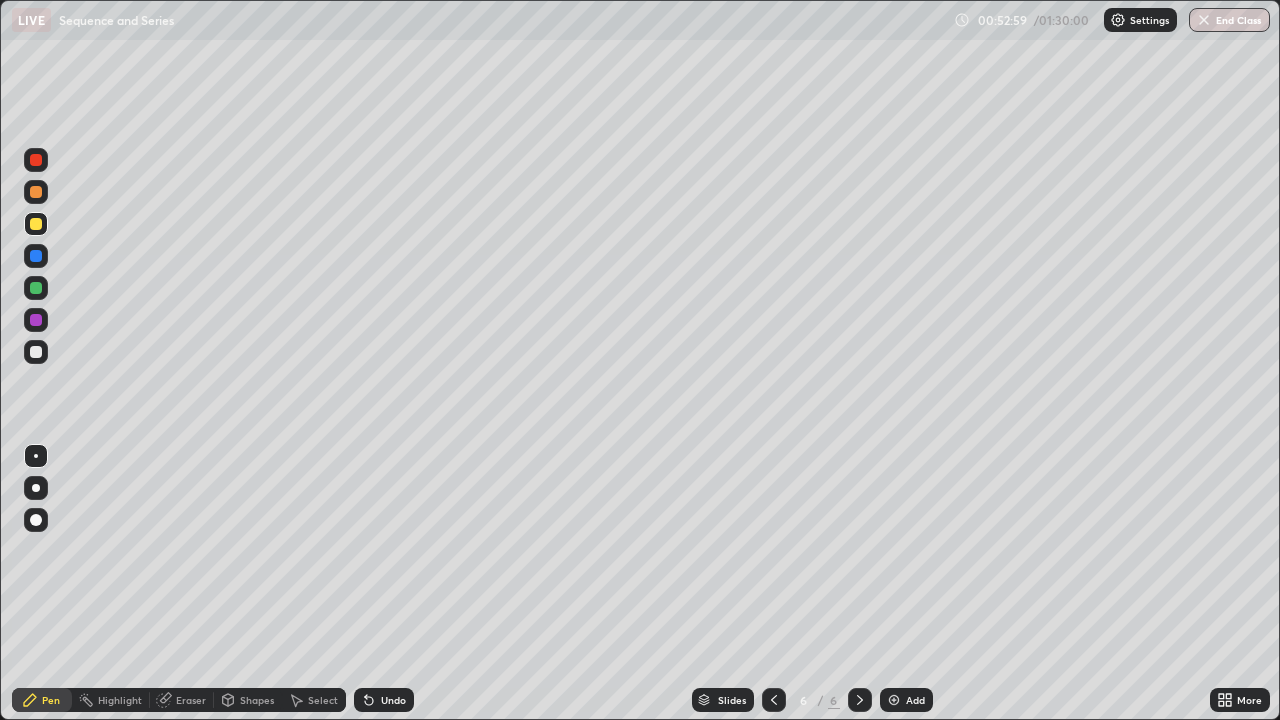 click at bounding box center (36, 288) 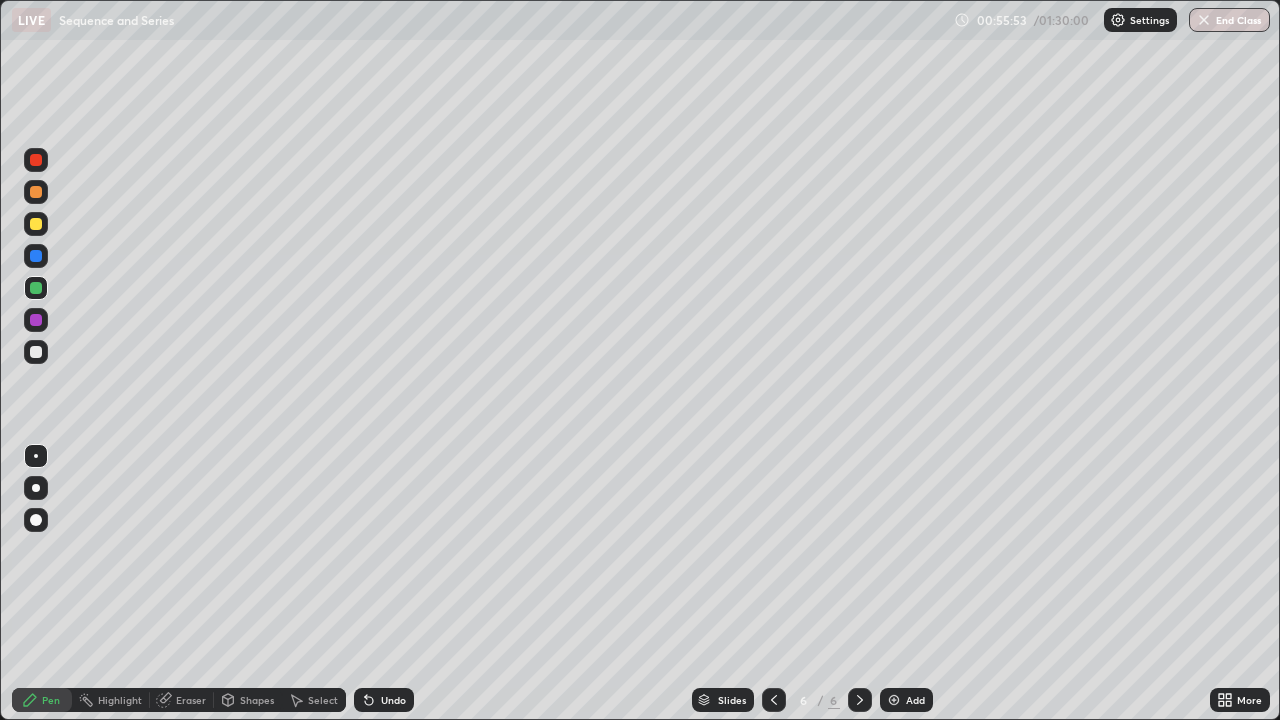 click at bounding box center (894, 700) 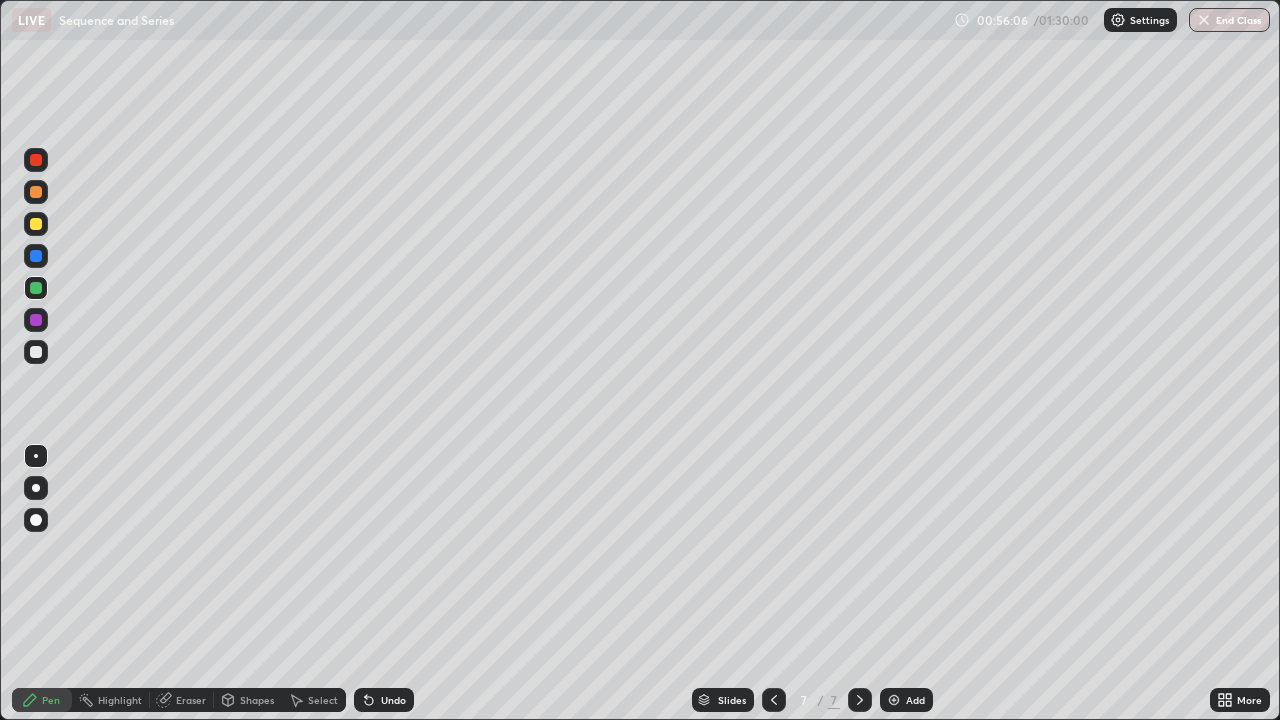 click at bounding box center (36, 352) 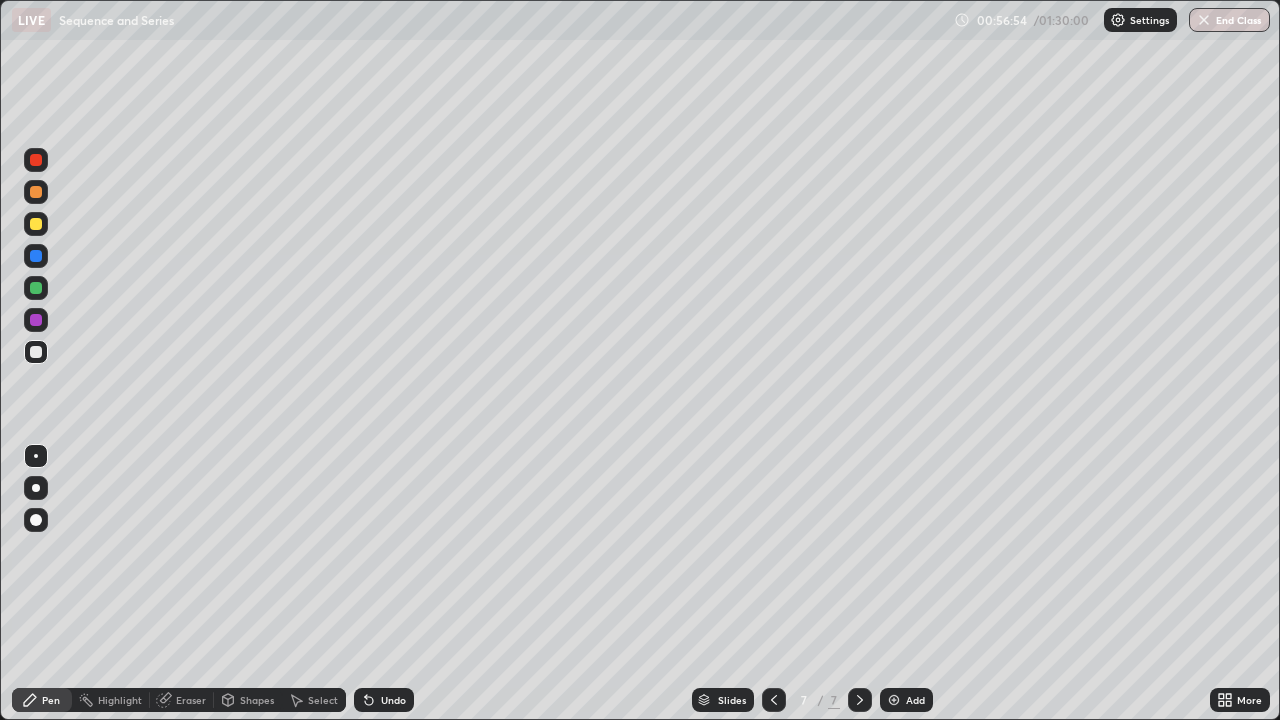 click at bounding box center (36, 288) 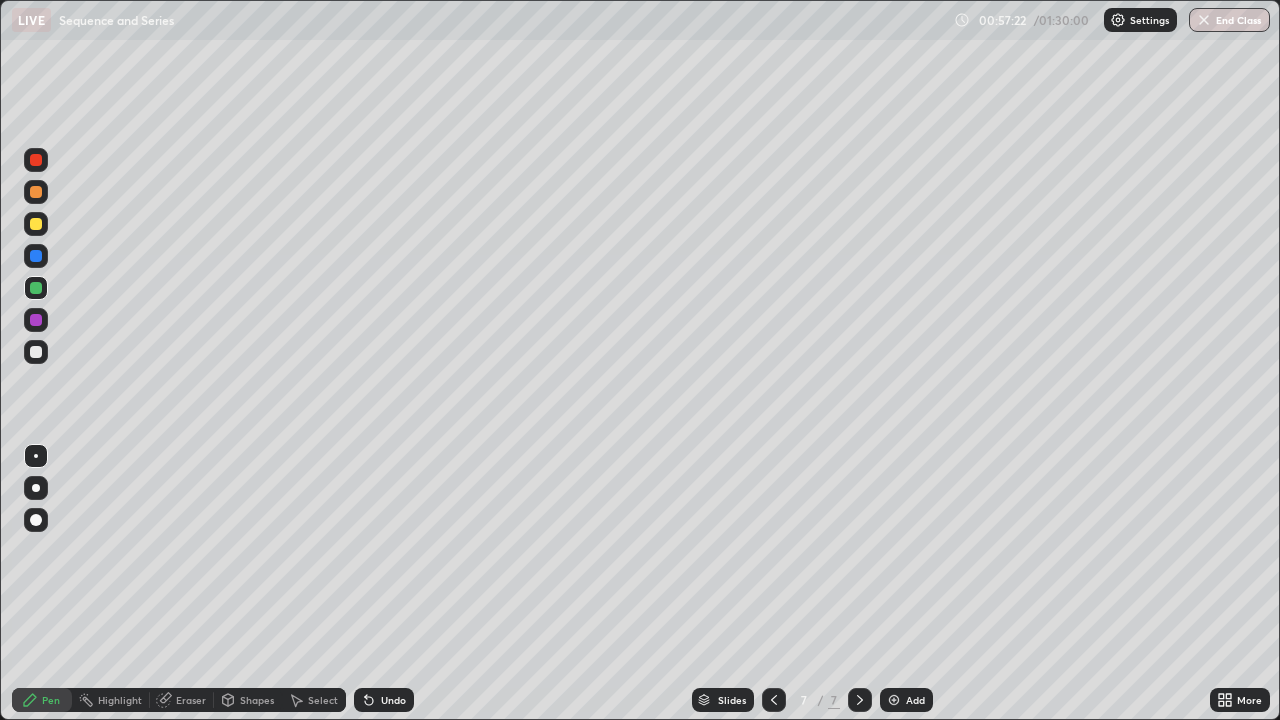 click on "Eraser" at bounding box center (191, 700) 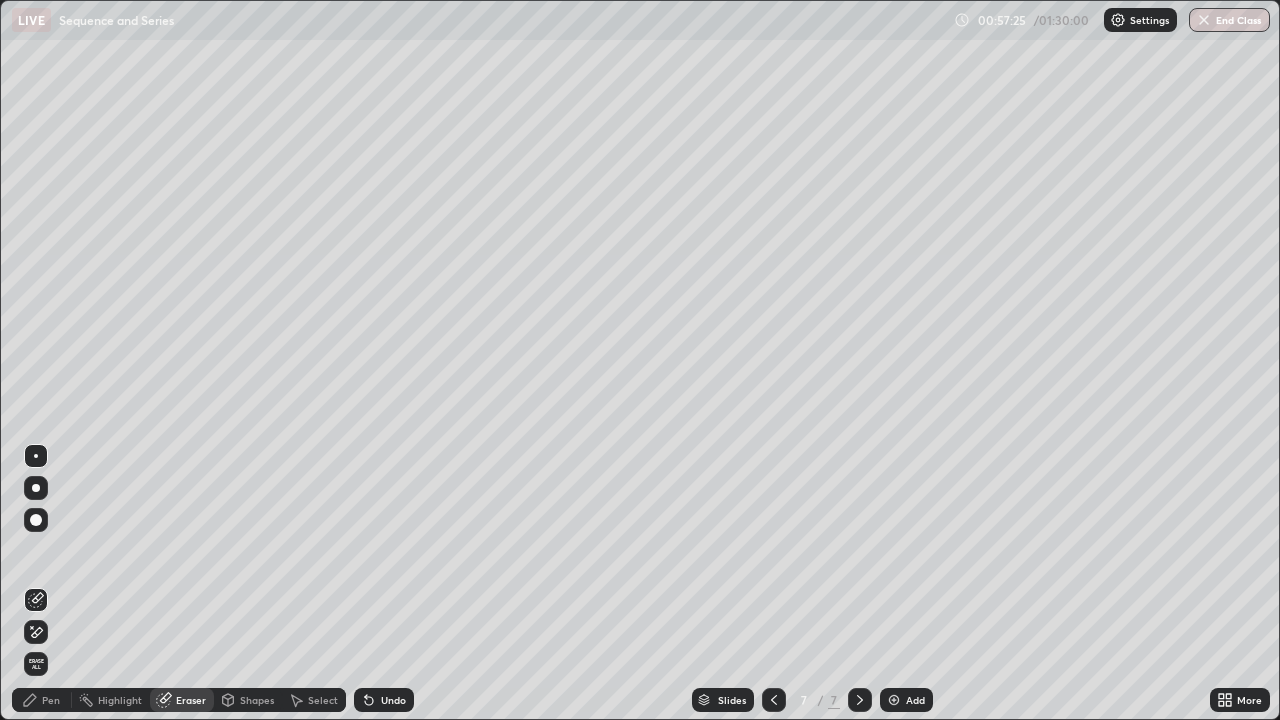 click on "Pen" at bounding box center [51, 700] 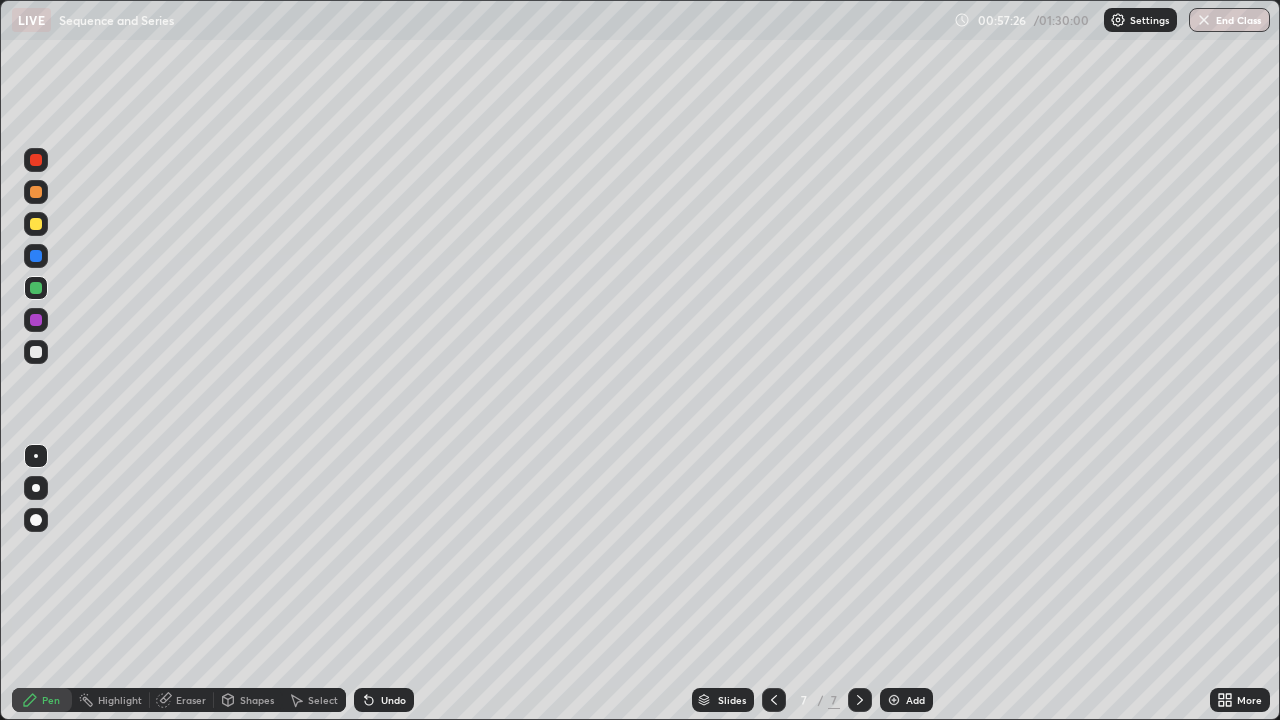 click at bounding box center [36, 352] 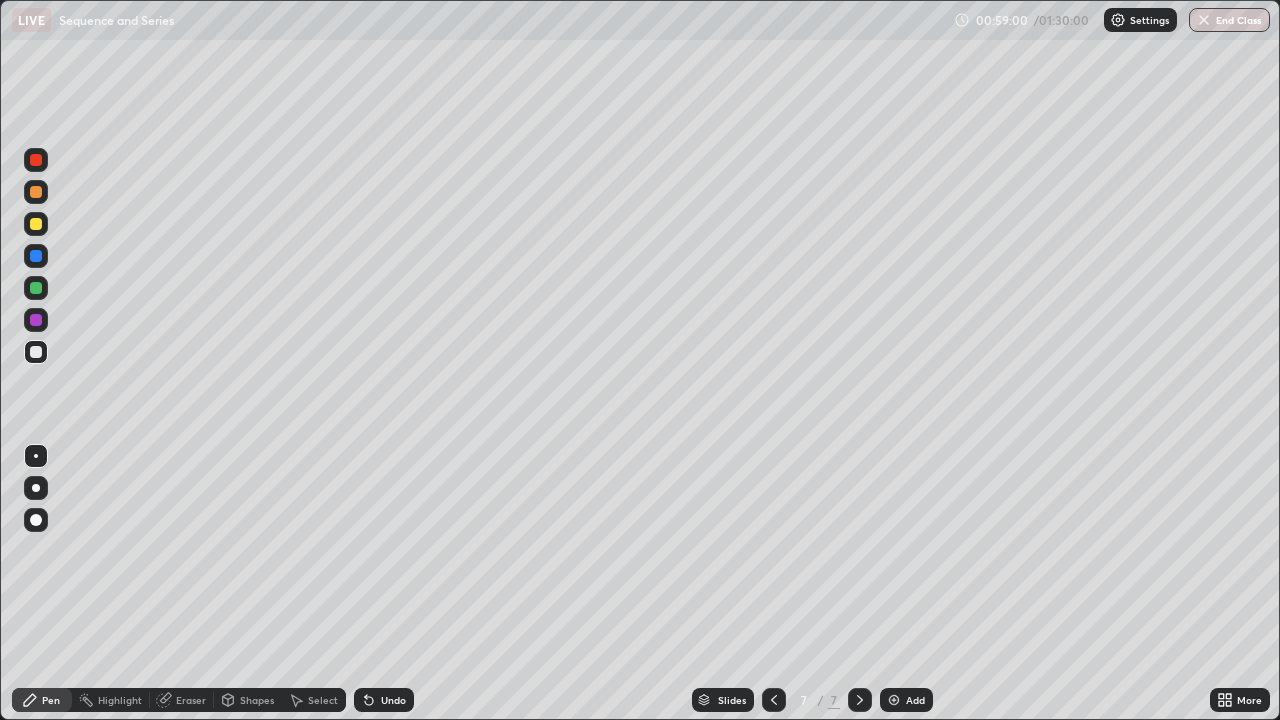 click at bounding box center (36, 224) 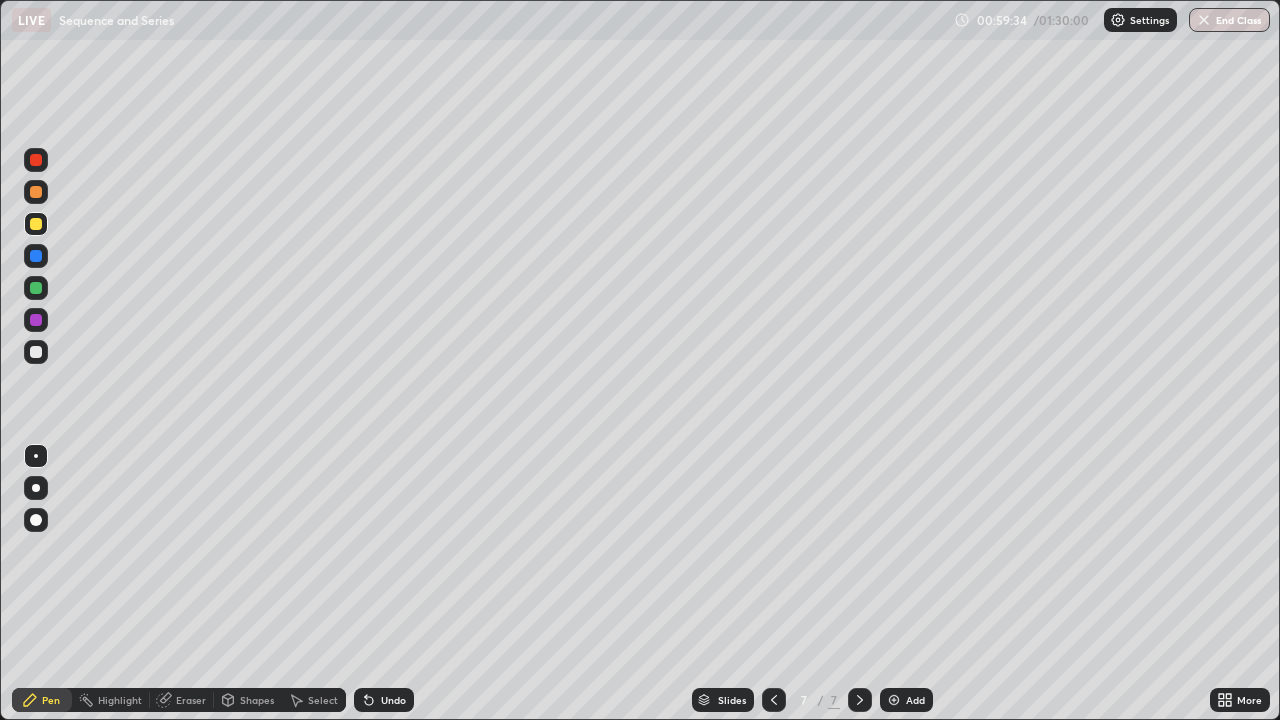 click on "Eraser" at bounding box center (182, 700) 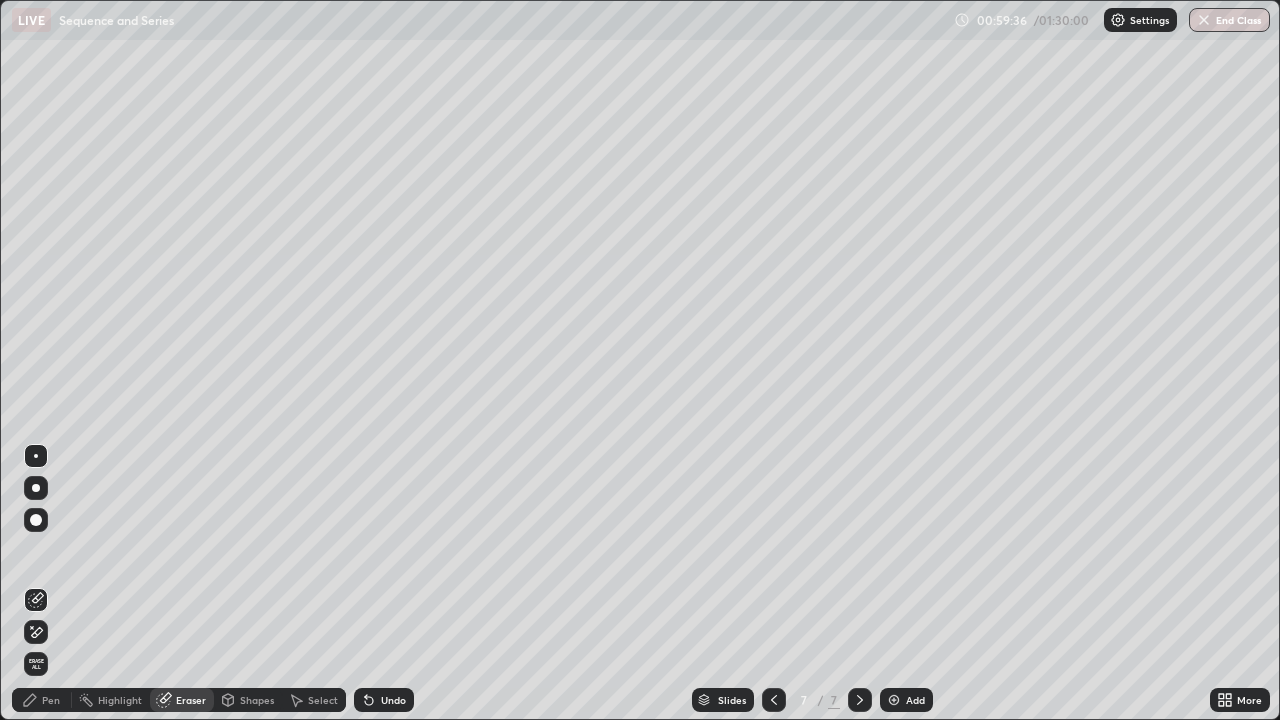 click 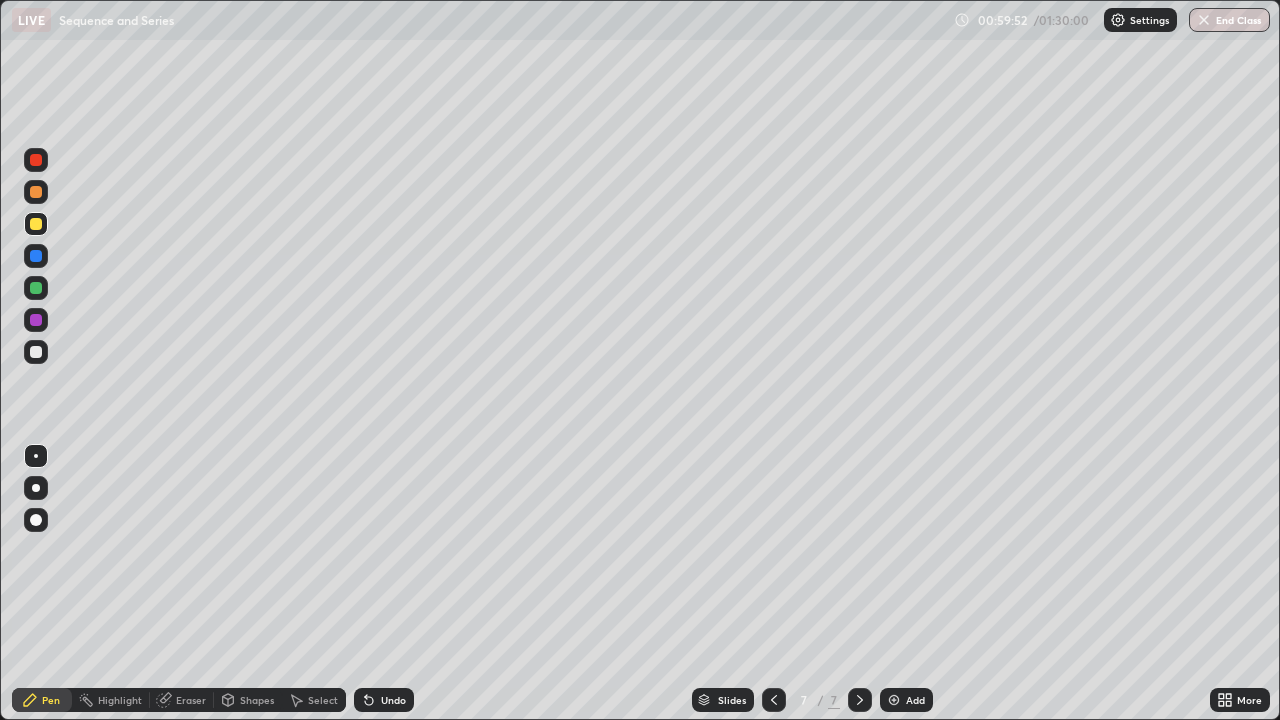 click at bounding box center [36, 288] 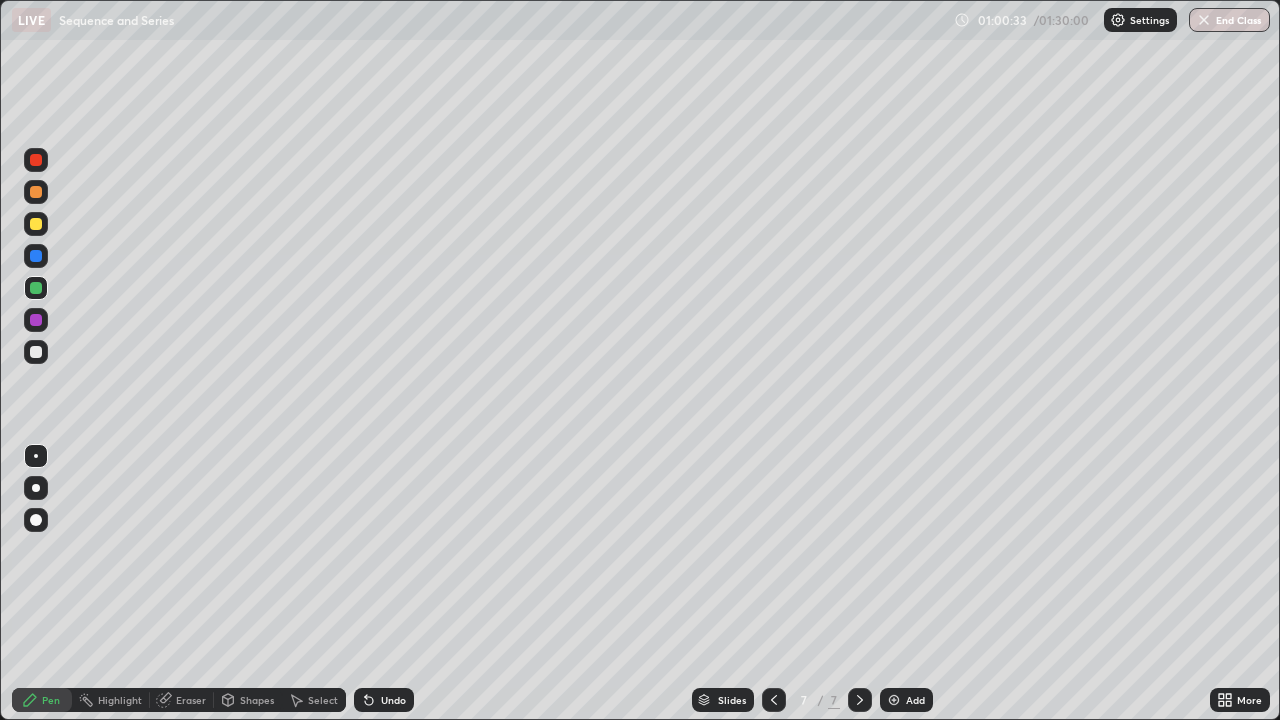 click on "Setting up your live class" at bounding box center (640, 360) 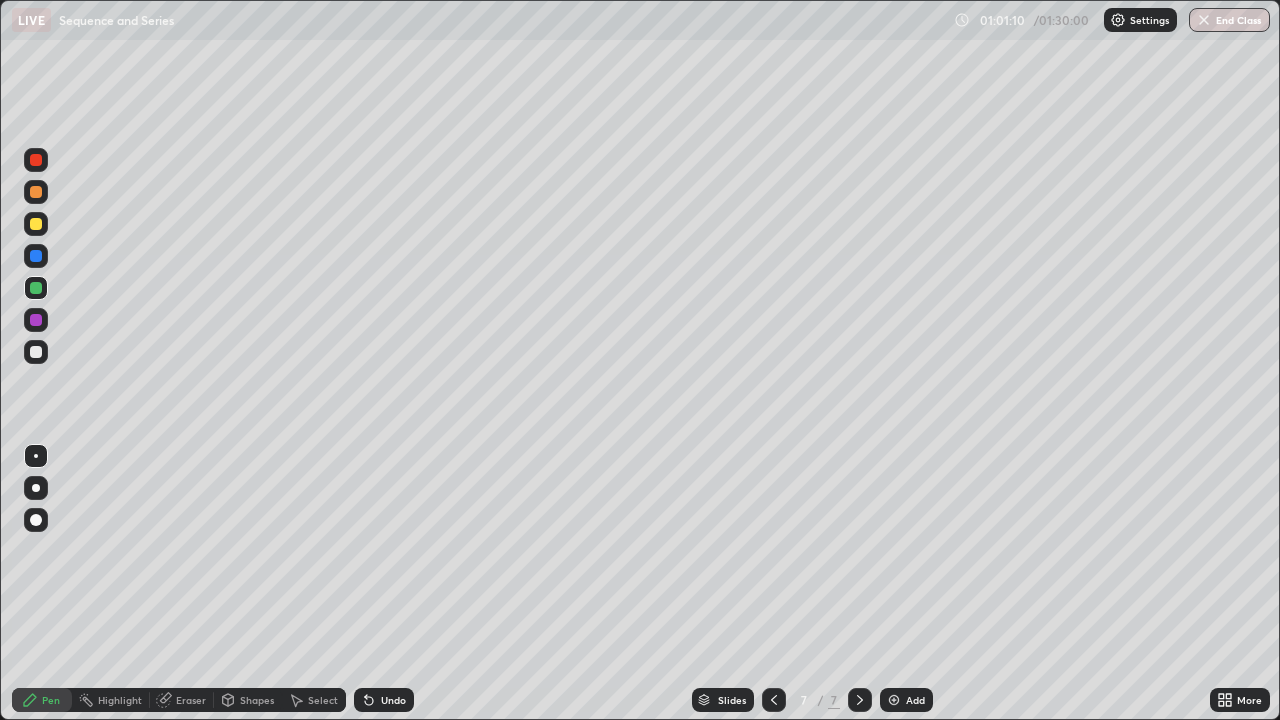 click on "Select" at bounding box center (323, 700) 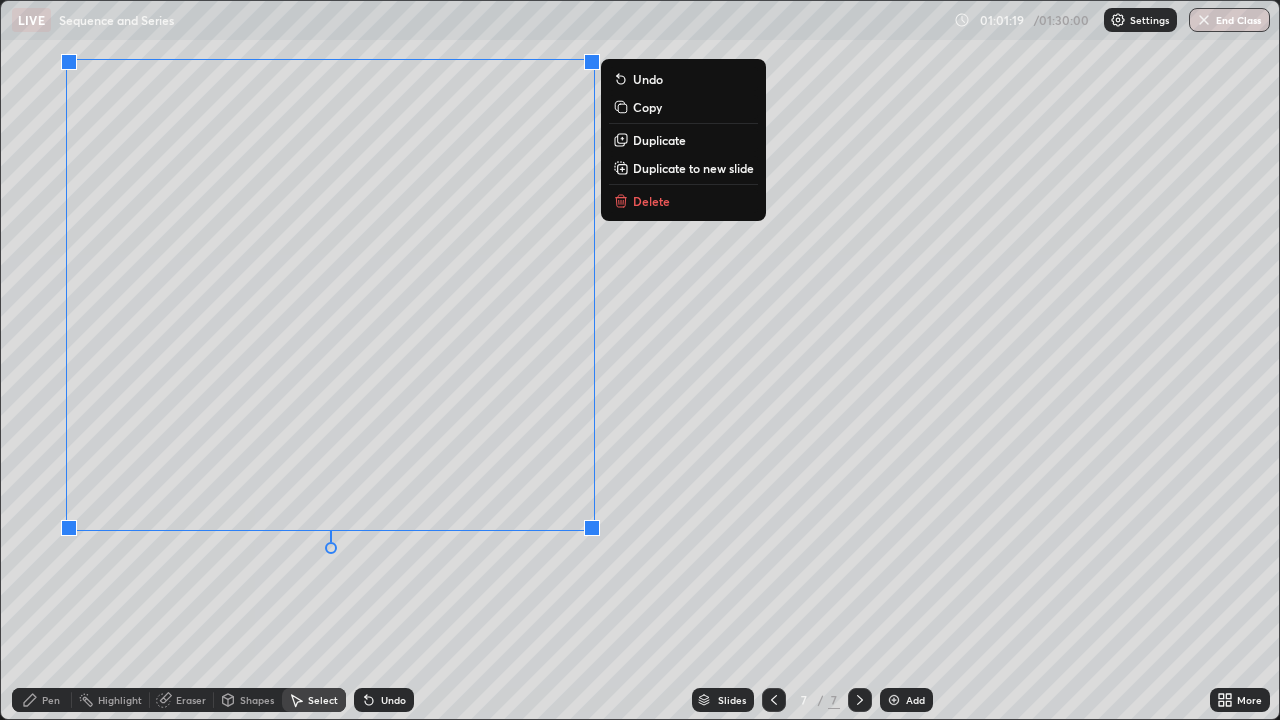 click on "0 ° Undo Copy Duplicate Duplicate to new slide Delete" at bounding box center [640, 360] 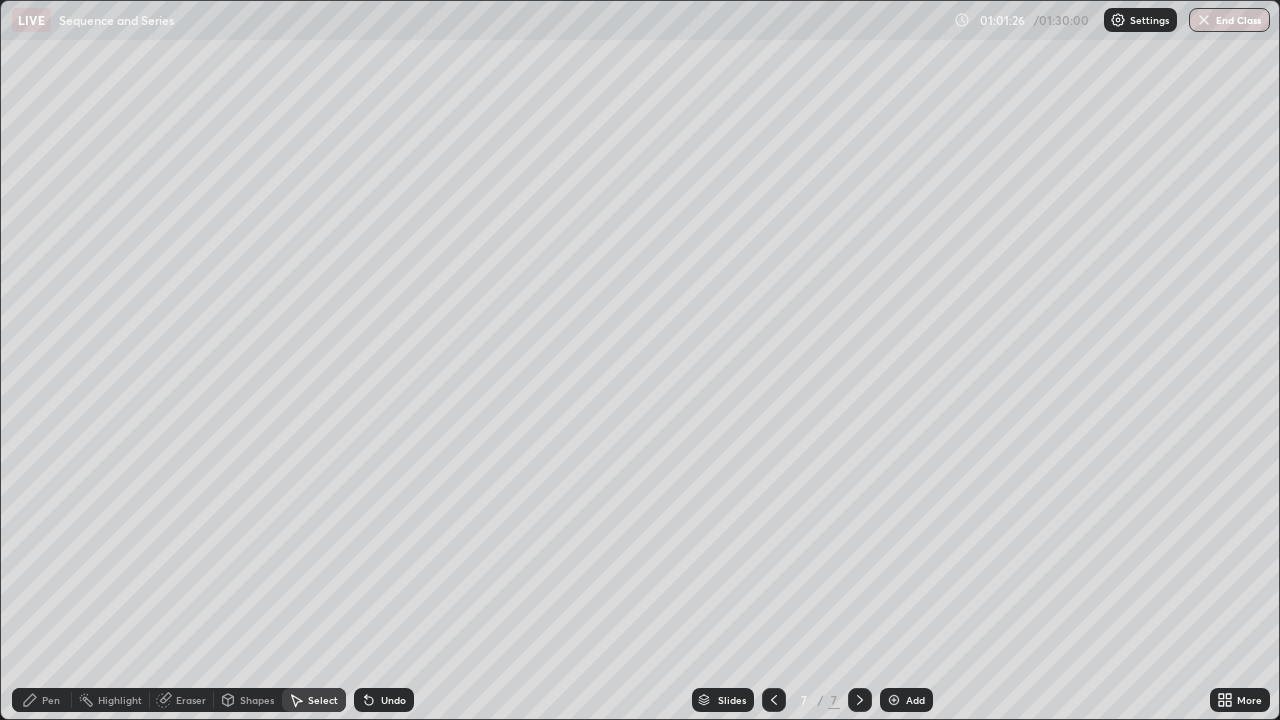 click on "Pen" at bounding box center [42, 700] 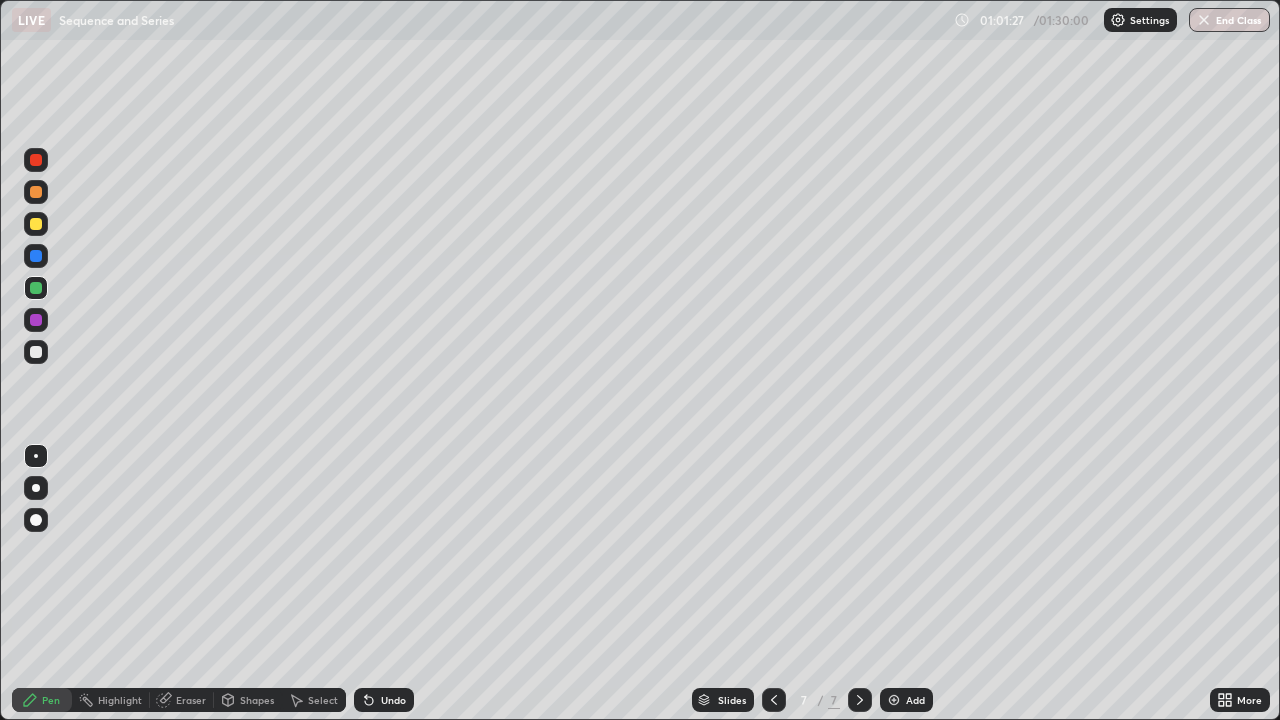 click at bounding box center (36, 352) 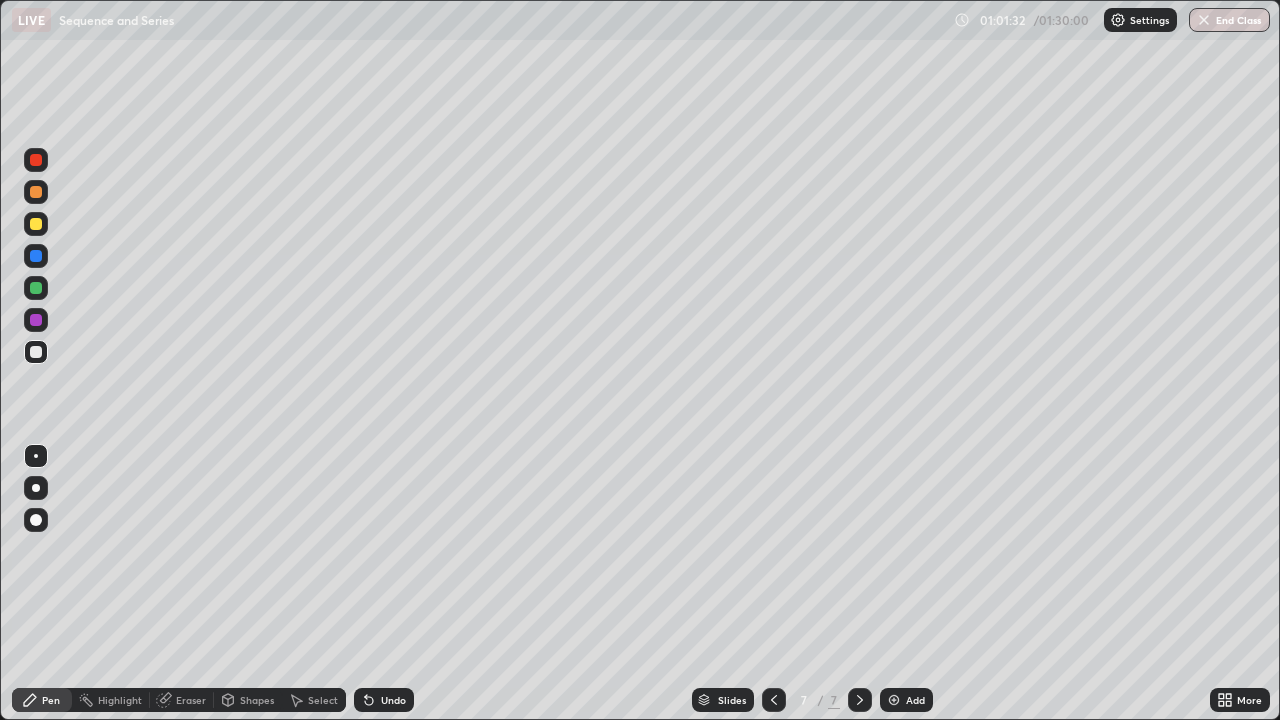 click on "Slides 7 / 7 Add" at bounding box center (812, 700) 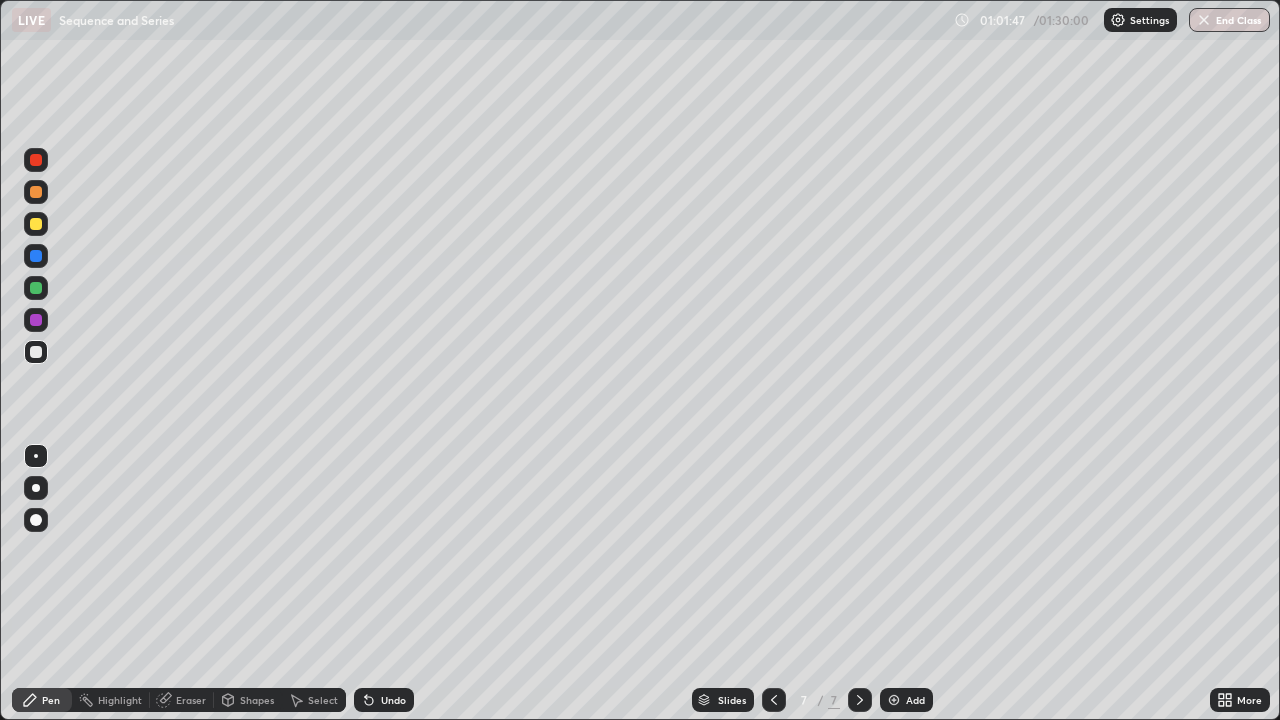 click on "Slides 7 / 7 Add" at bounding box center [812, 700] 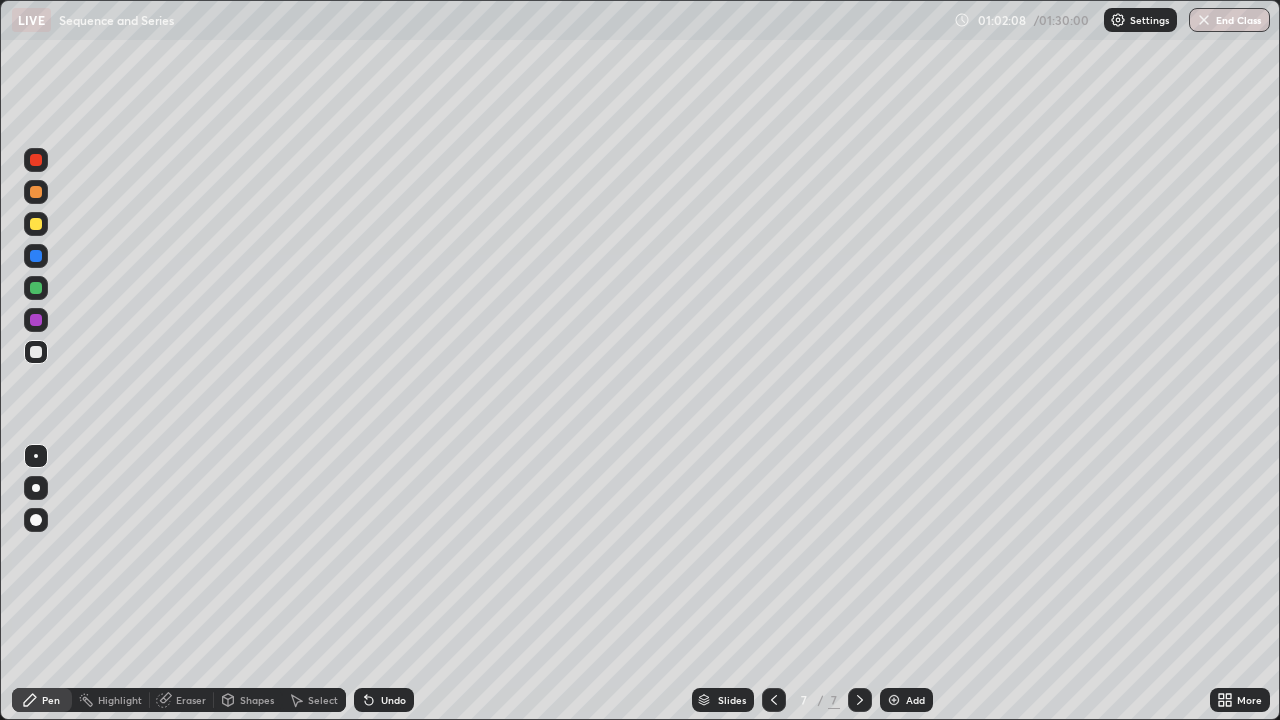 click at bounding box center [36, 288] 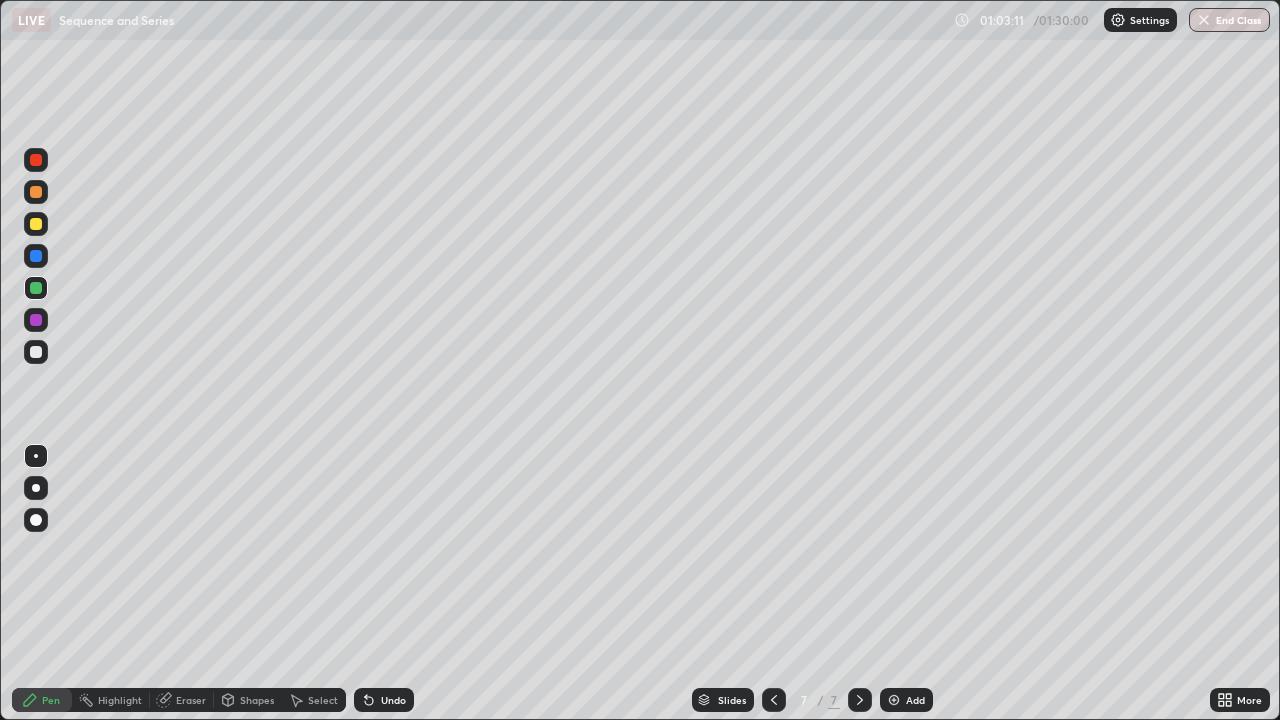 click at bounding box center (36, 352) 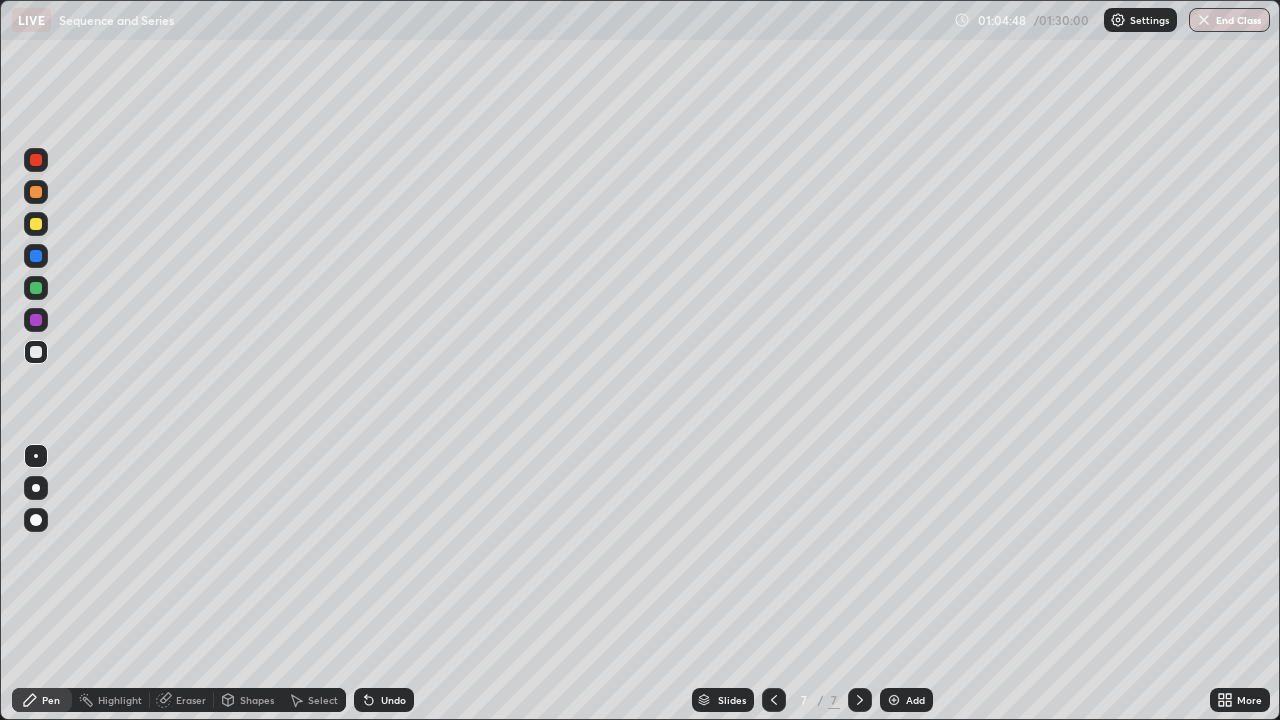 click at bounding box center [36, 224] 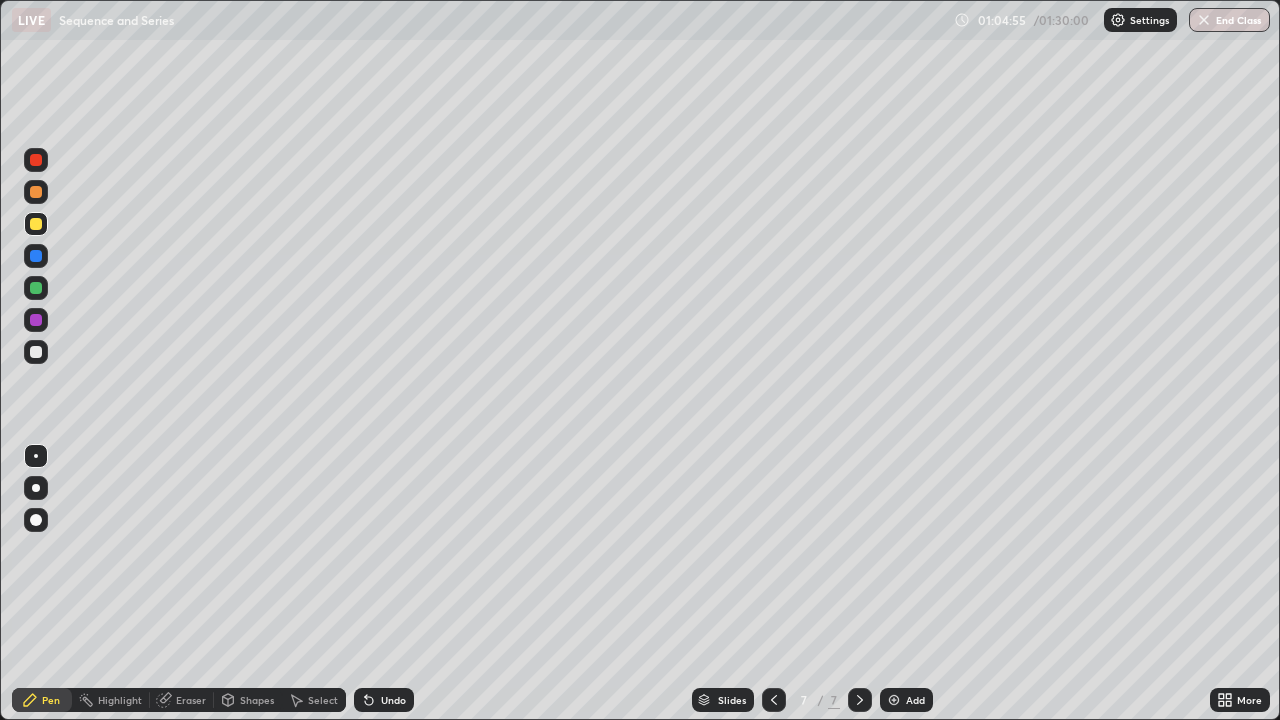 click at bounding box center (36, 352) 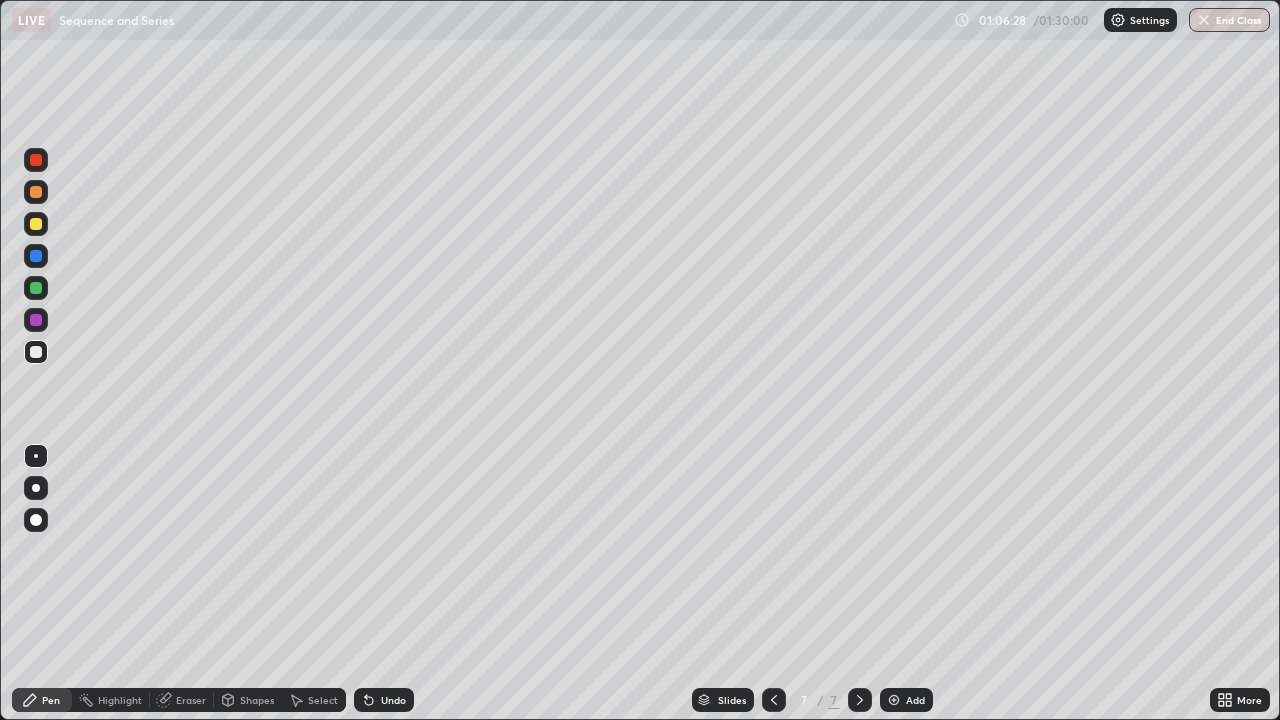 click at bounding box center [36, 160] 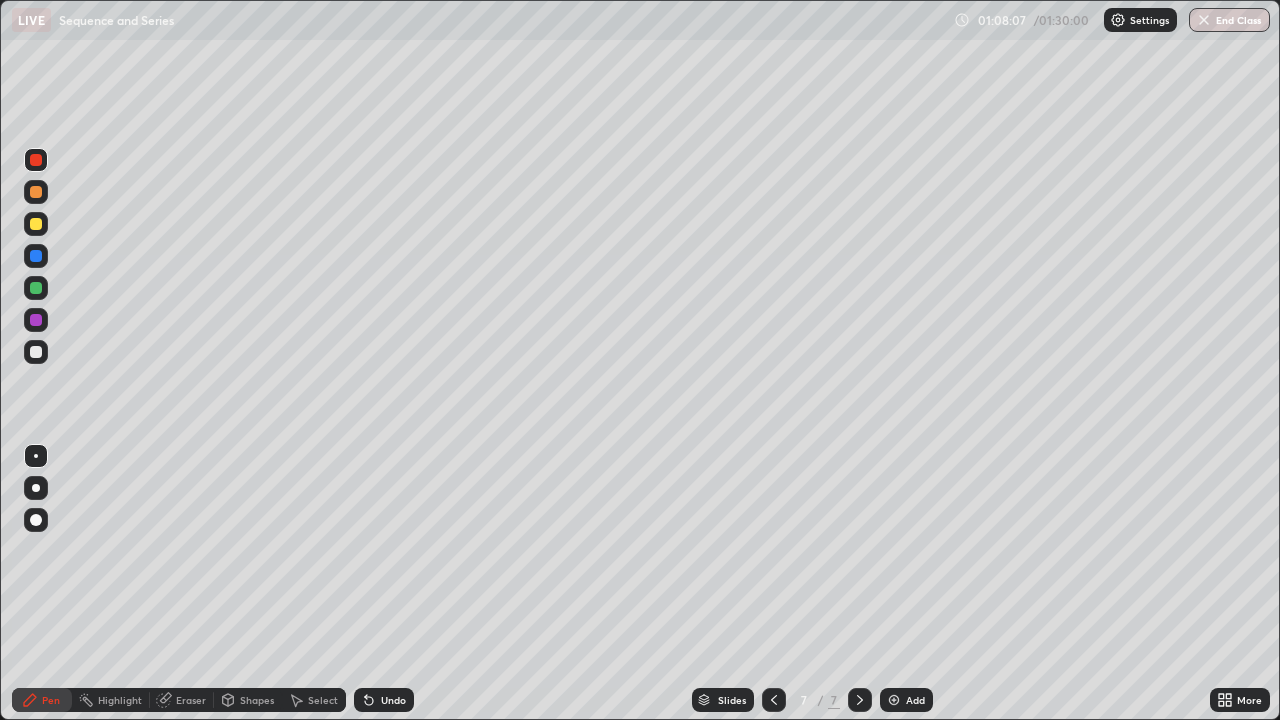 click on "Add" at bounding box center (906, 700) 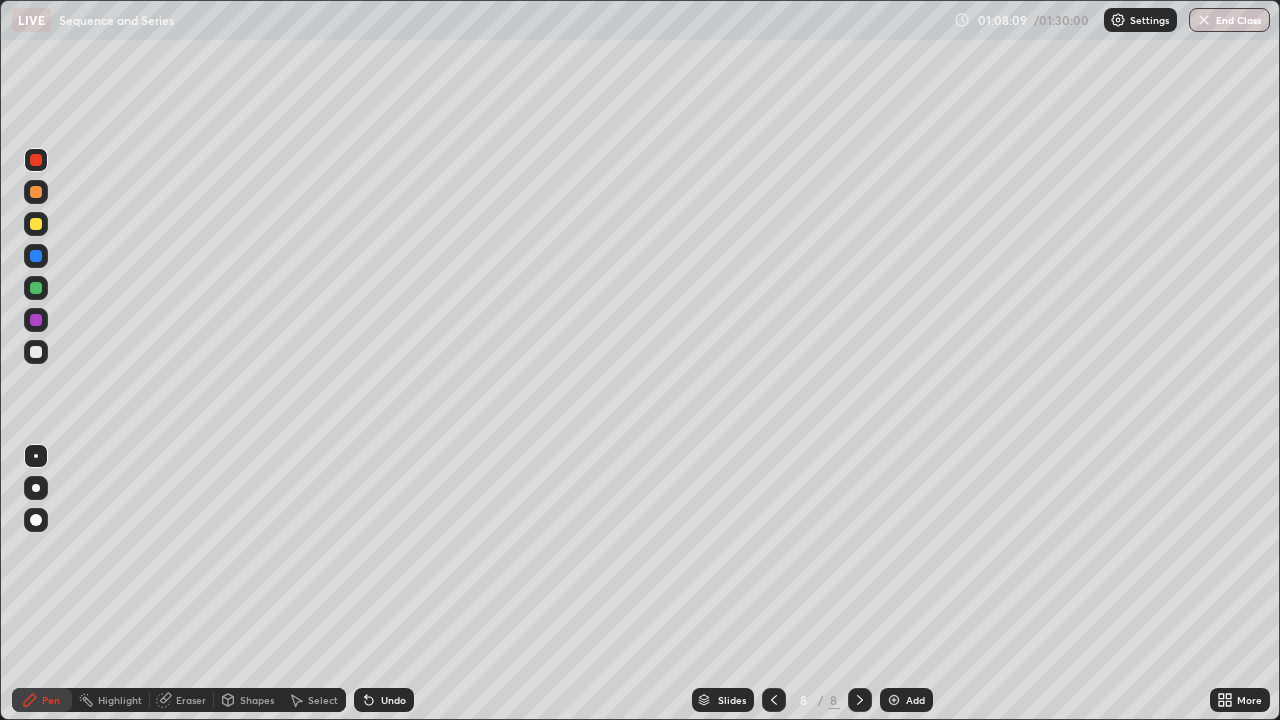 click at bounding box center (36, 224) 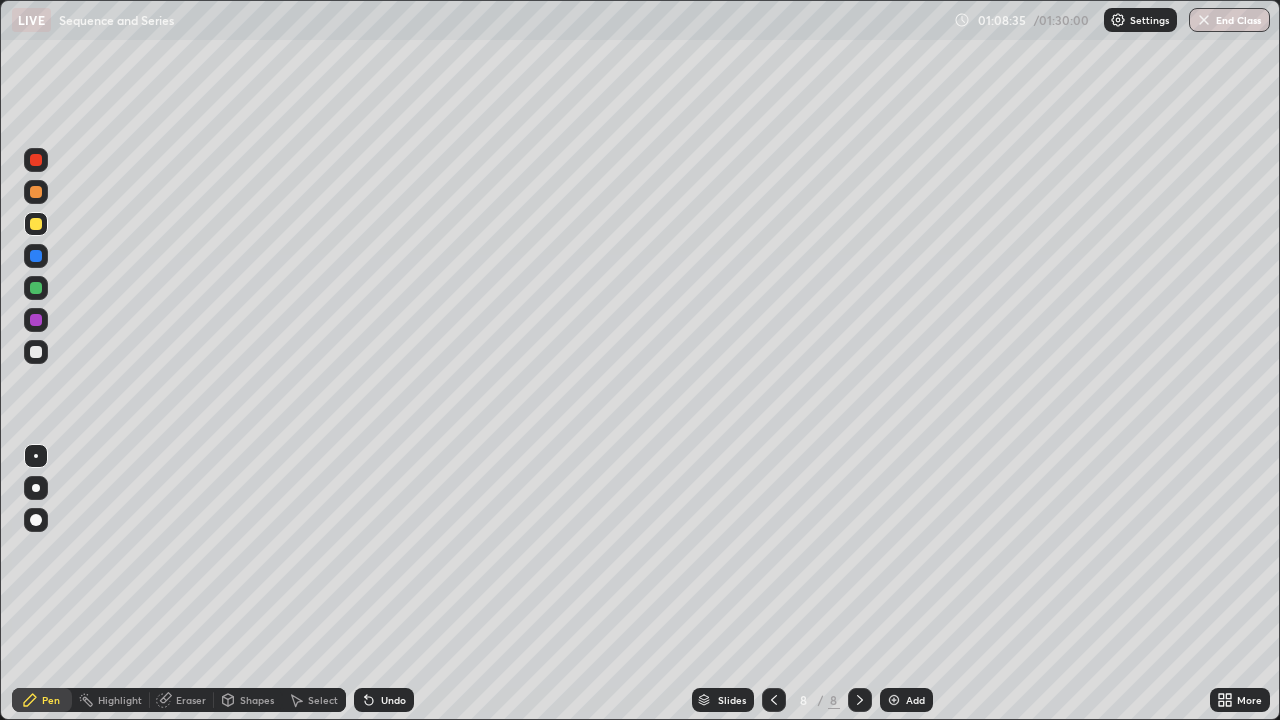 click at bounding box center [36, 288] 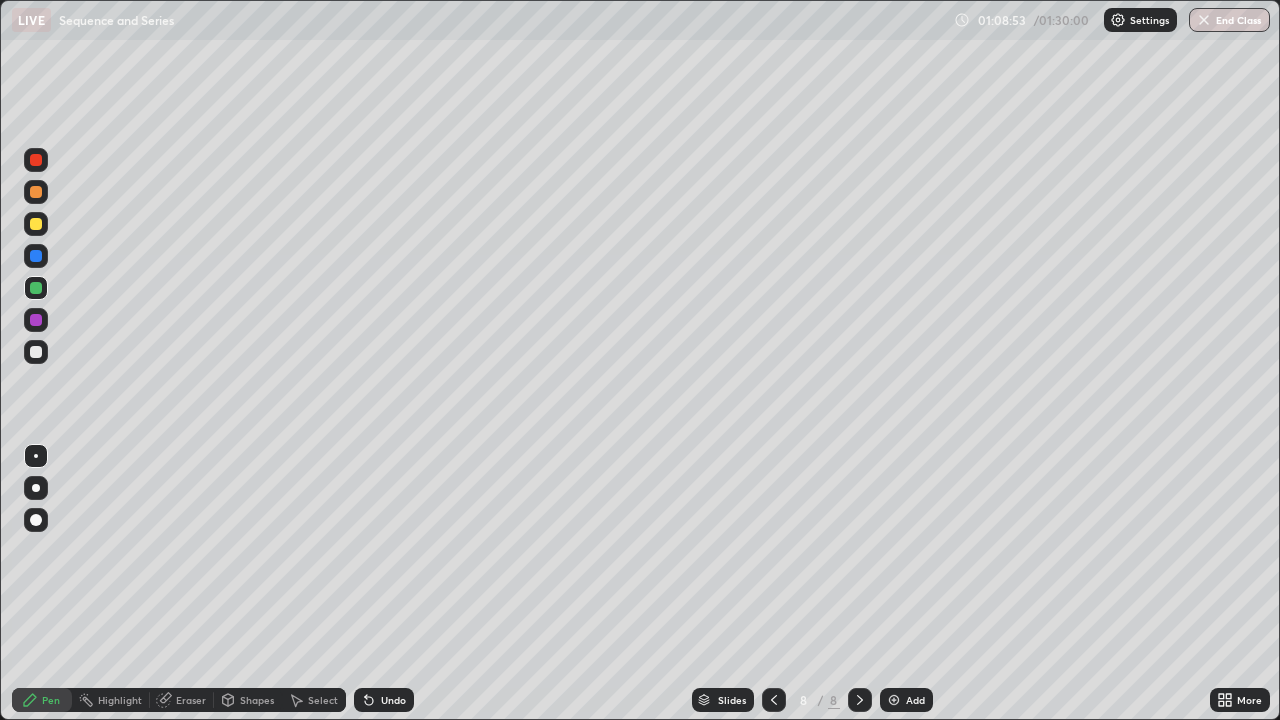 click at bounding box center [36, 352] 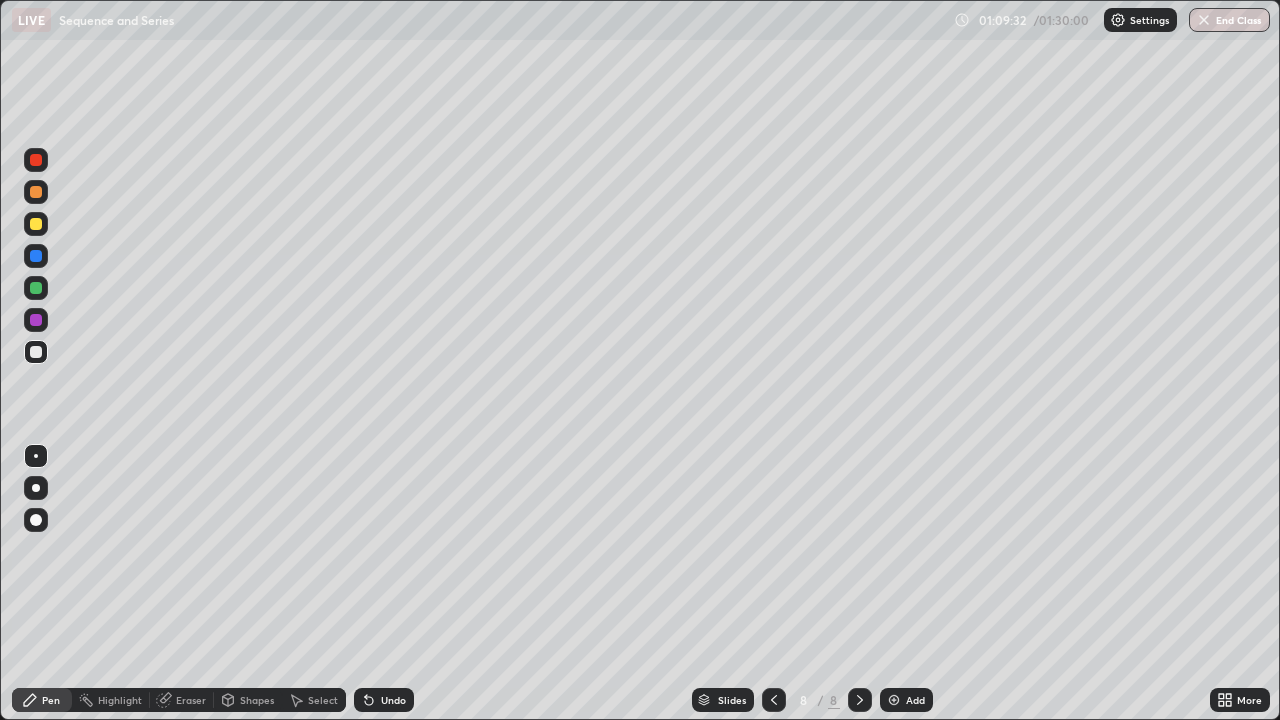 click at bounding box center (36, 224) 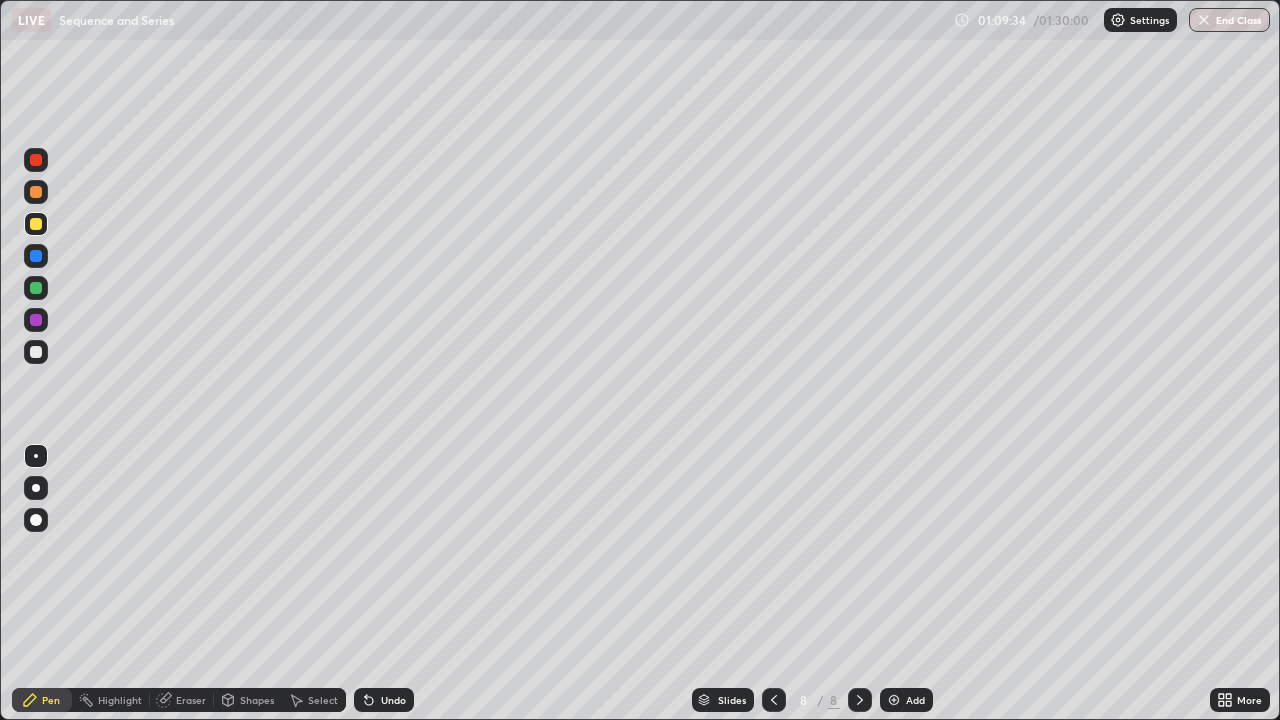 click on "Undo" at bounding box center [384, 700] 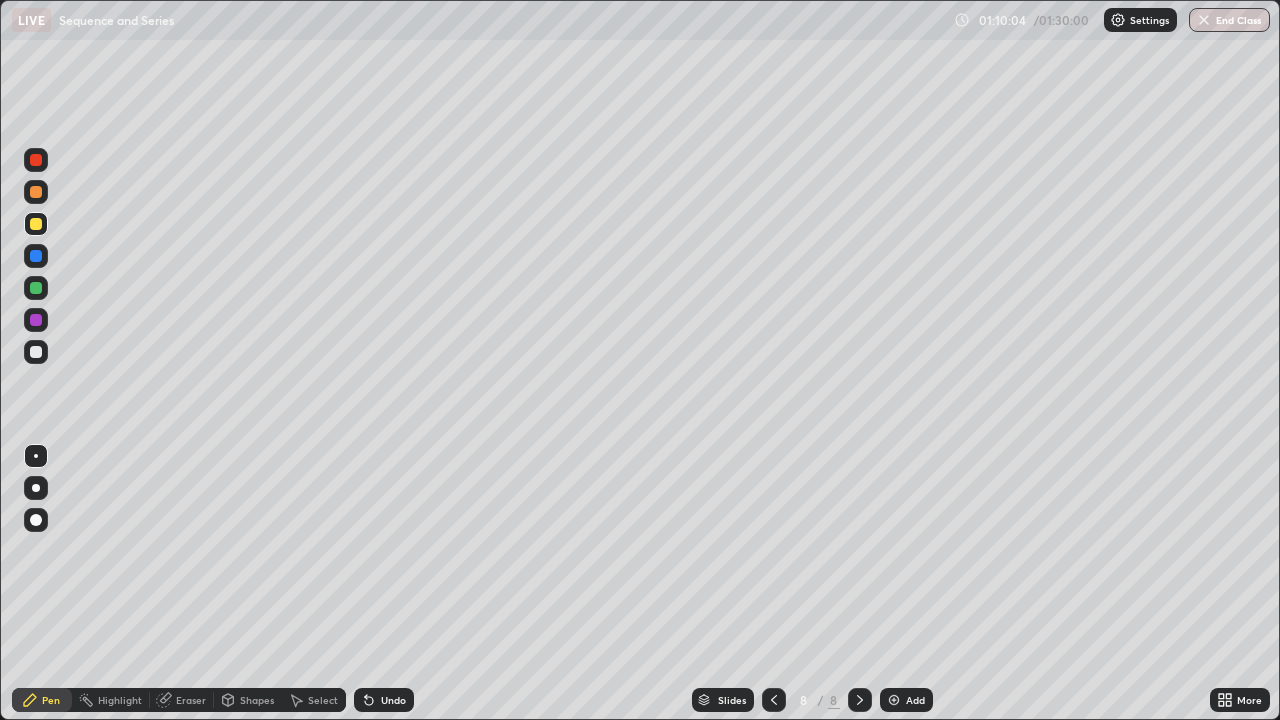 click on "Setting up your live class" at bounding box center [640, 360] 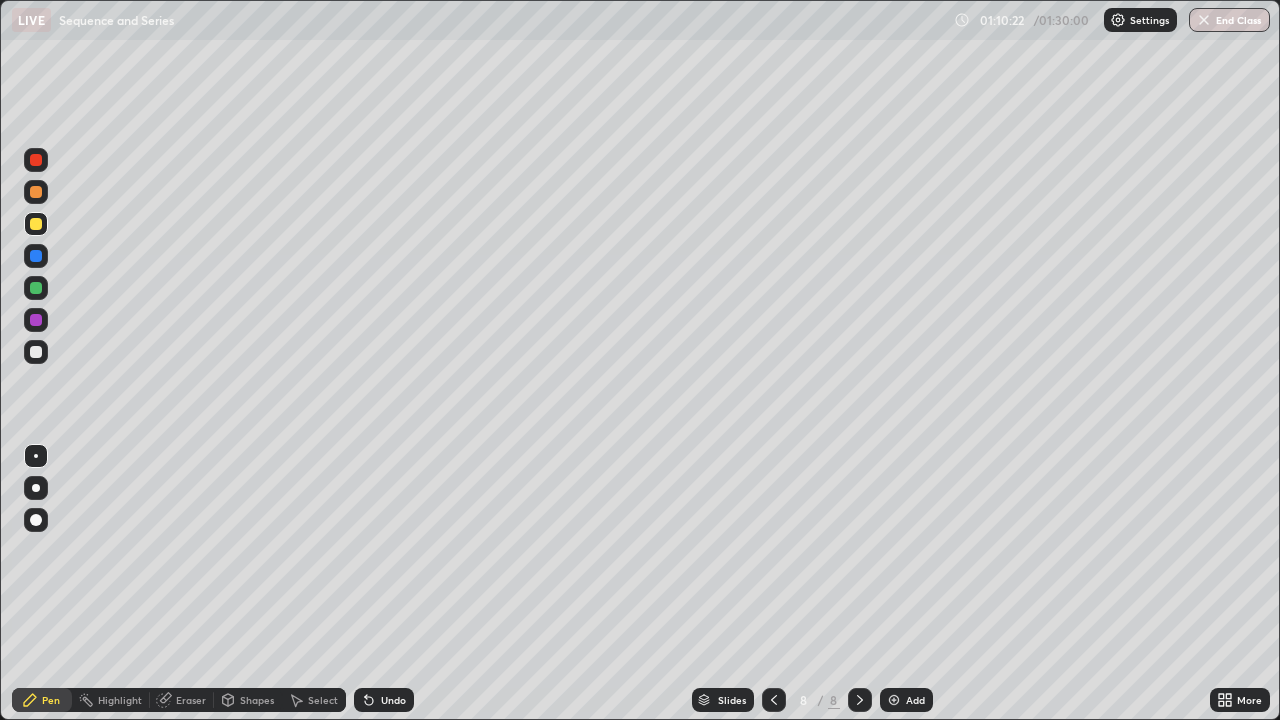 click at bounding box center (36, 352) 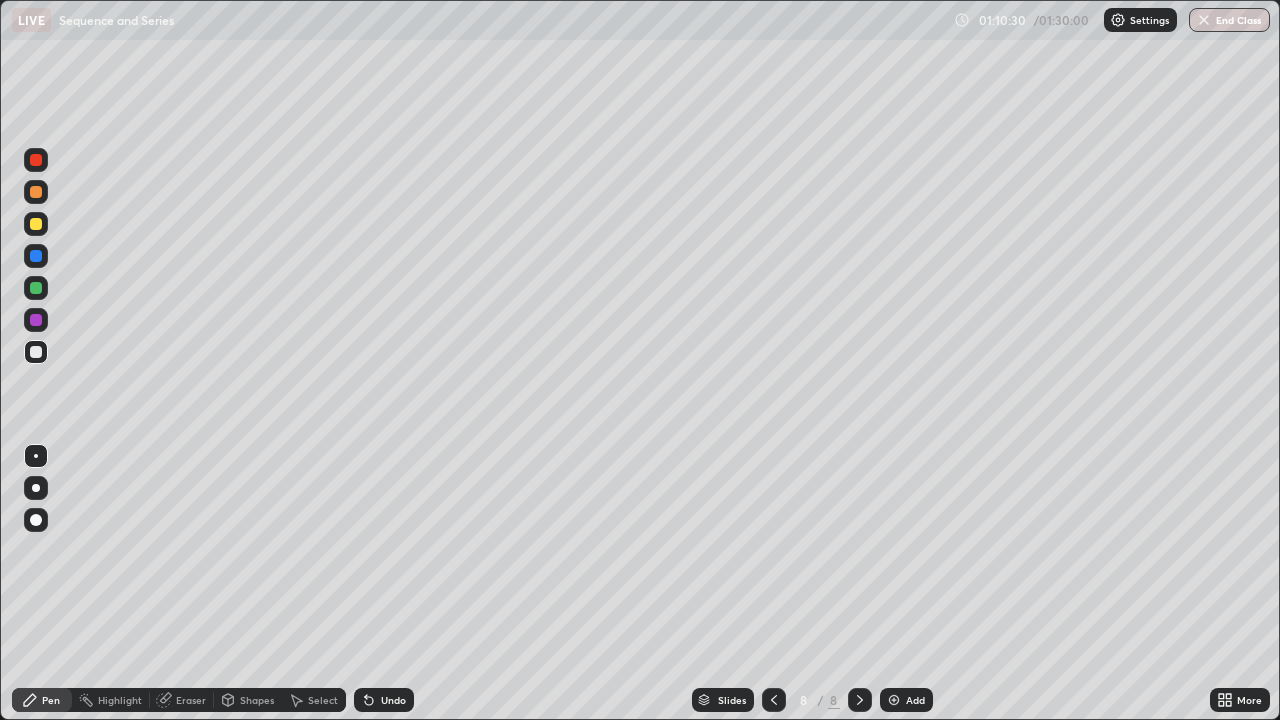 click on "Slides 8 / 8 Add" at bounding box center [812, 700] 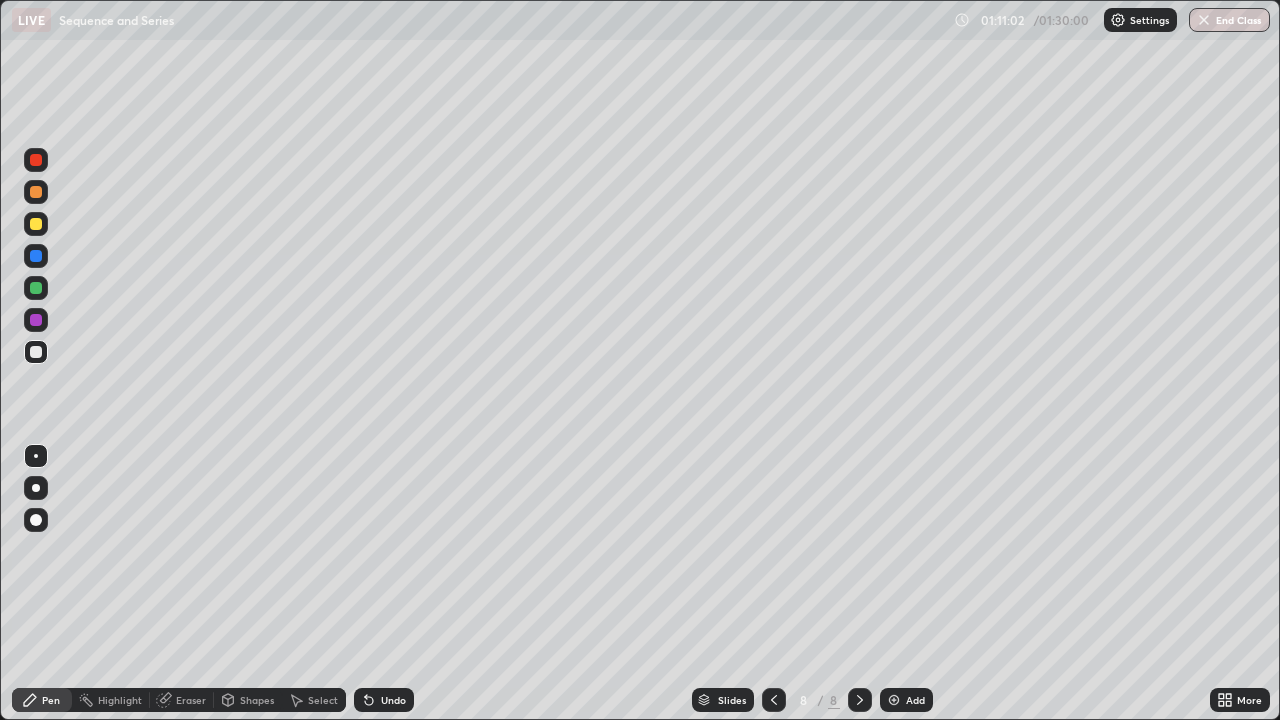 click on "Undo" at bounding box center (393, 700) 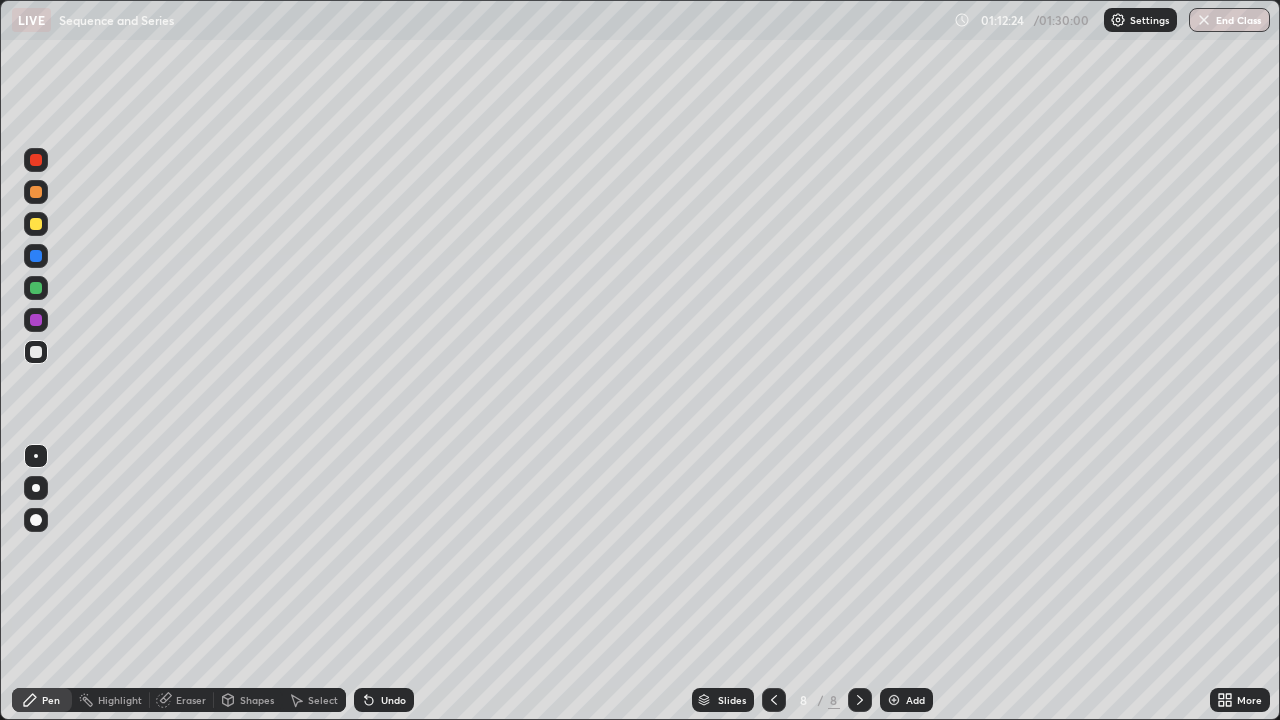 click at bounding box center [36, 224] 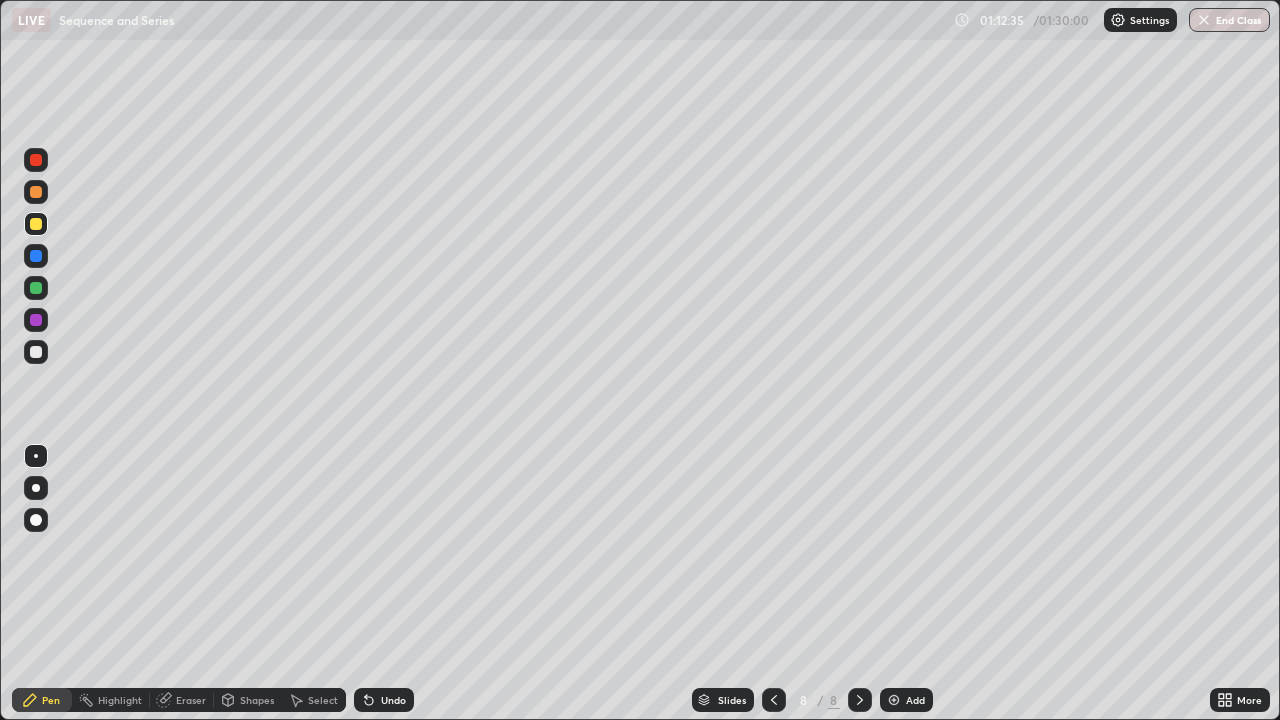 click on "Eraser" at bounding box center [191, 700] 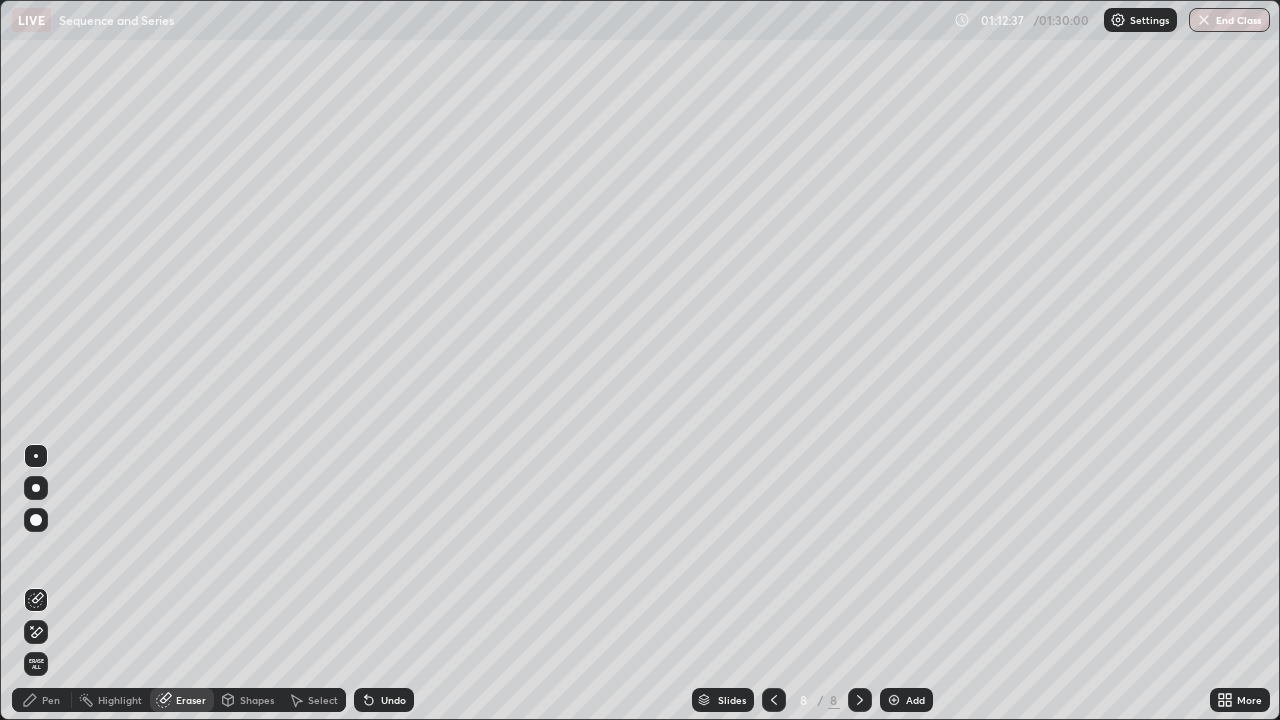 click on "Pen" at bounding box center (51, 700) 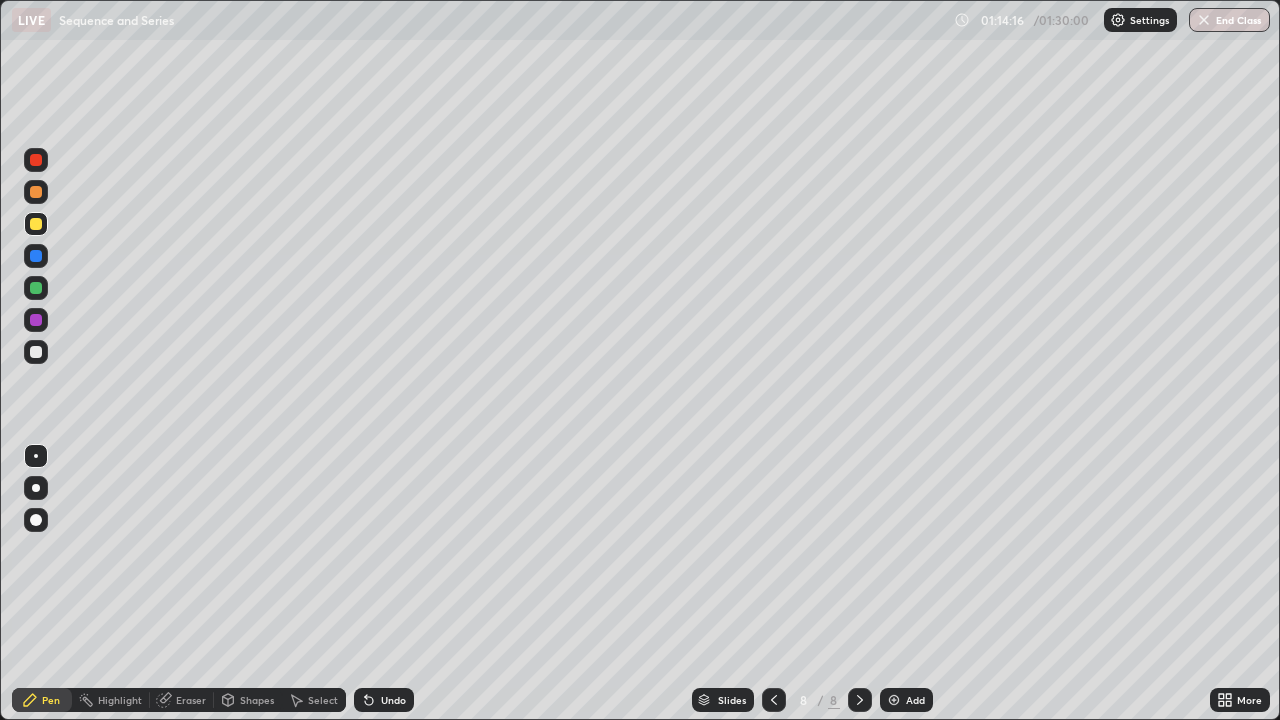 click on "Slides 8 / 8 Add" at bounding box center (812, 700) 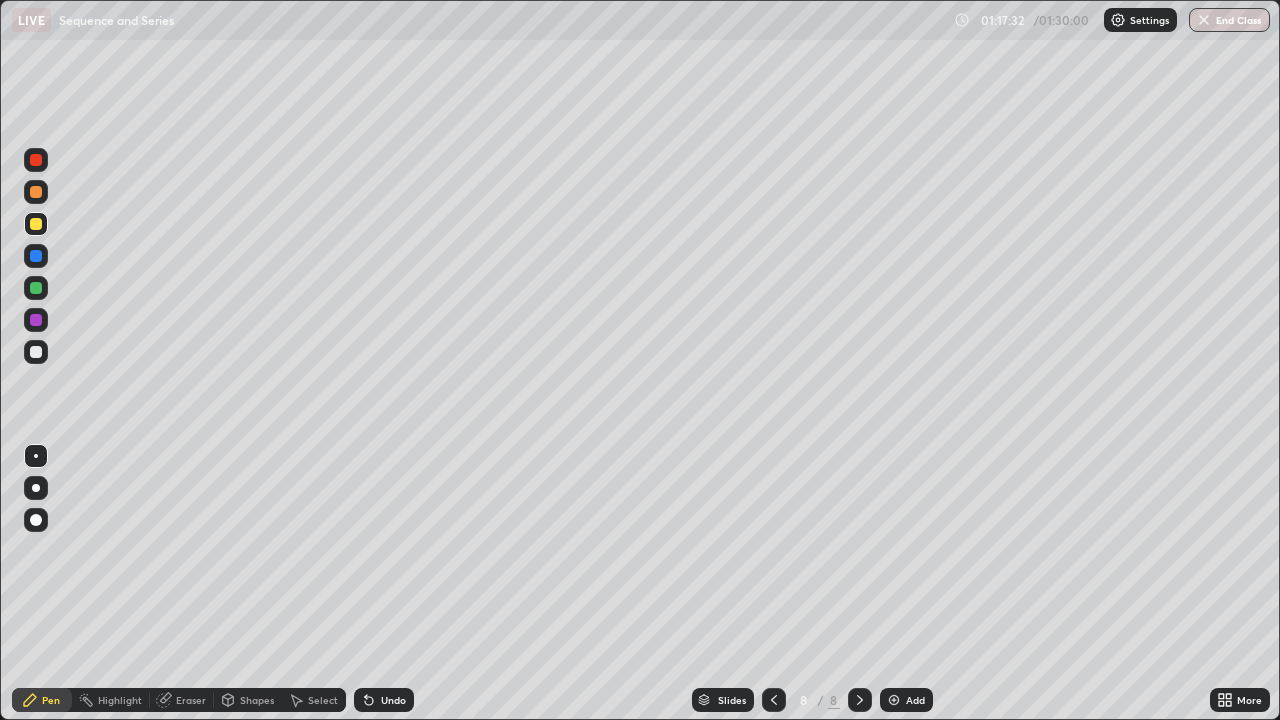 click at bounding box center (894, 700) 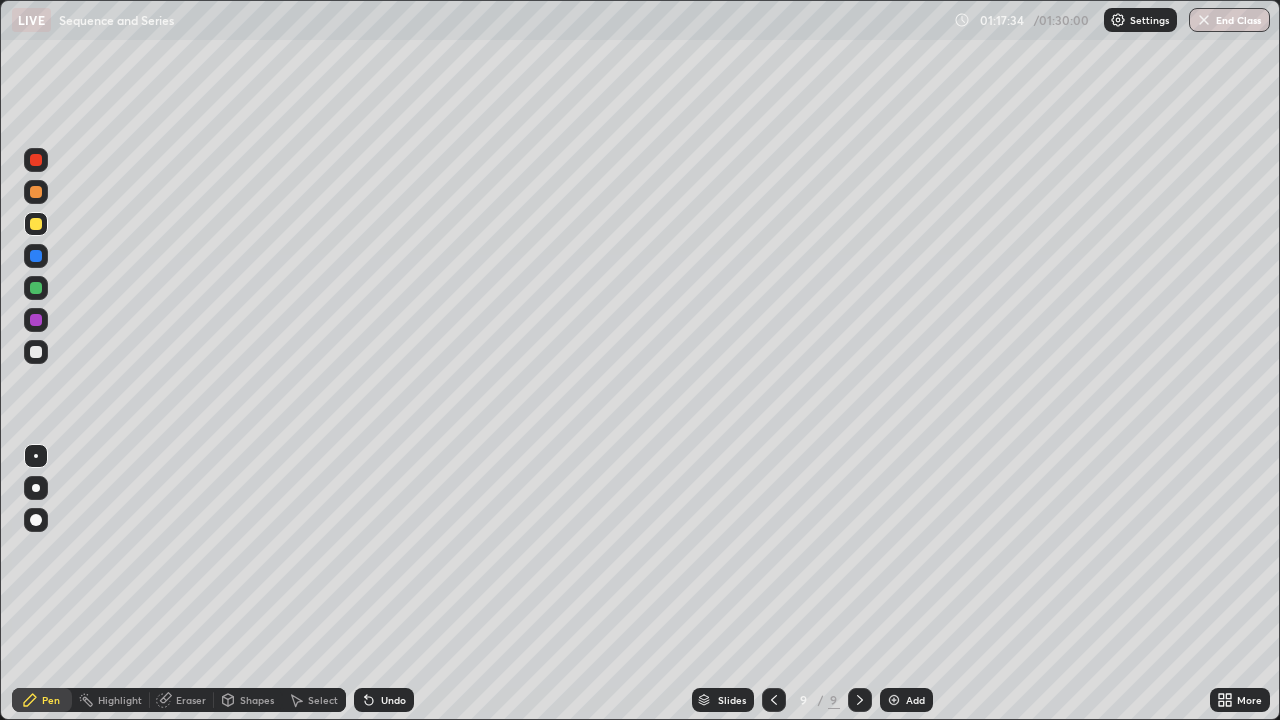 click at bounding box center (36, 352) 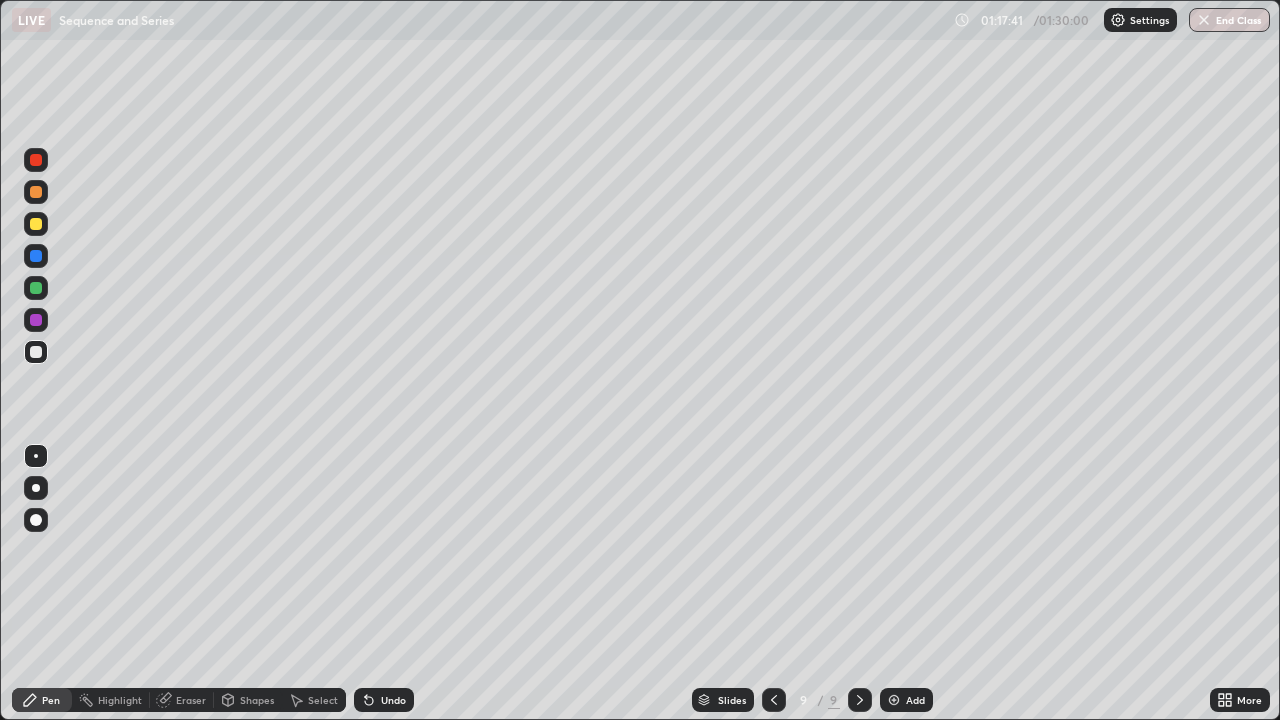 click at bounding box center (36, 224) 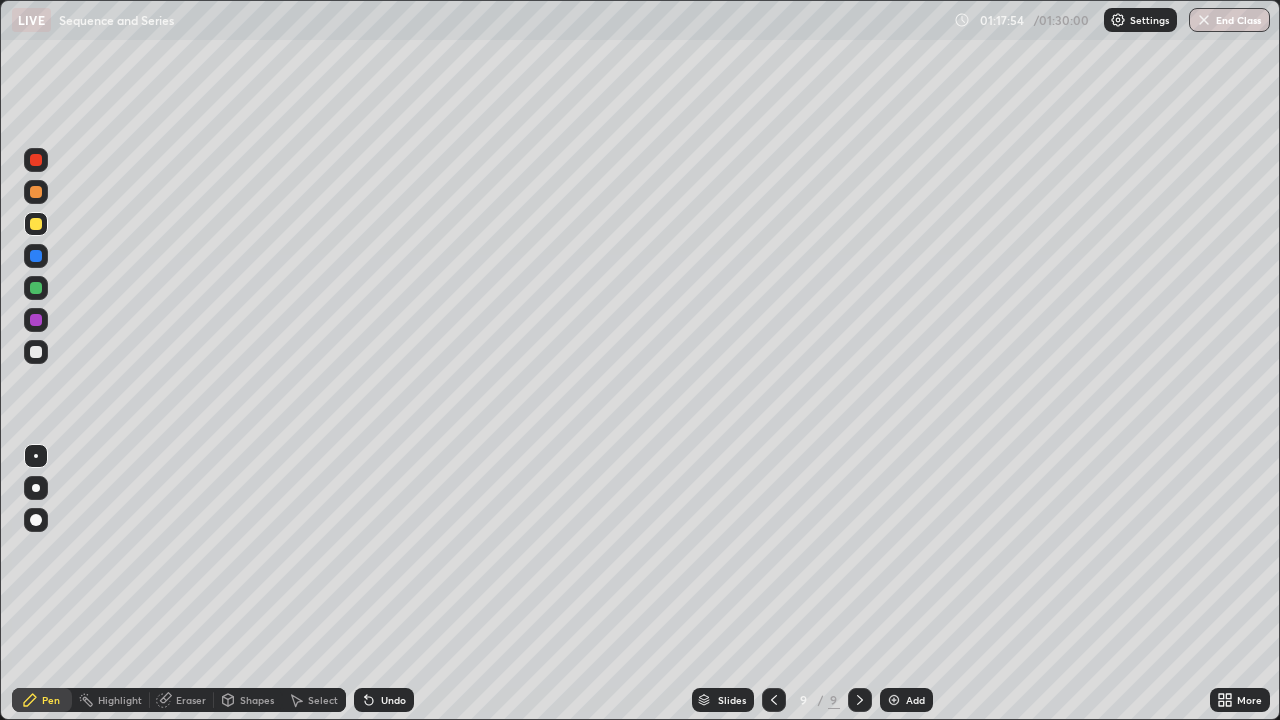 click on "Undo" at bounding box center (393, 700) 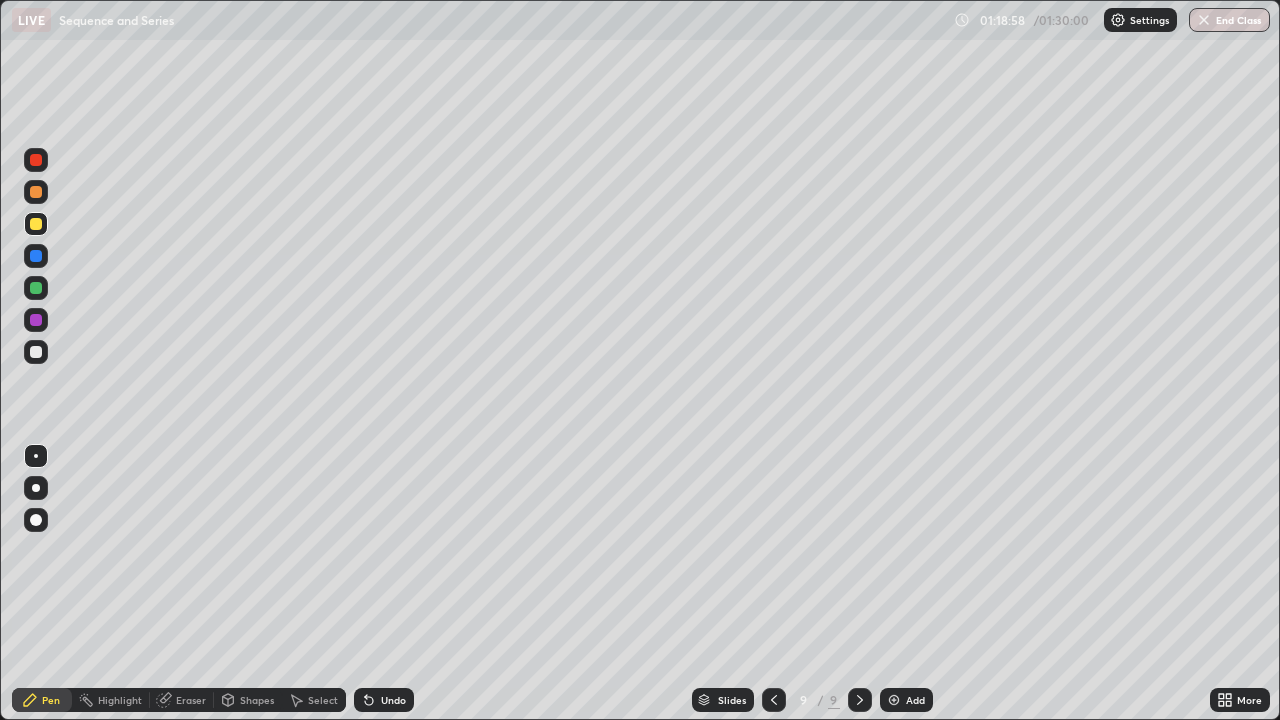 click at bounding box center (36, 288) 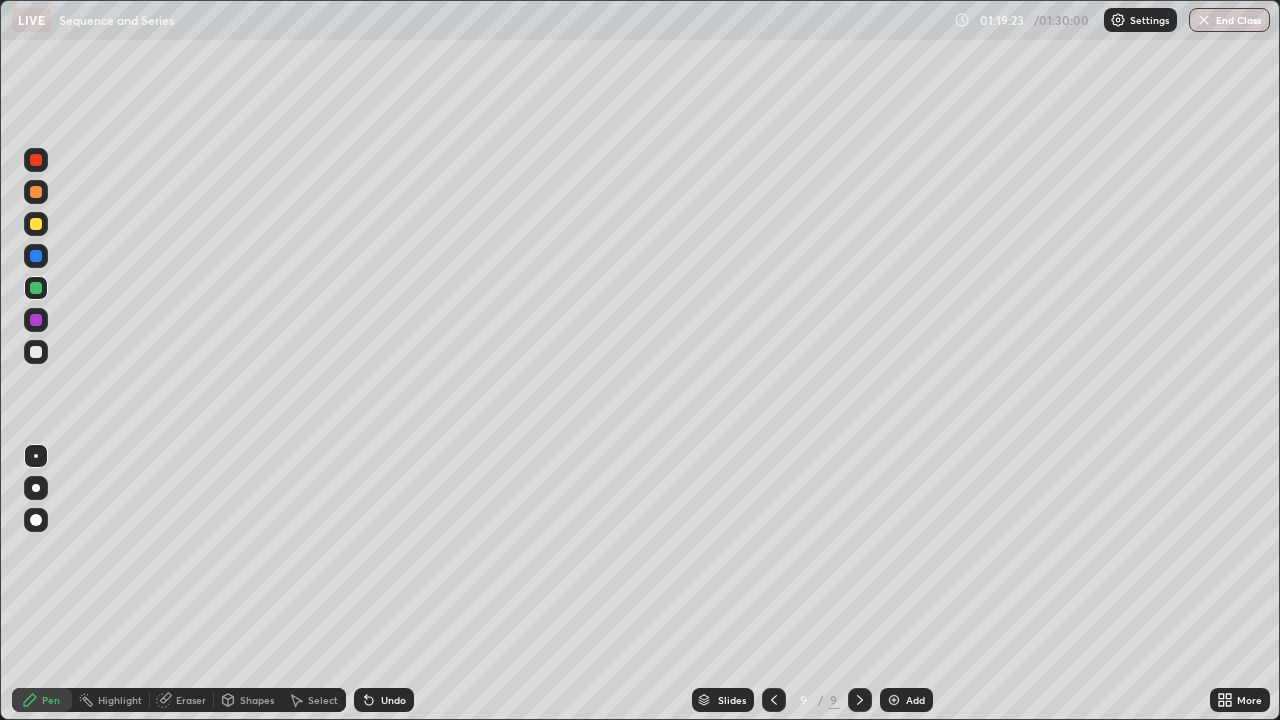 click at bounding box center (36, 352) 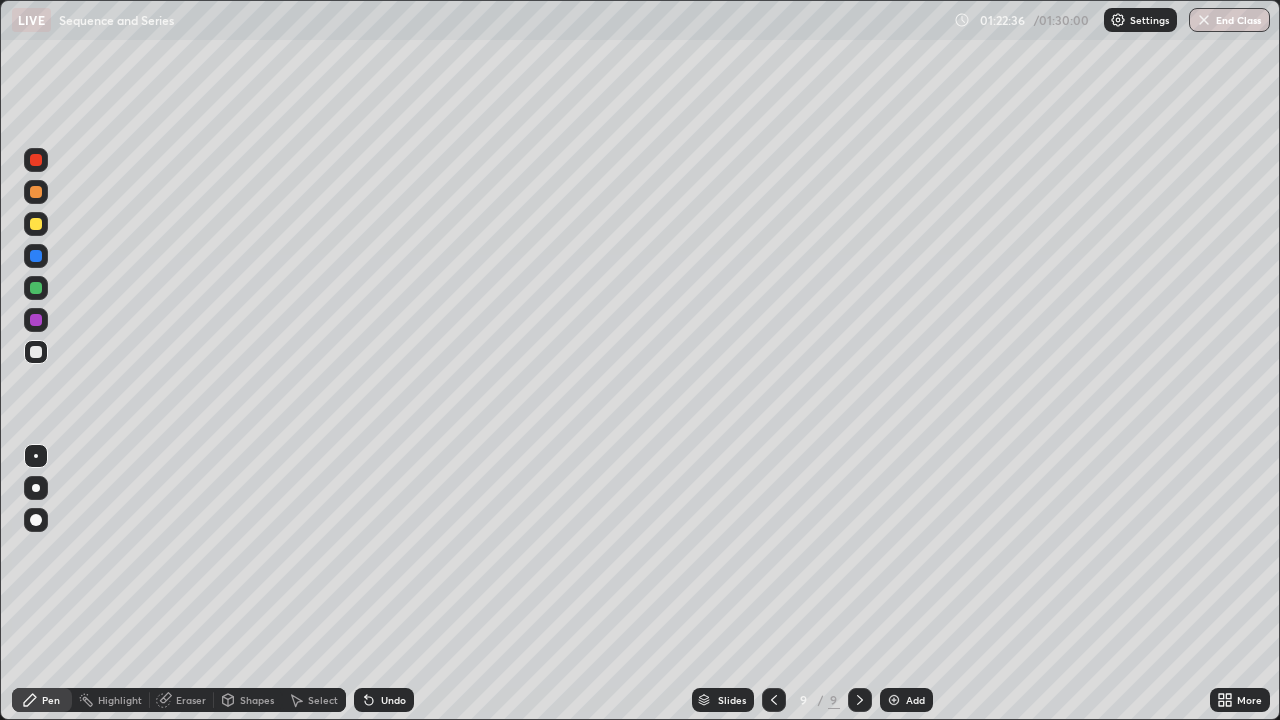 click at bounding box center [36, 224] 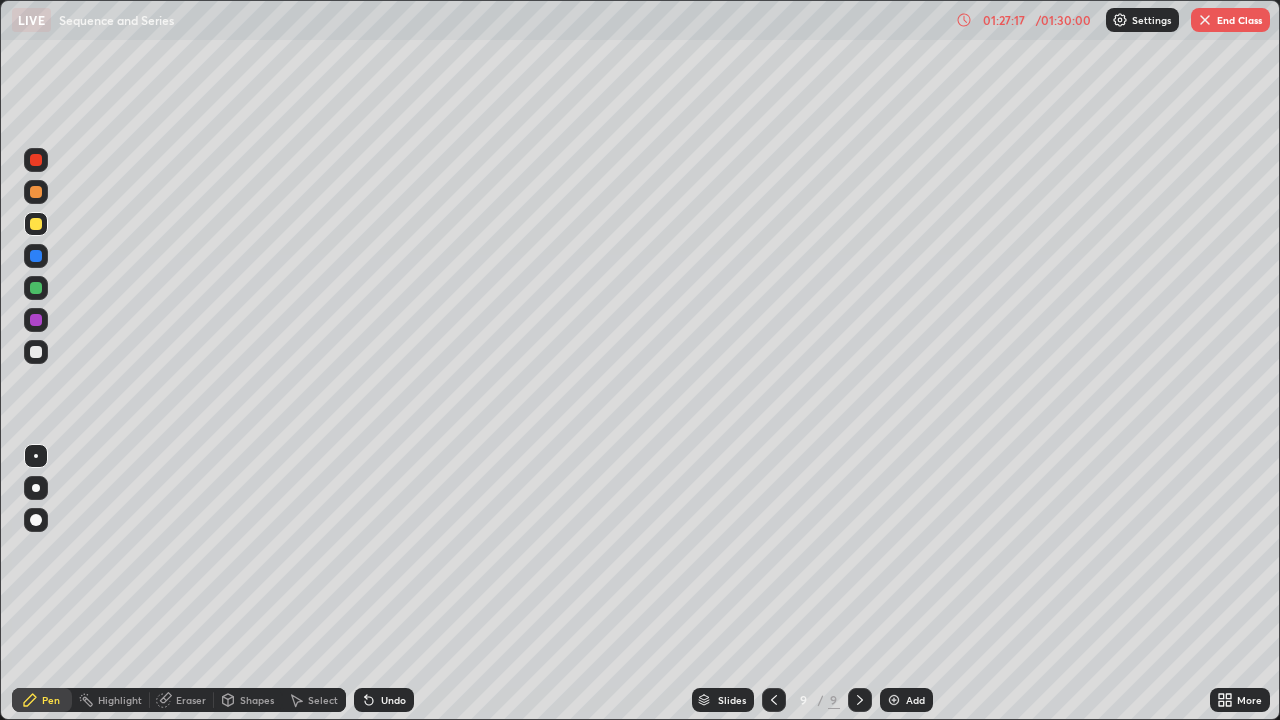click at bounding box center [1205, 20] 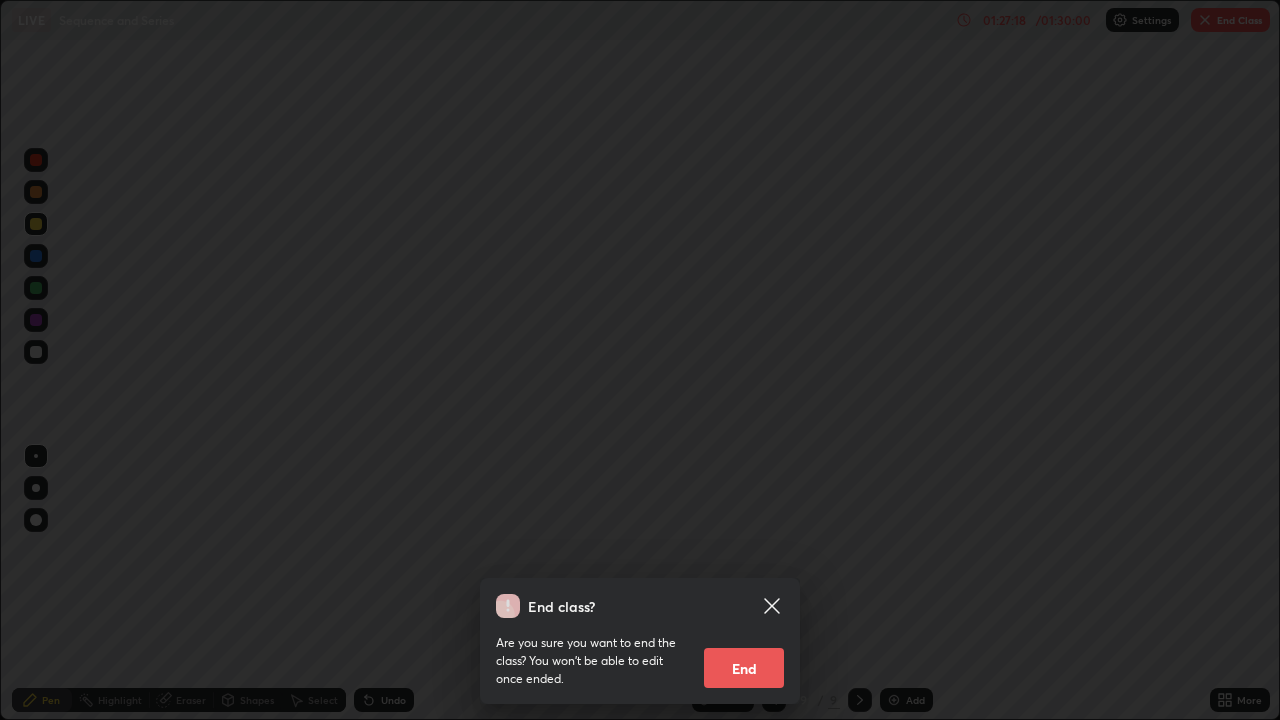 click on "End" at bounding box center (744, 668) 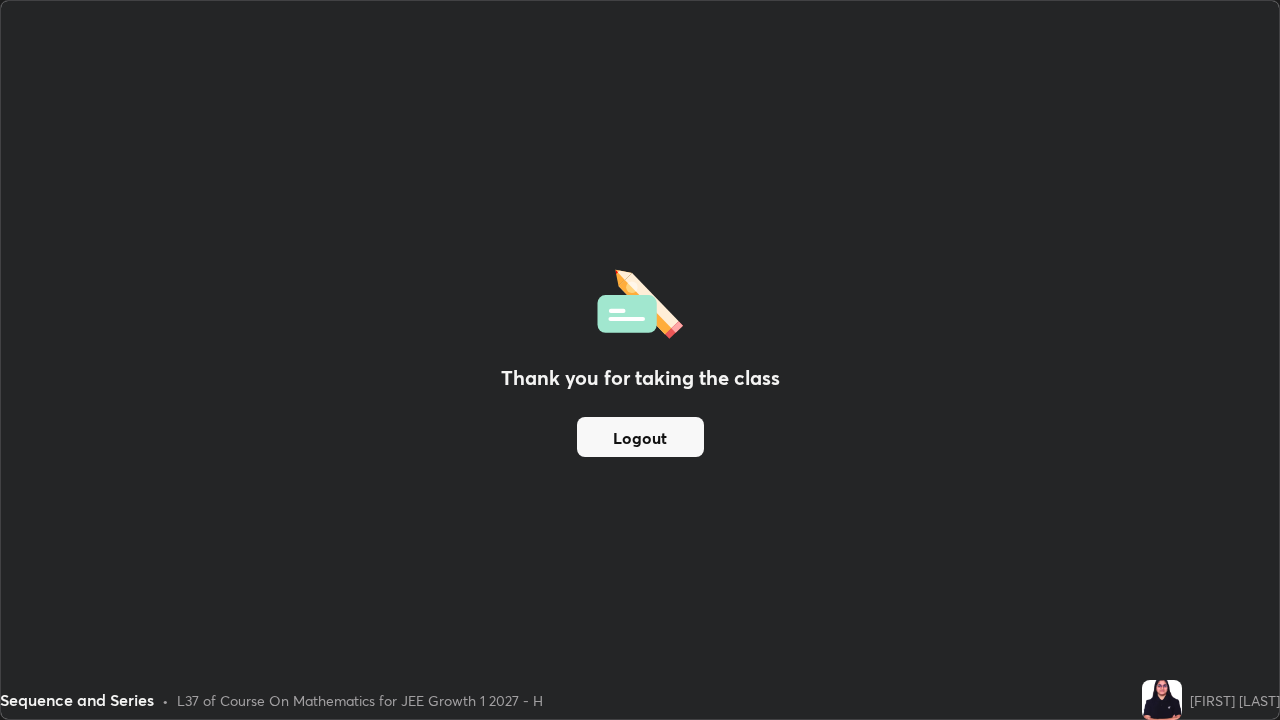 click on "Logout" at bounding box center [640, 437] 